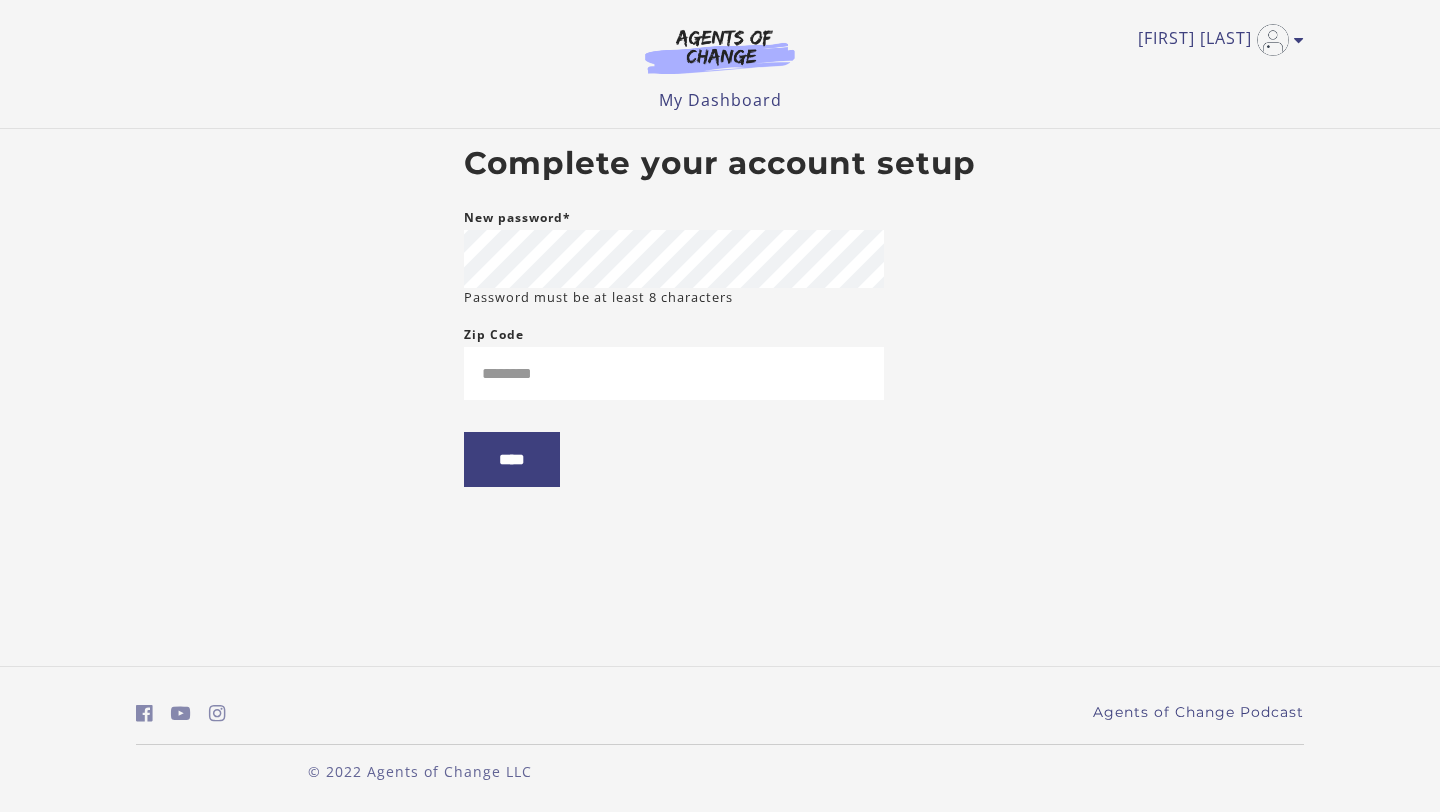 scroll, scrollTop: 0, scrollLeft: 0, axis: both 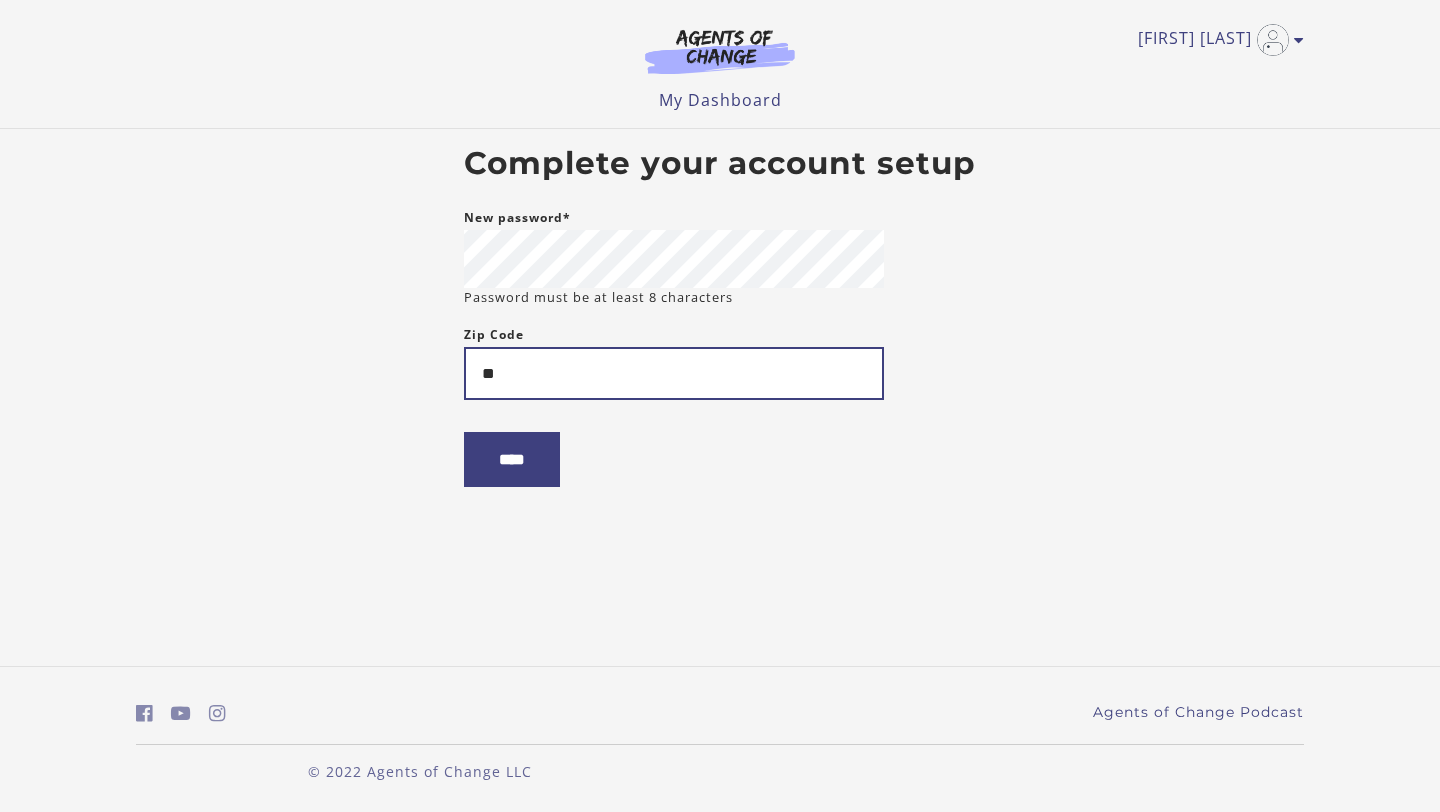 type on "*" 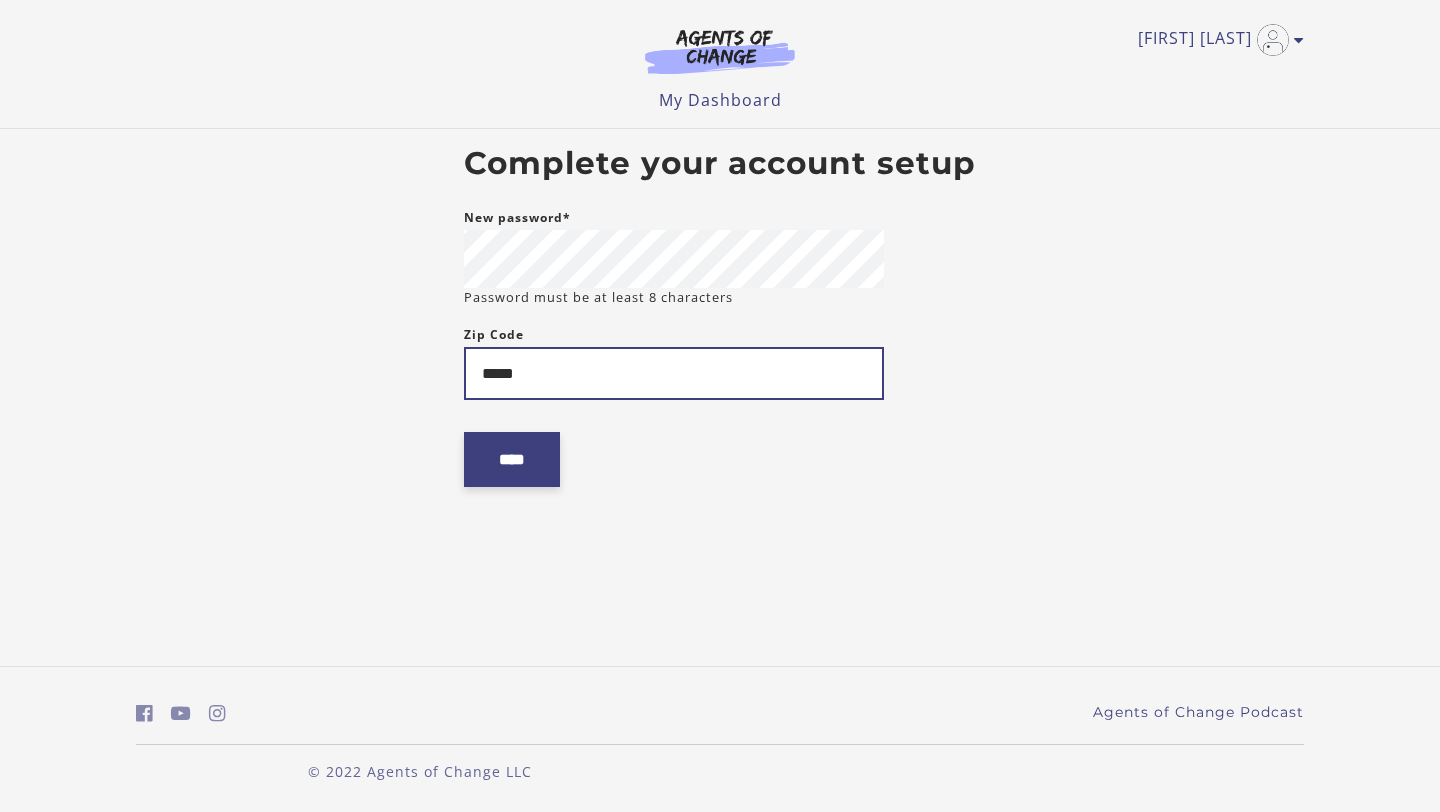 type on "*****" 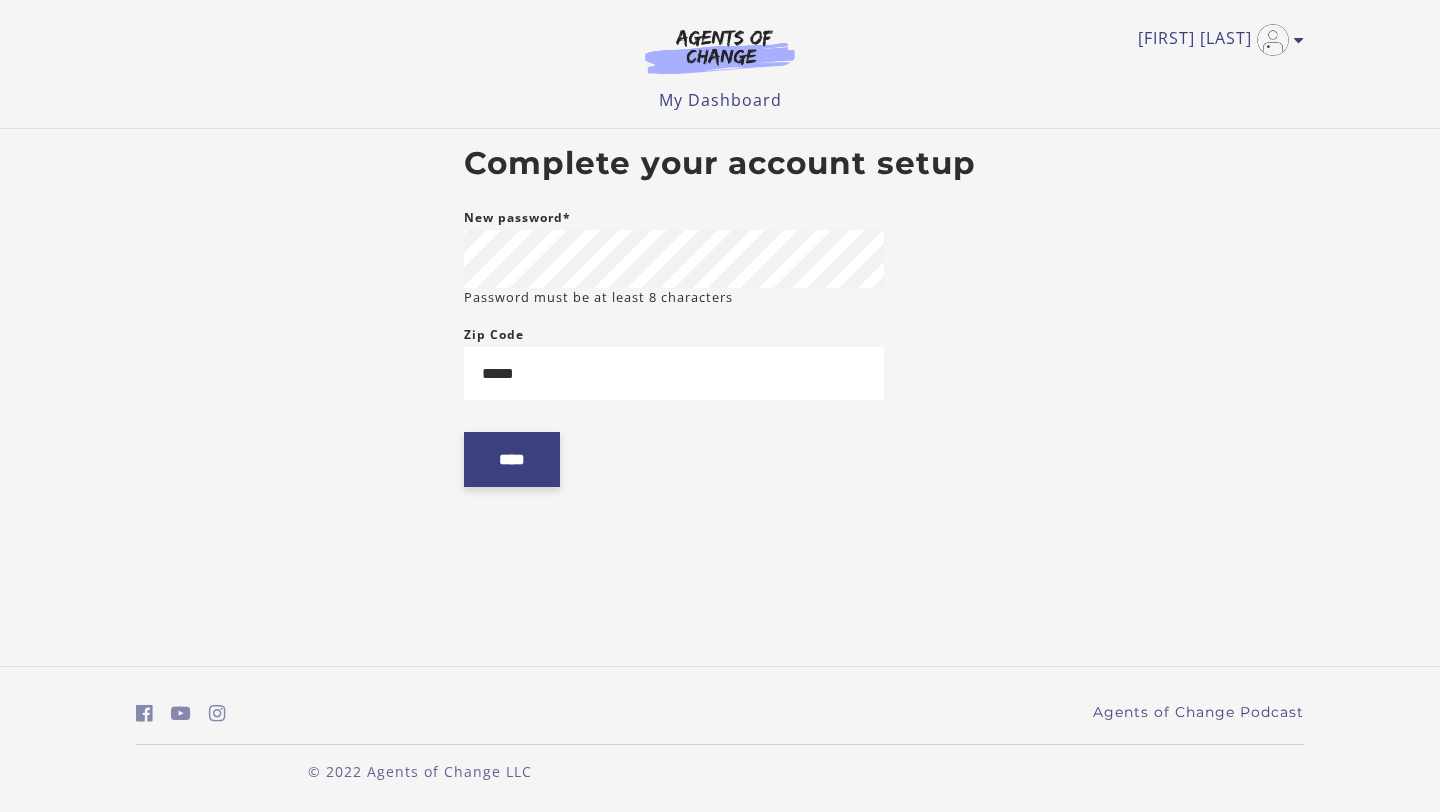 click on "****" at bounding box center (512, 459) 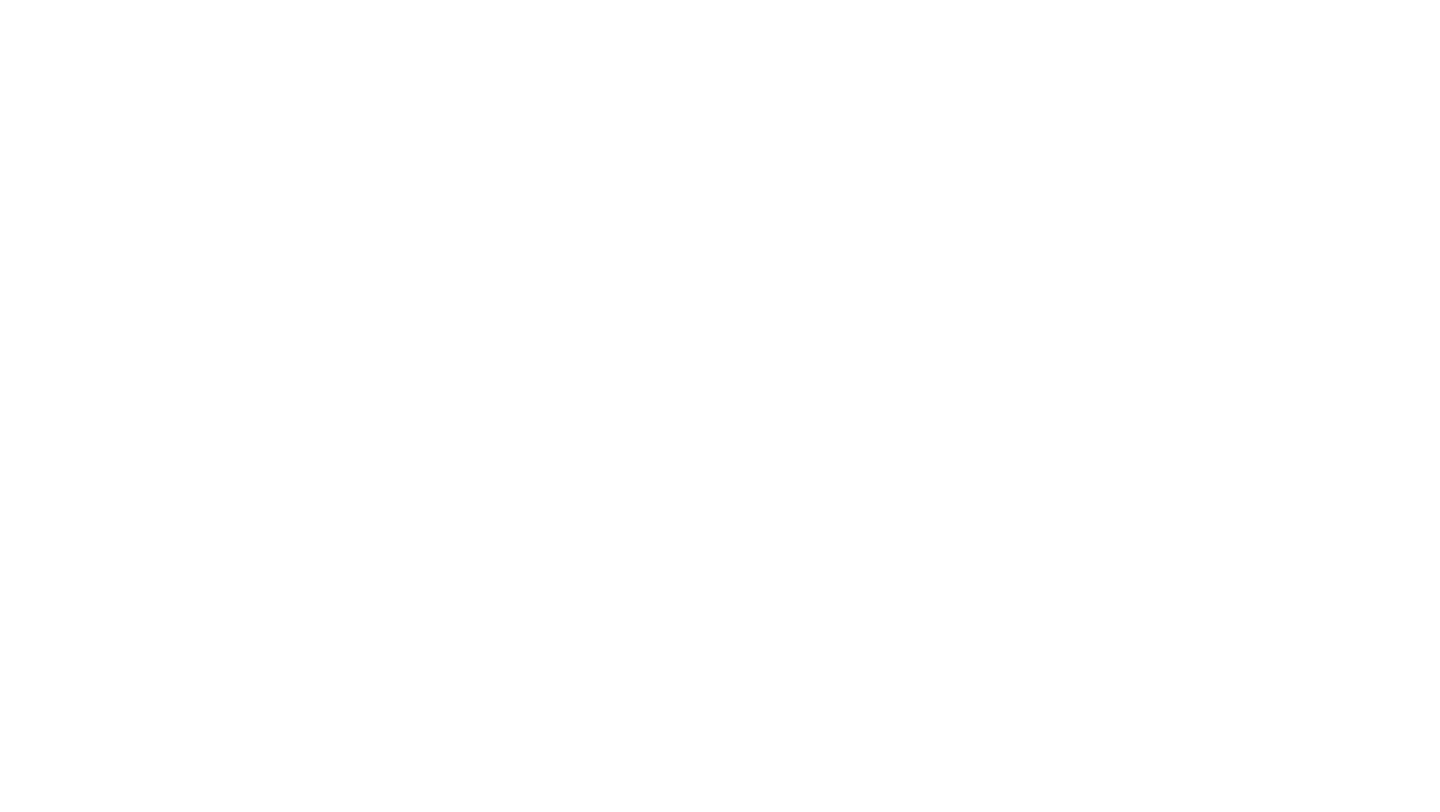 scroll, scrollTop: 0, scrollLeft: 0, axis: both 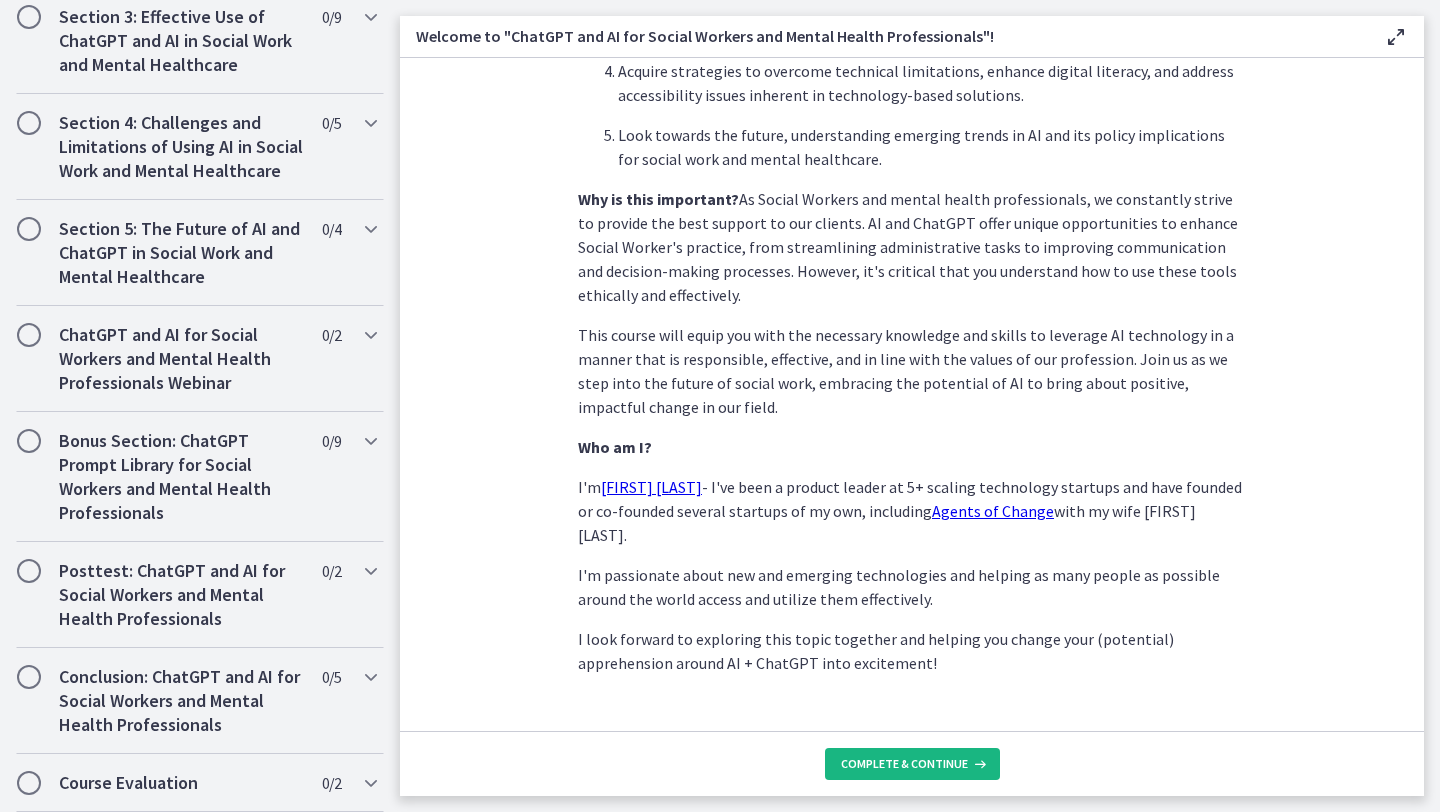 click on "Complete & continue" at bounding box center [904, 764] 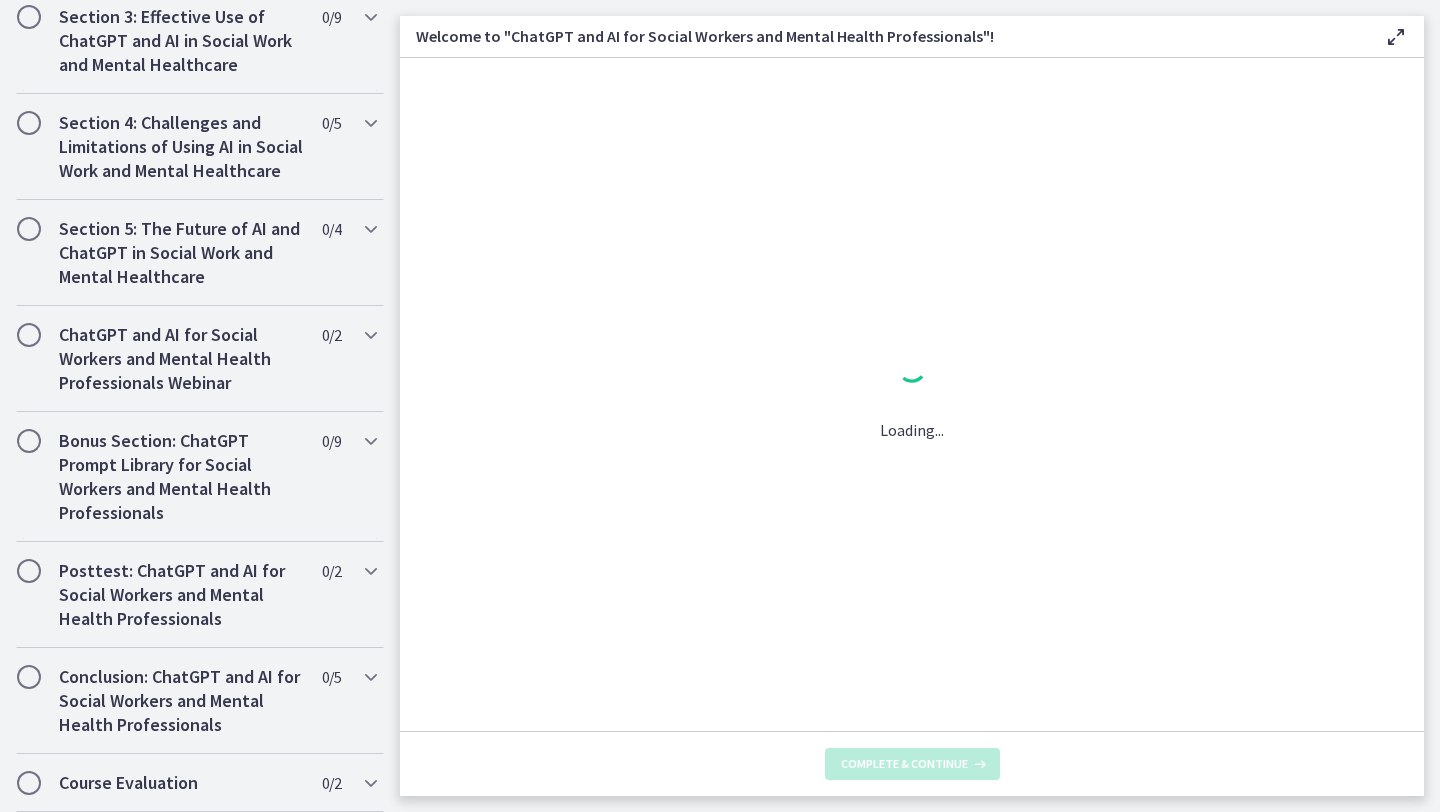 scroll, scrollTop: 0, scrollLeft: 0, axis: both 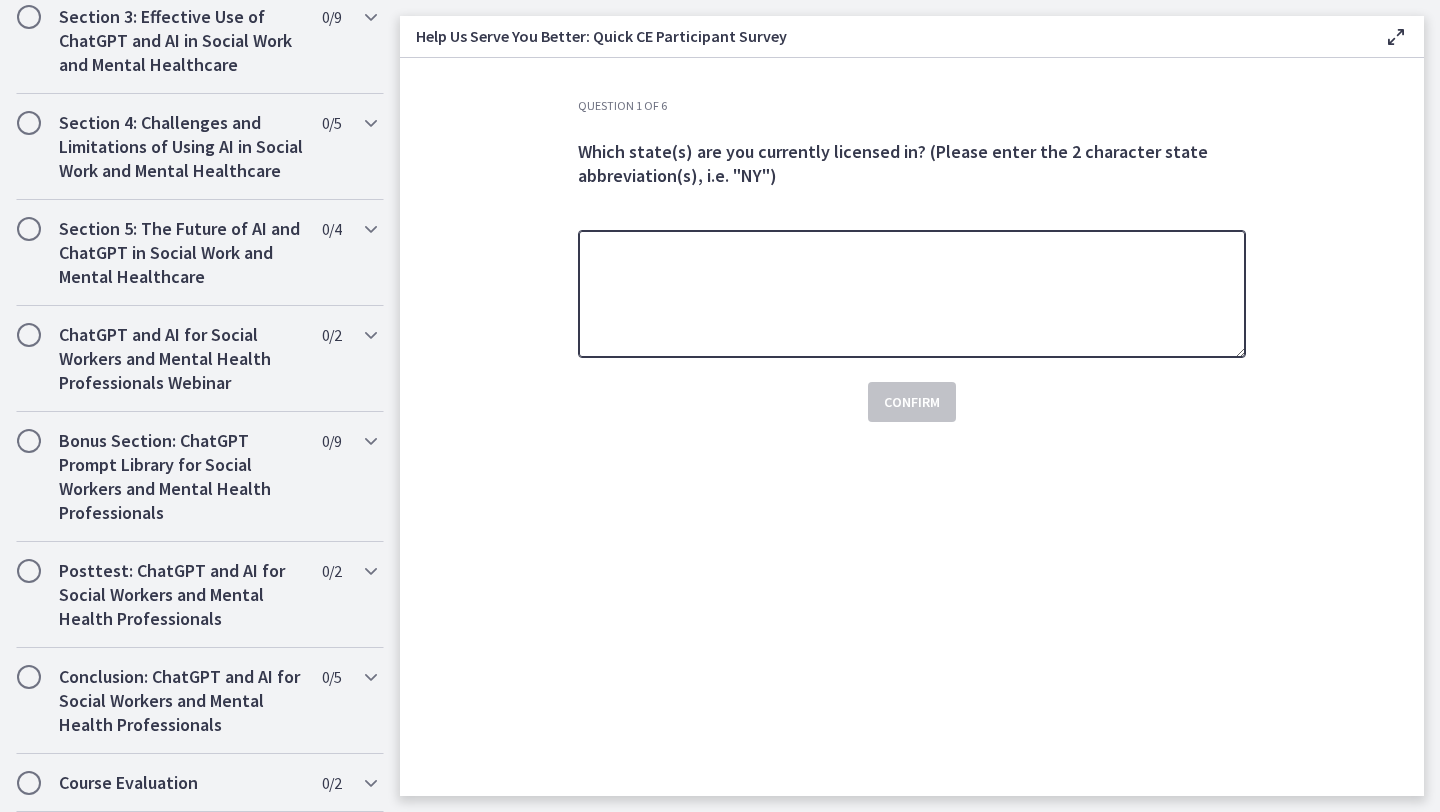 click at bounding box center (912, 294) 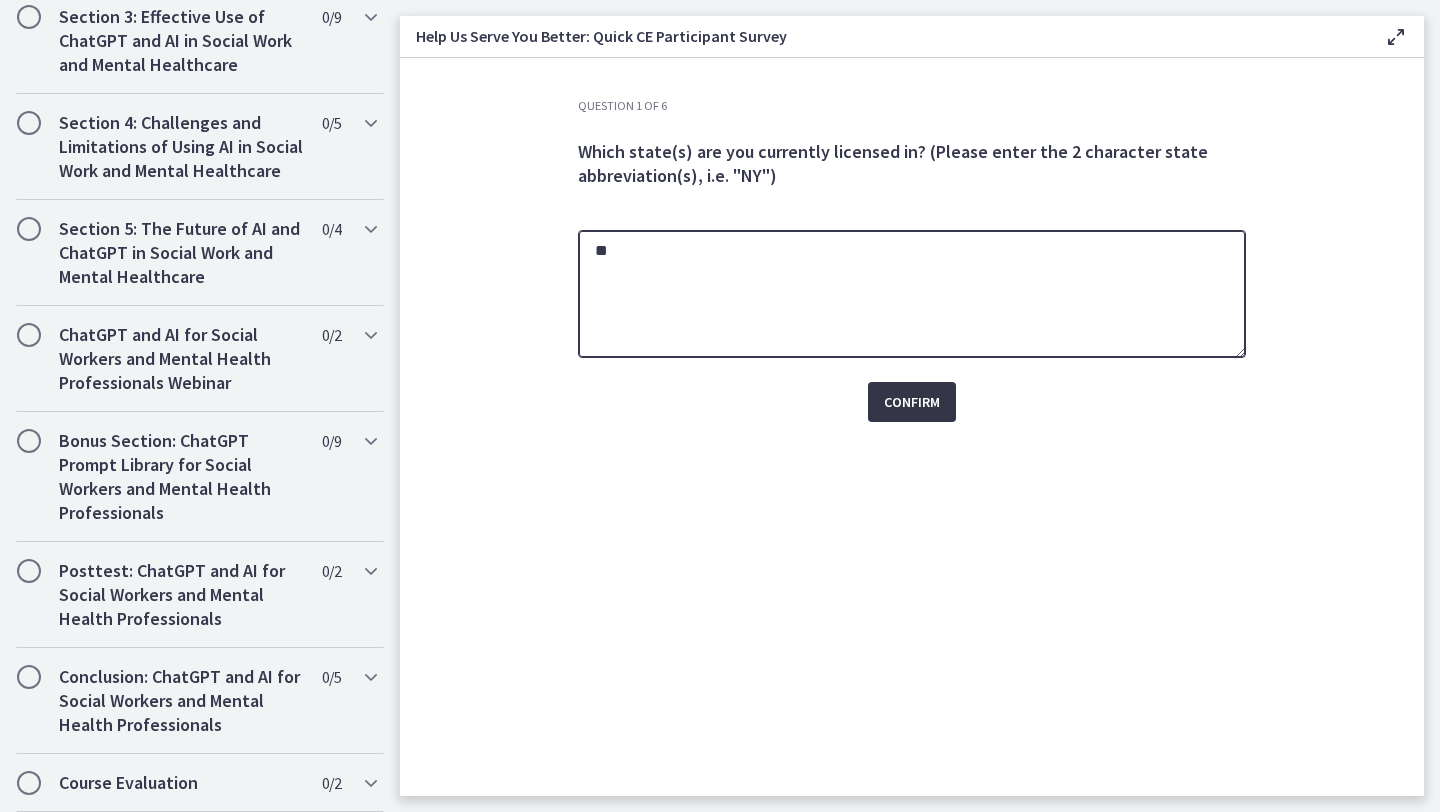 type on "**" 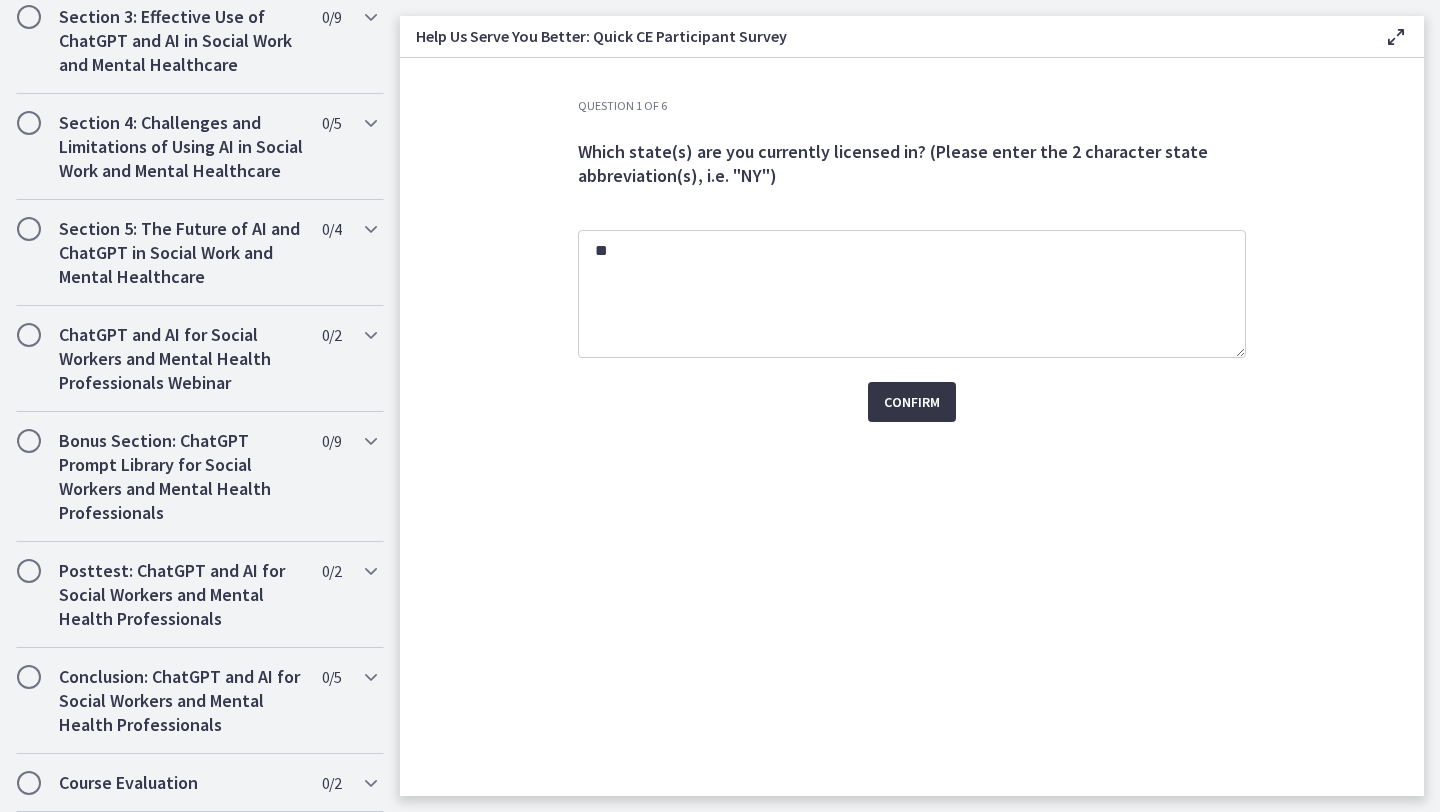click on "Confirm" at bounding box center [912, 402] 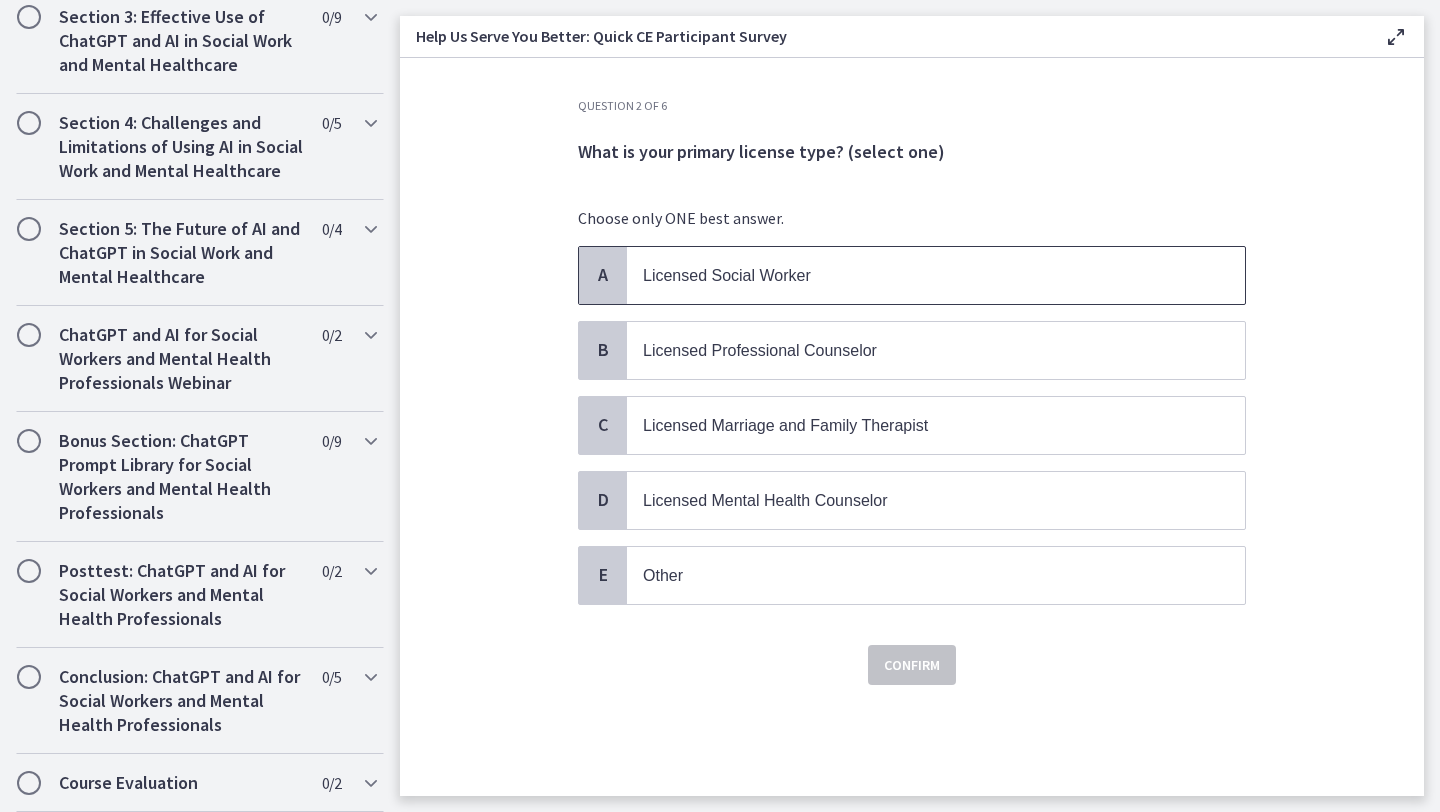 click on "Licensed Social Worker" at bounding box center [727, 275] 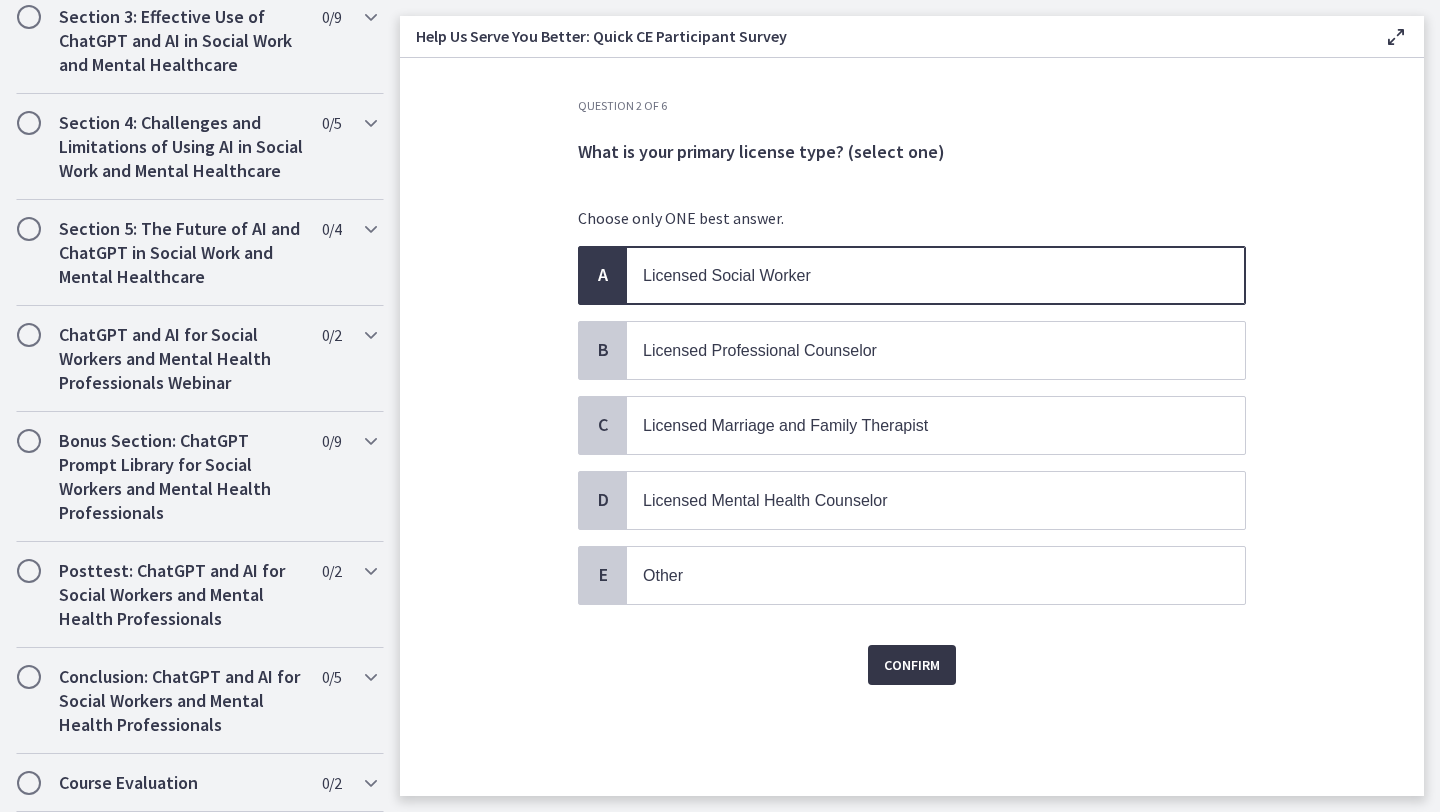 click on "Confirm" at bounding box center (912, 665) 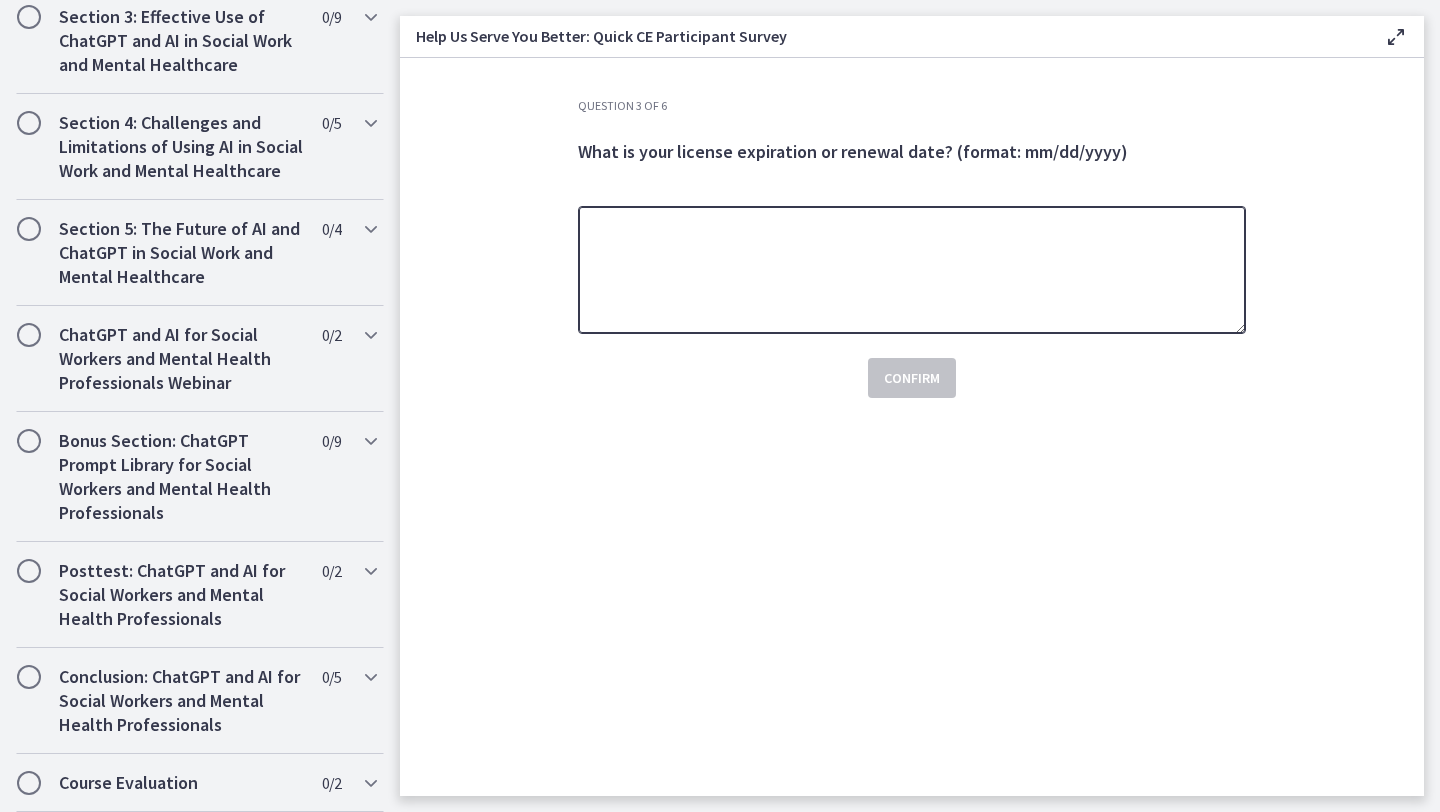 click at bounding box center [912, 270] 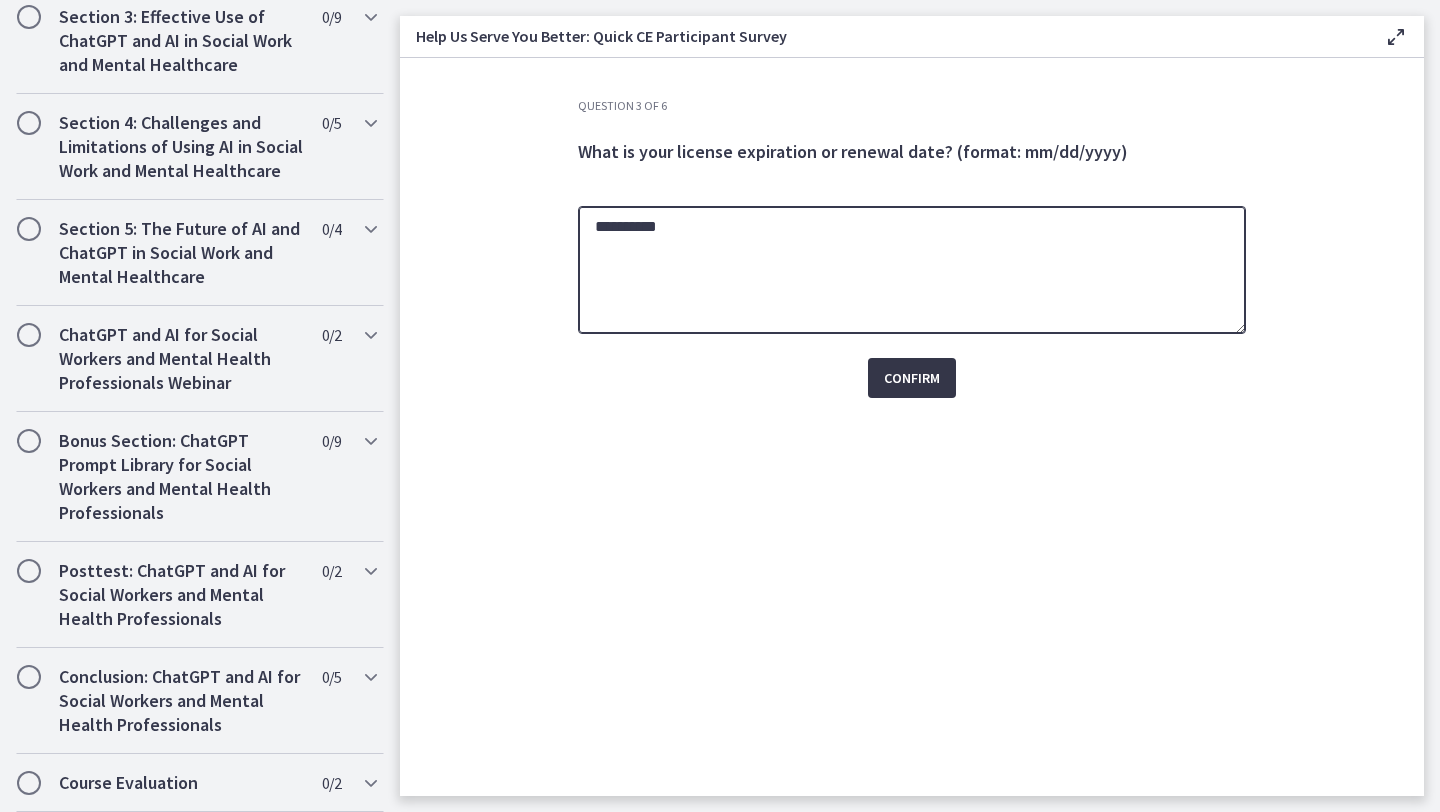 type on "**********" 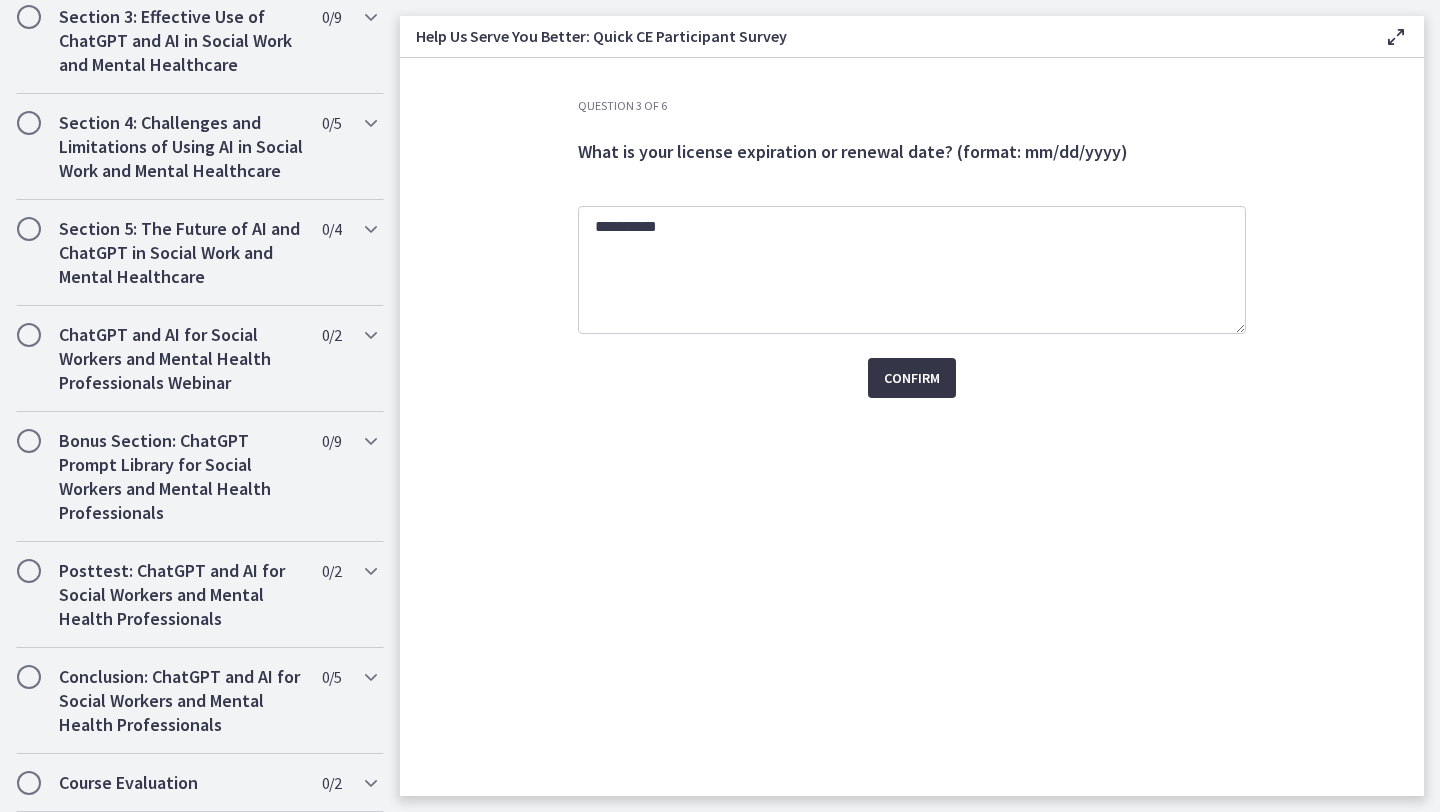 click on "Confirm" at bounding box center [912, 378] 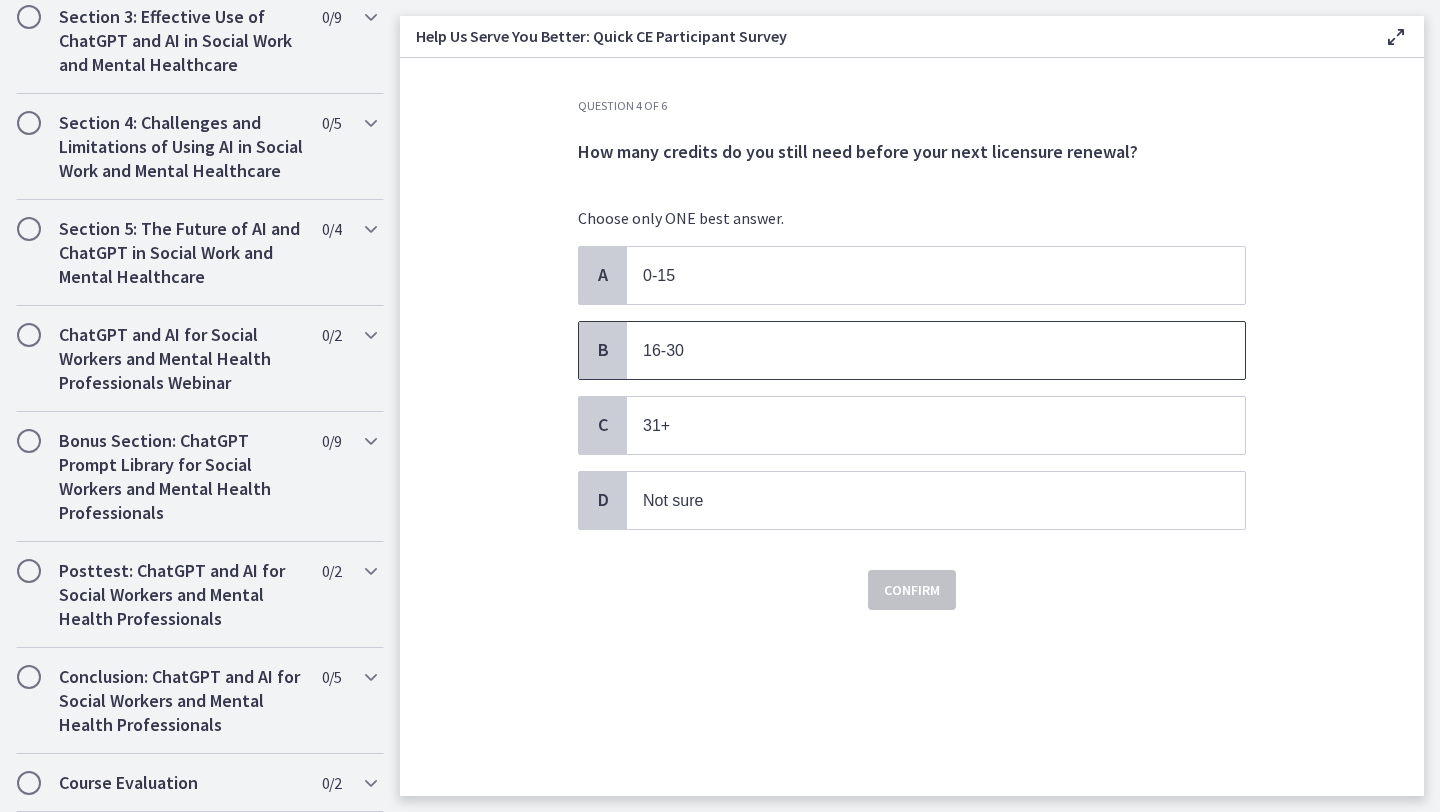 click on "16-30" at bounding box center (916, 350) 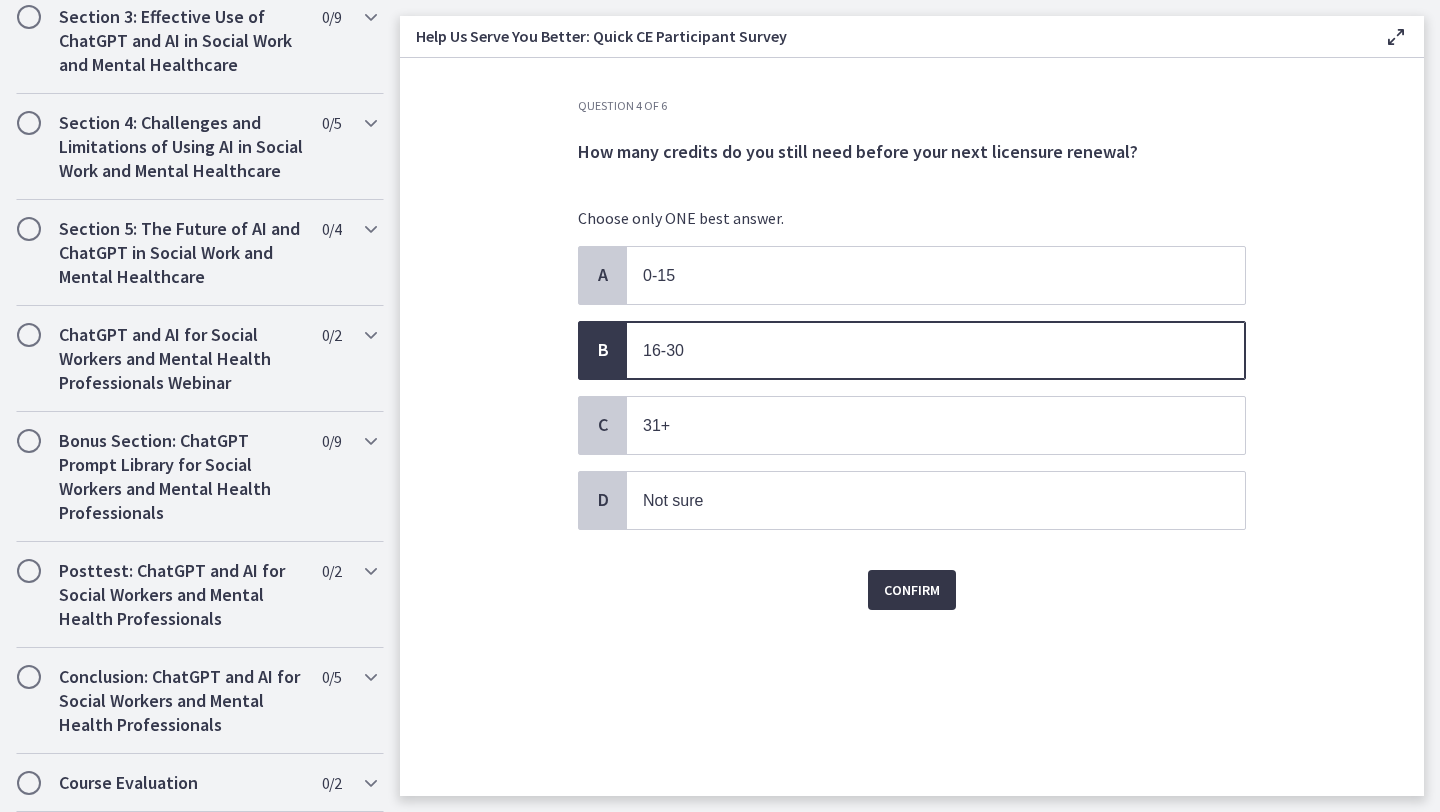 click on "Confirm" at bounding box center (912, 590) 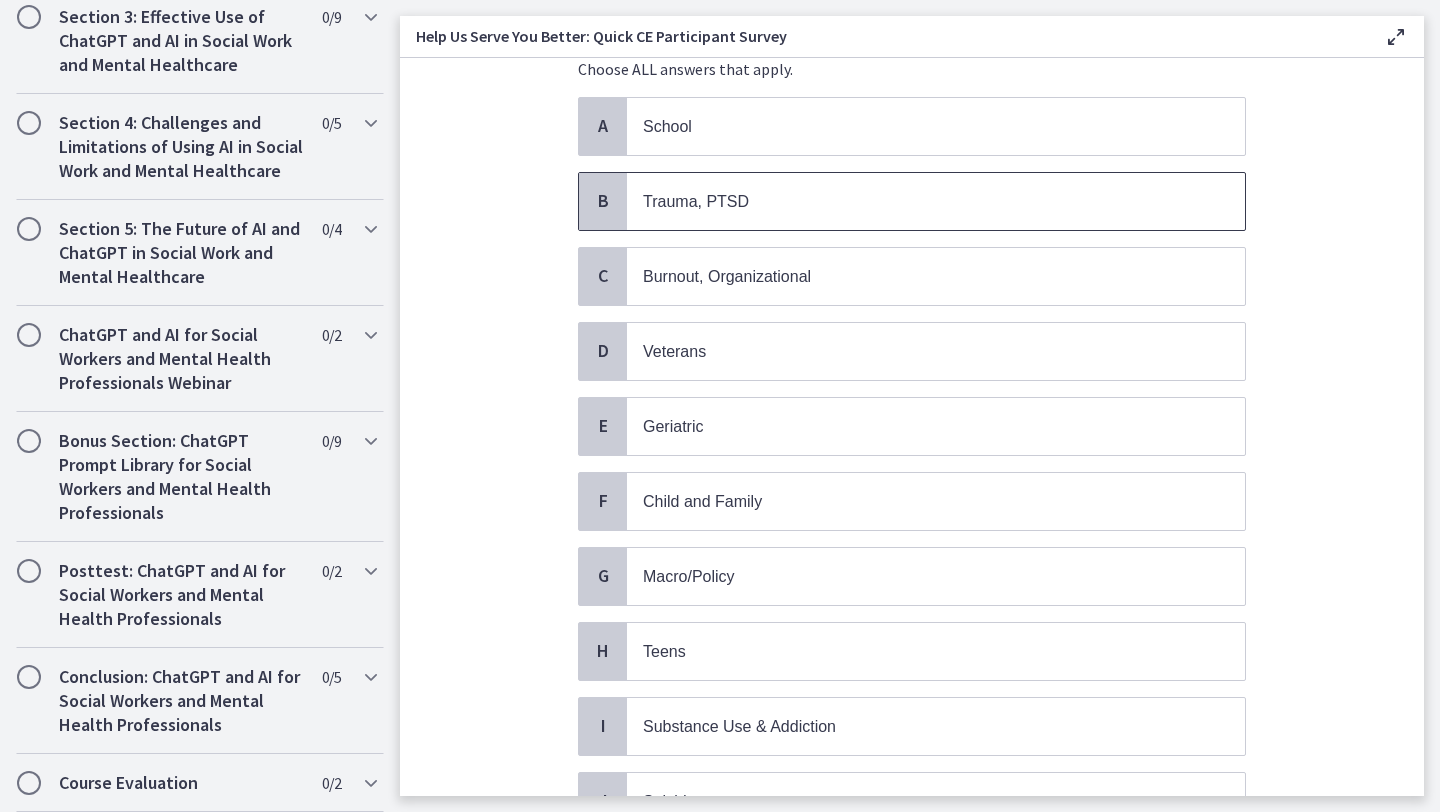 scroll, scrollTop: 60, scrollLeft: 0, axis: vertical 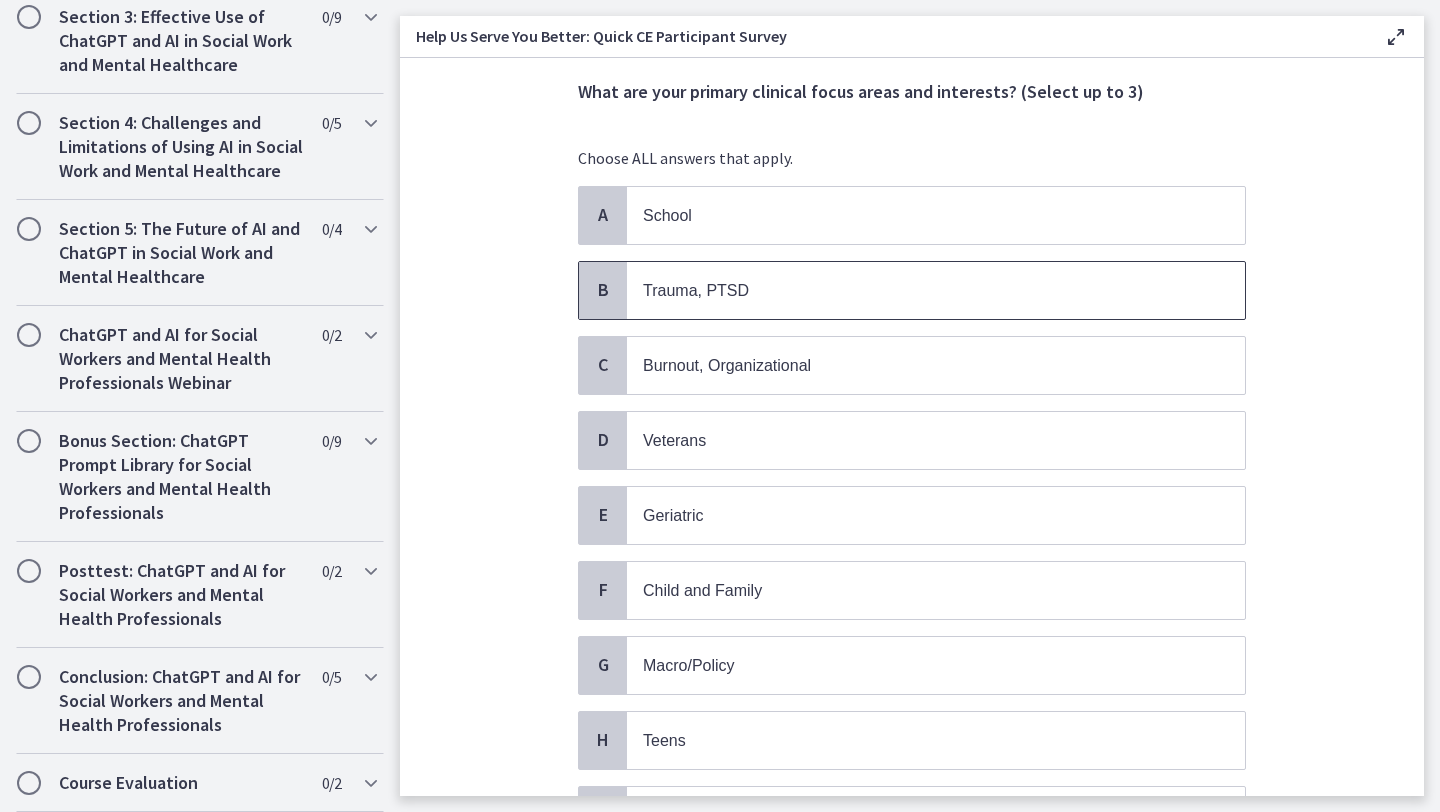 click on "Trauma, PTSD" at bounding box center (696, 290) 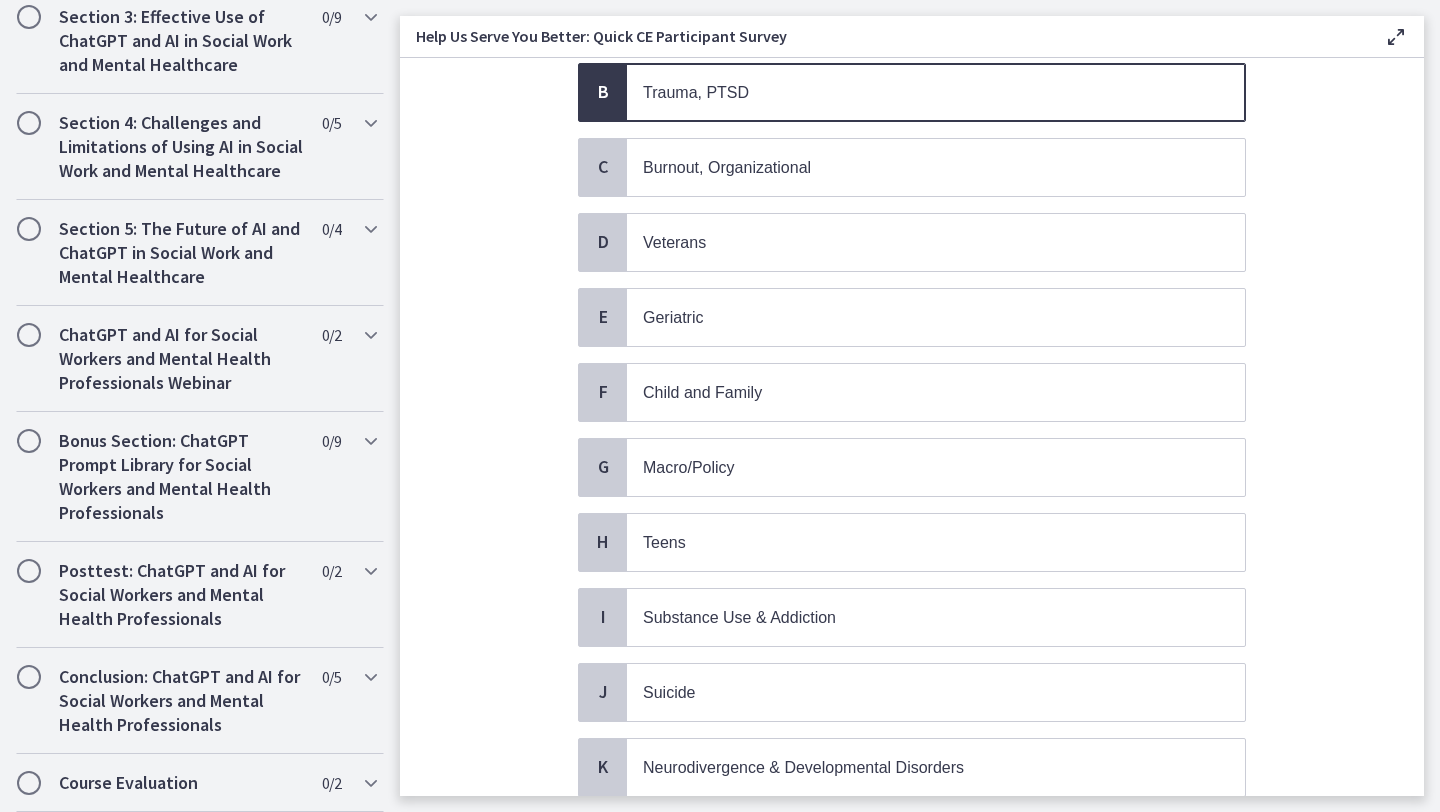 scroll, scrollTop: 275, scrollLeft: 0, axis: vertical 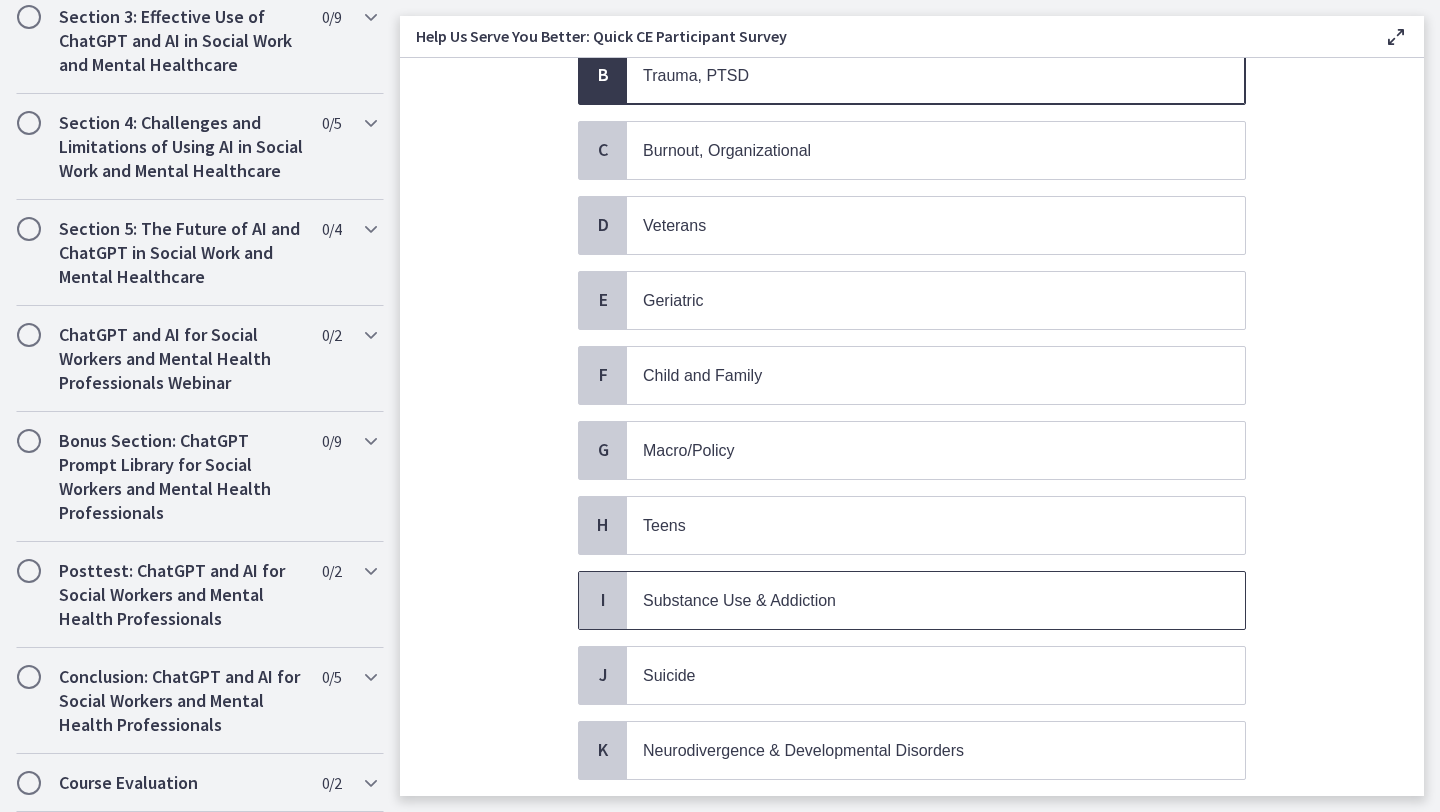 click on "Substance Use & Addiction" at bounding box center [739, 600] 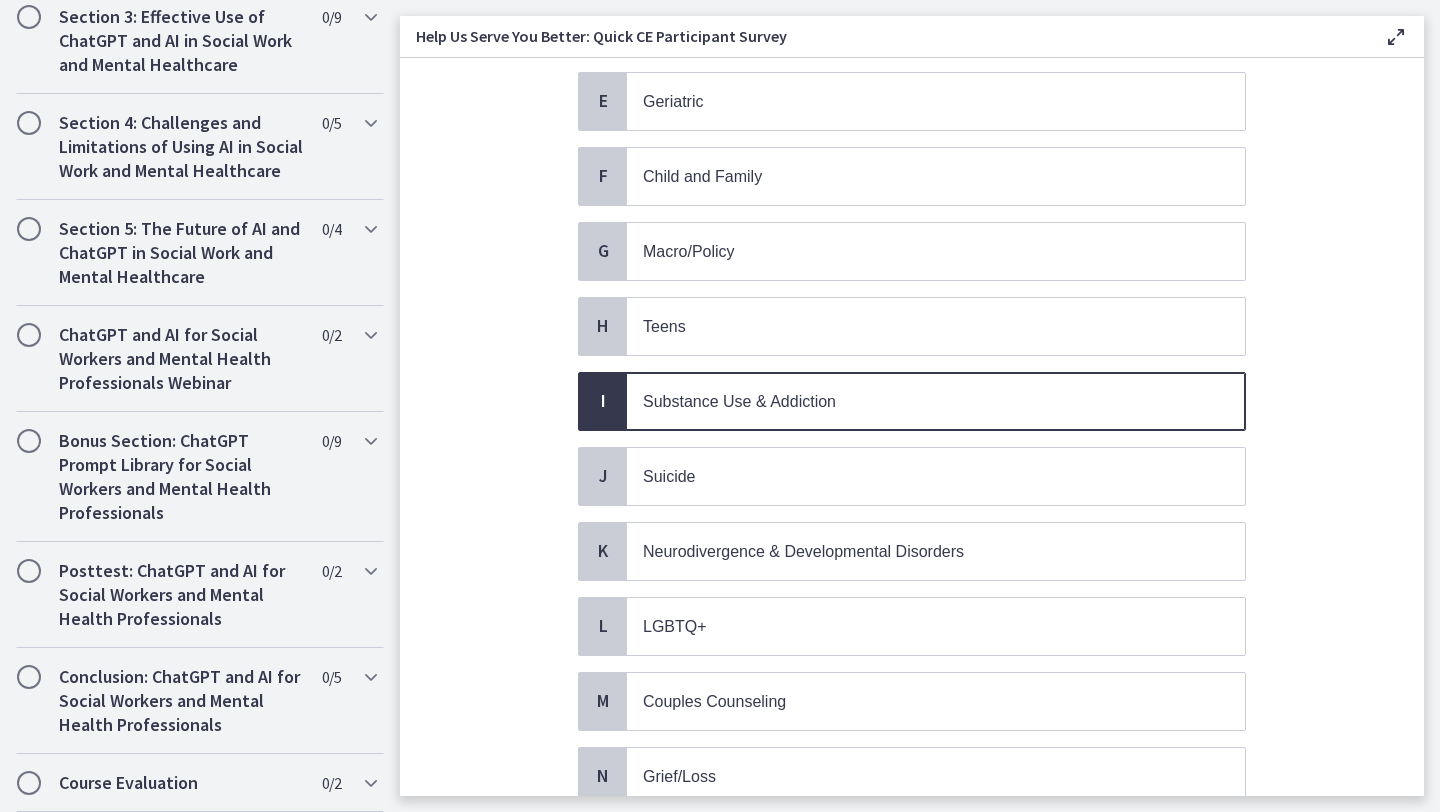 scroll, scrollTop: 387, scrollLeft: 0, axis: vertical 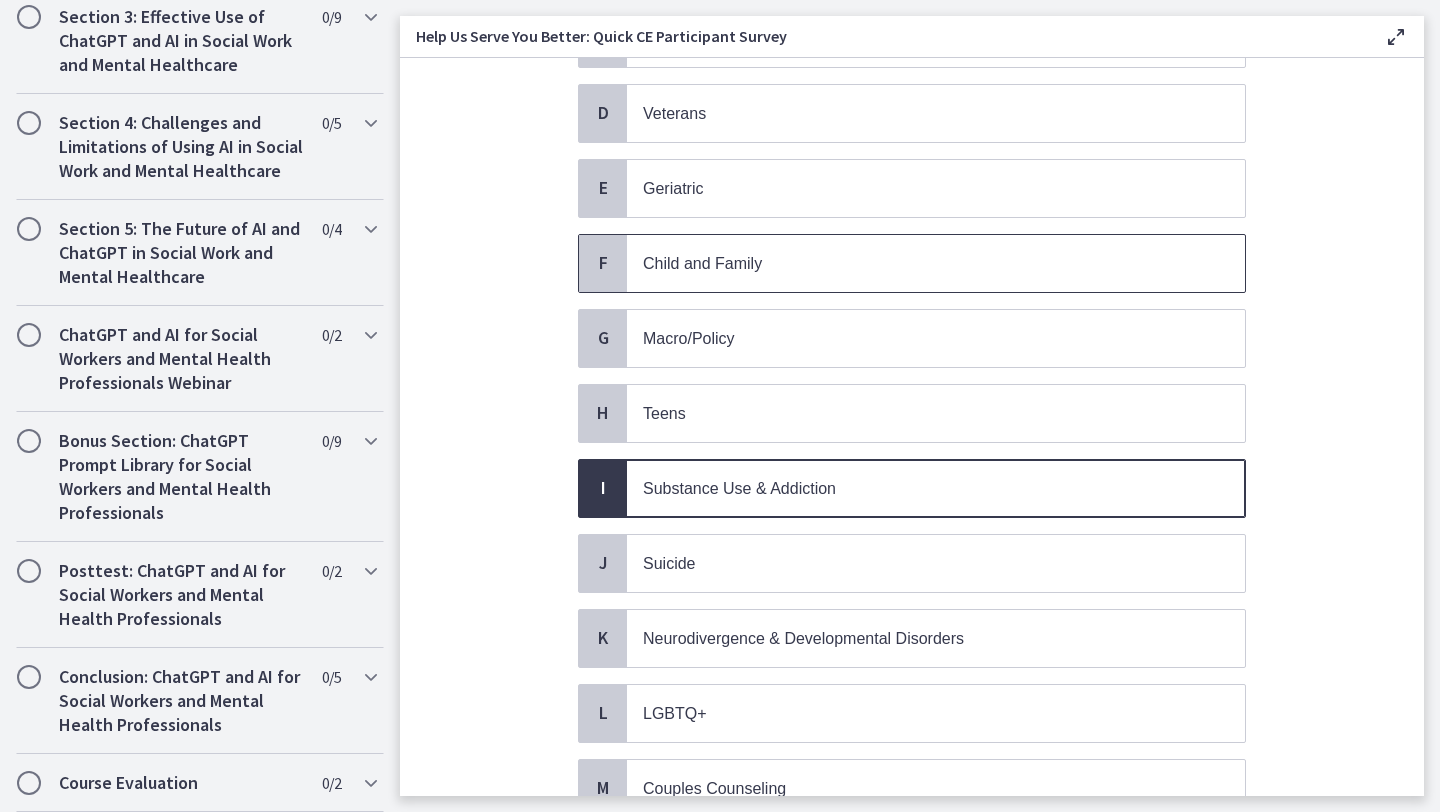 click on "Child and Family" at bounding box center (916, 263) 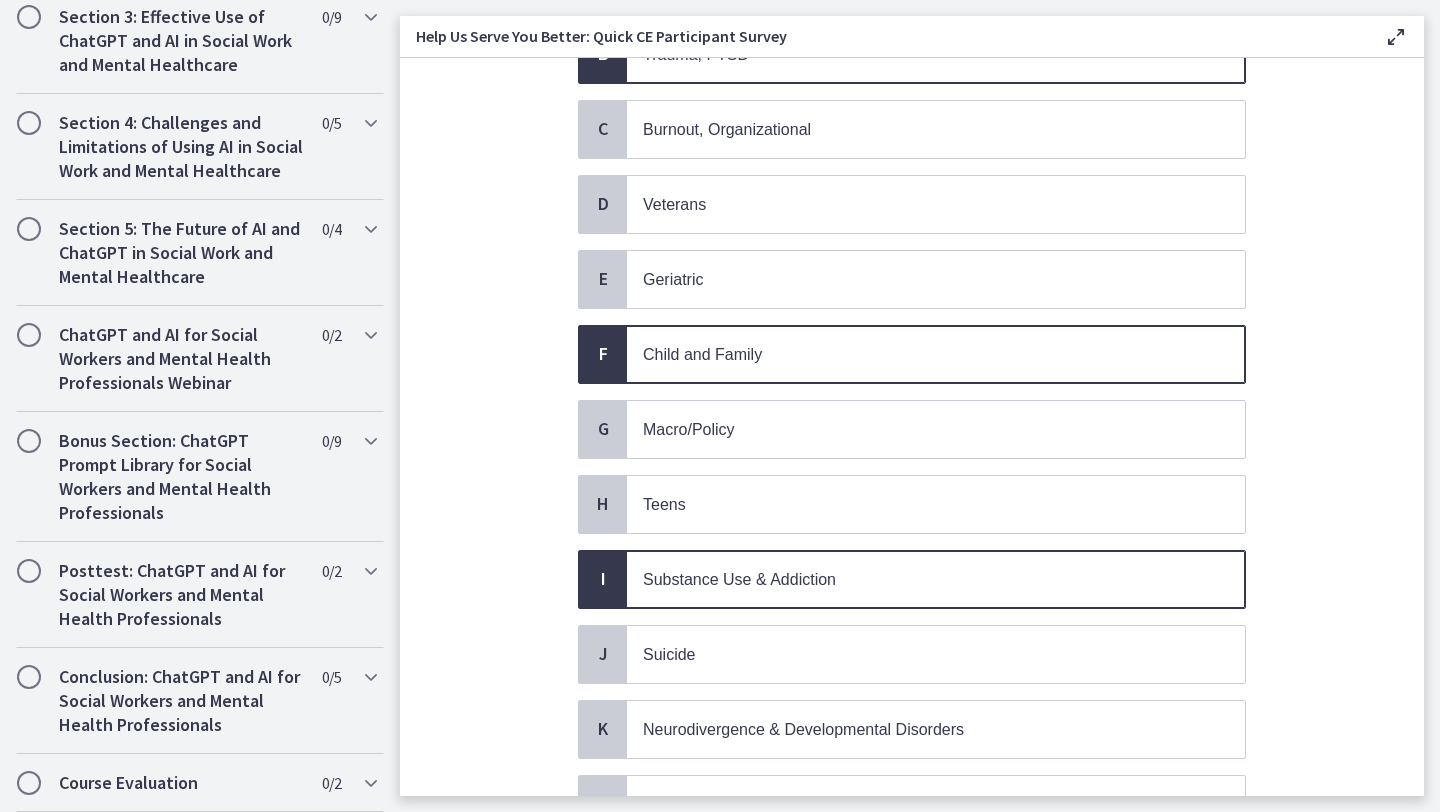 scroll, scrollTop: 297, scrollLeft: 0, axis: vertical 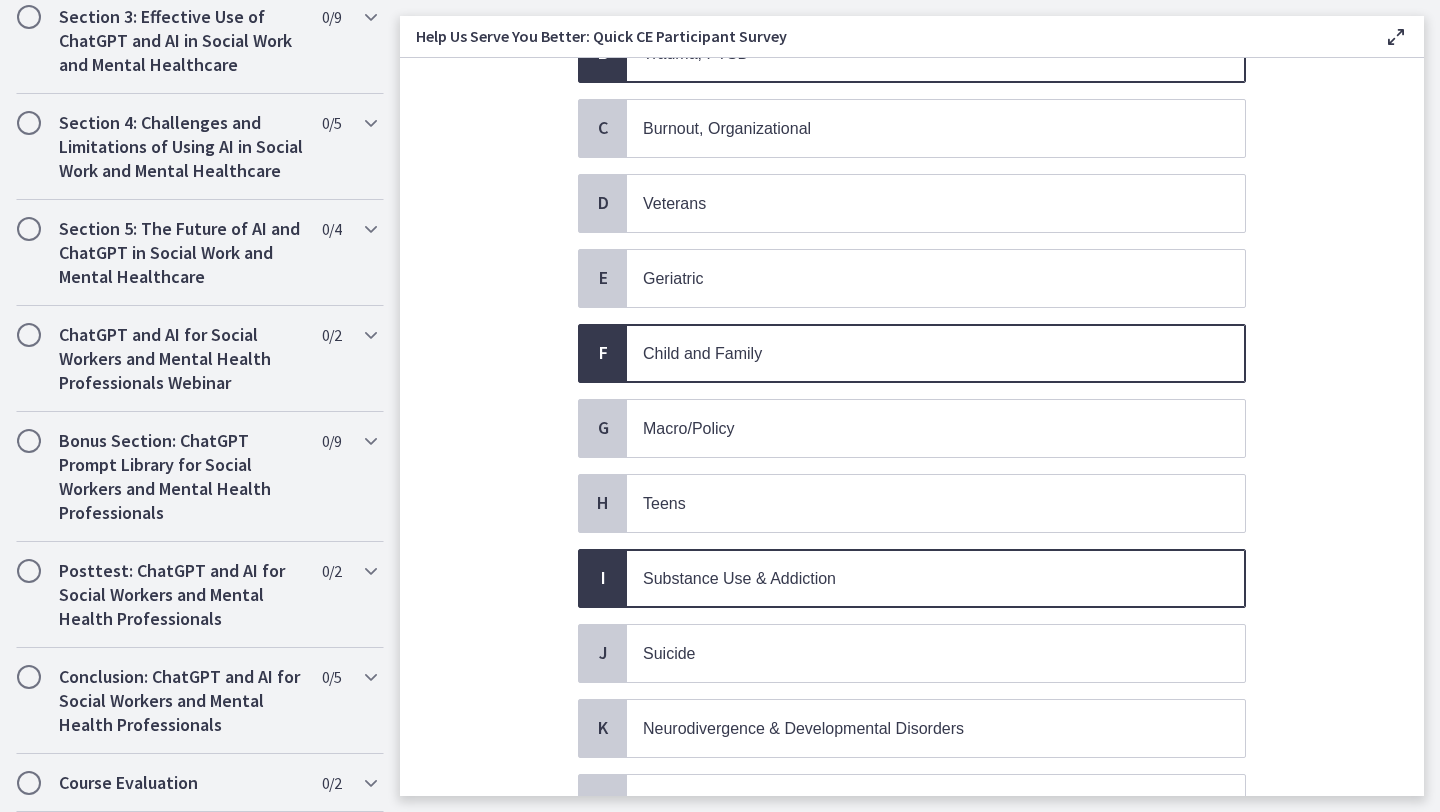 click on "Child and Family" at bounding box center [702, 353] 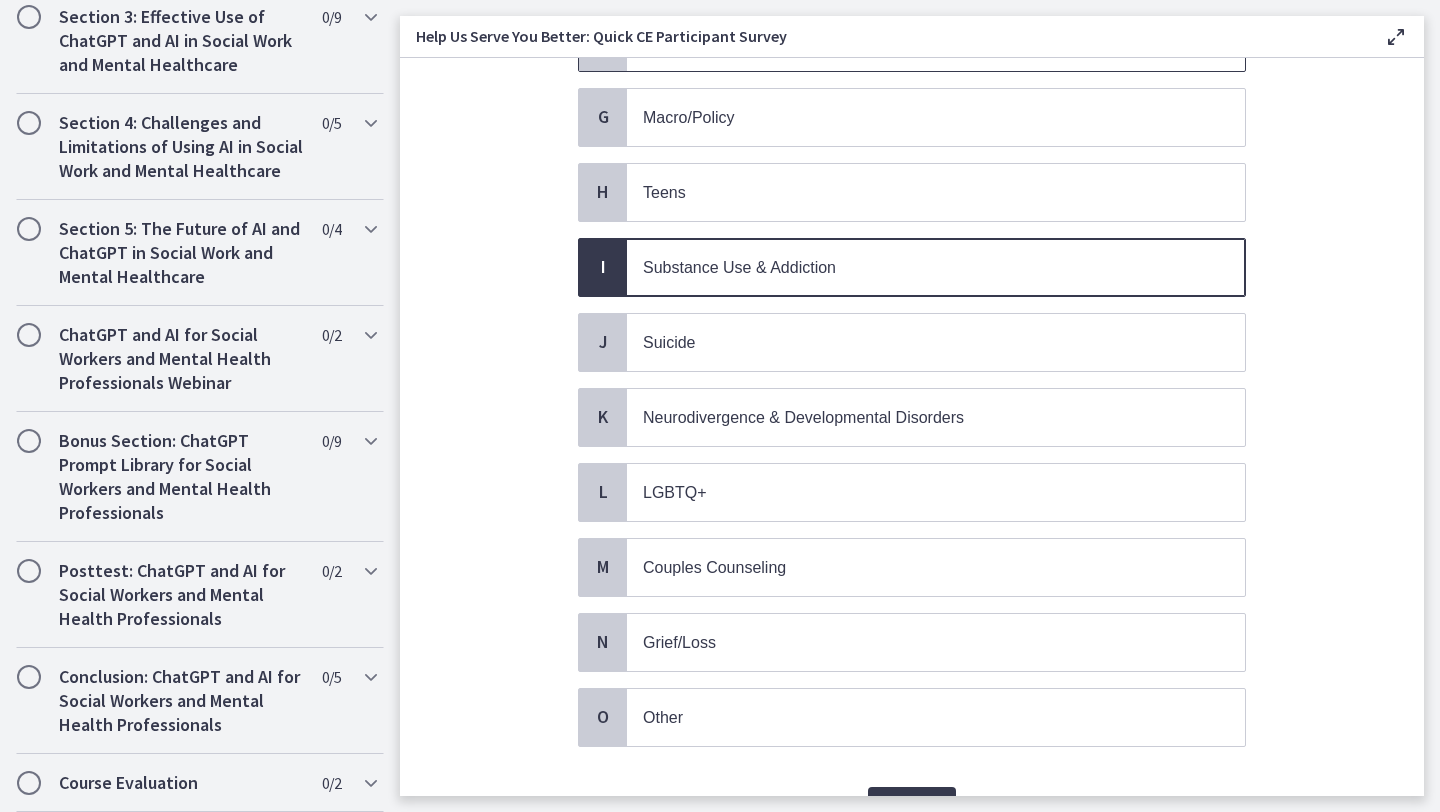 scroll, scrollTop: 704, scrollLeft: 0, axis: vertical 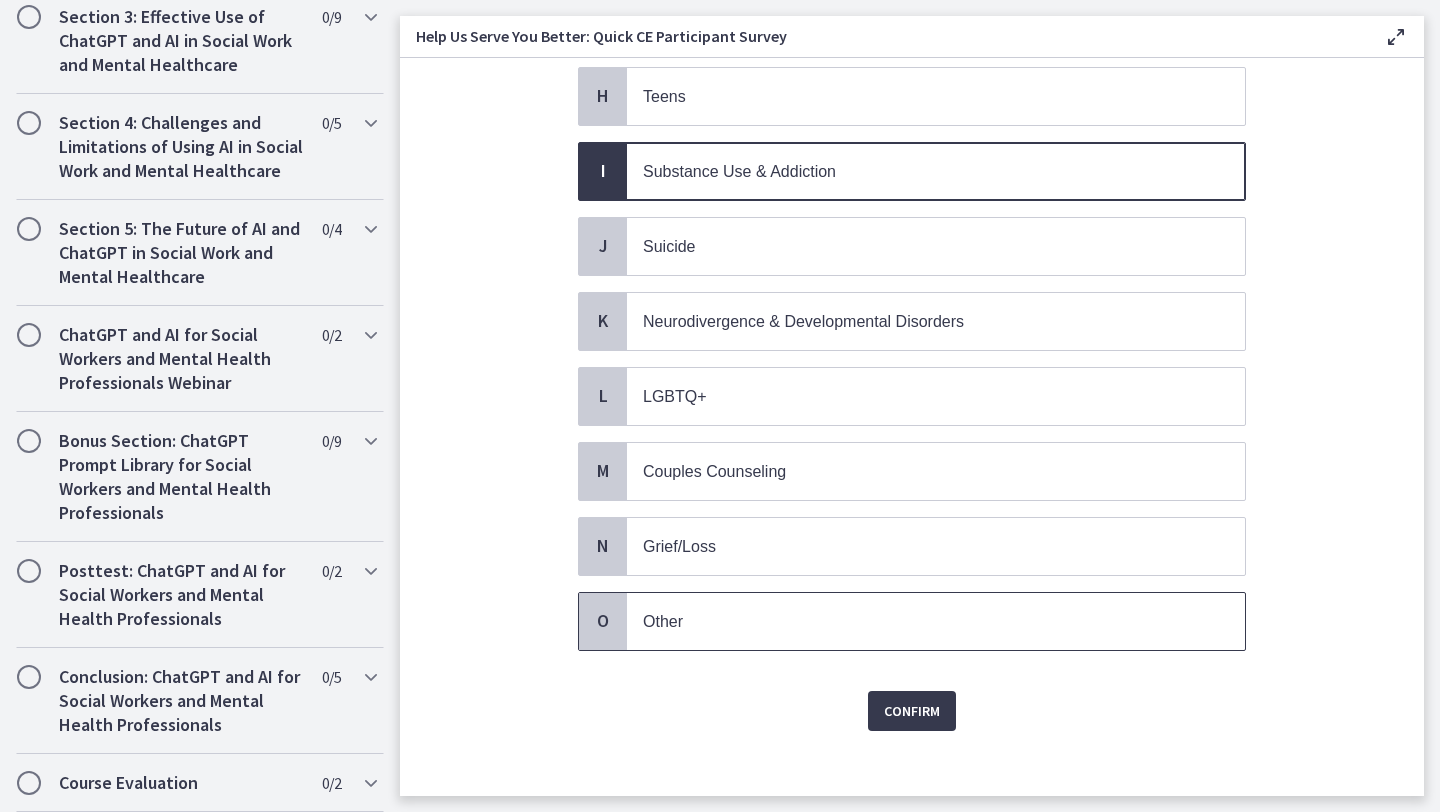 click on "Other" at bounding box center (916, 621) 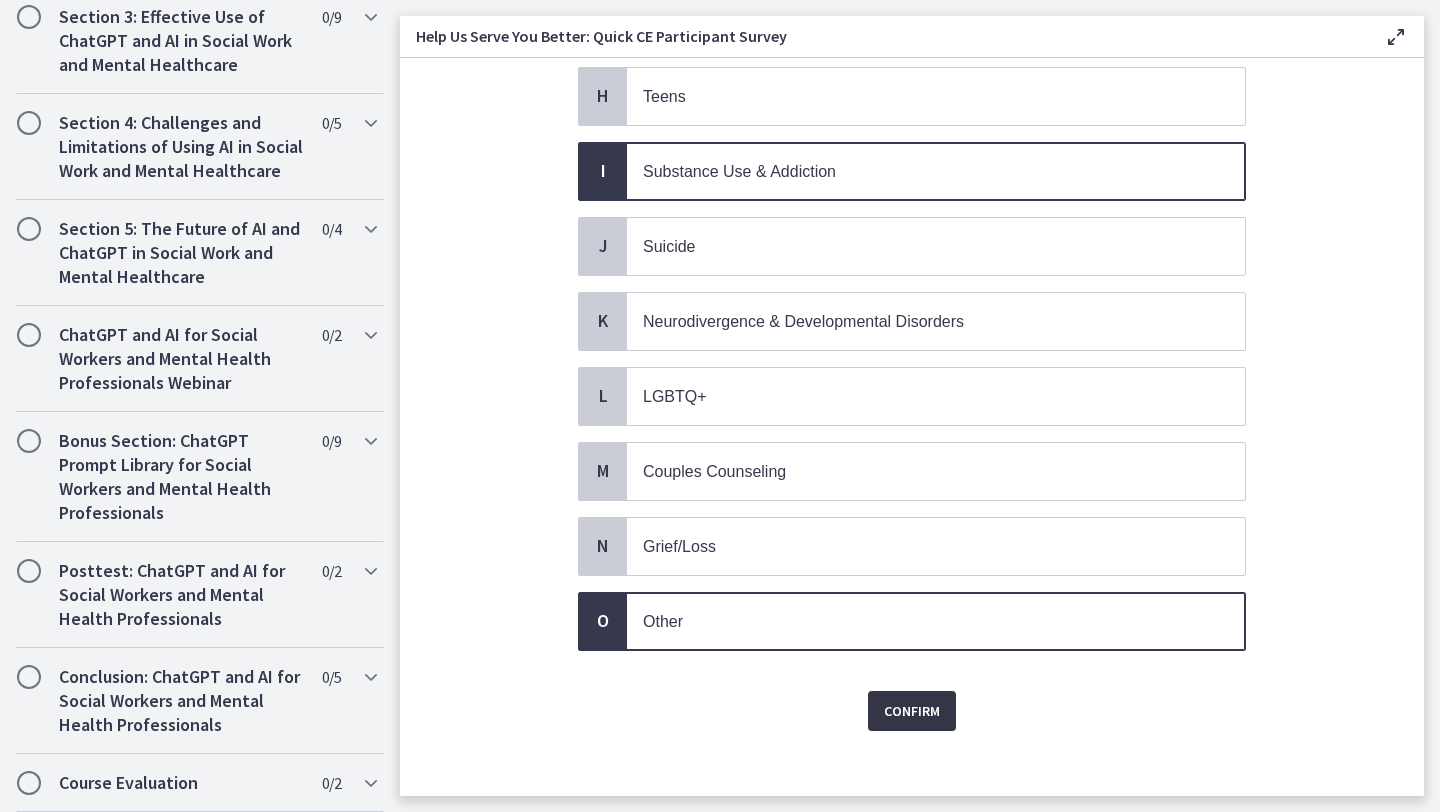 click on "Confirm" at bounding box center (912, 711) 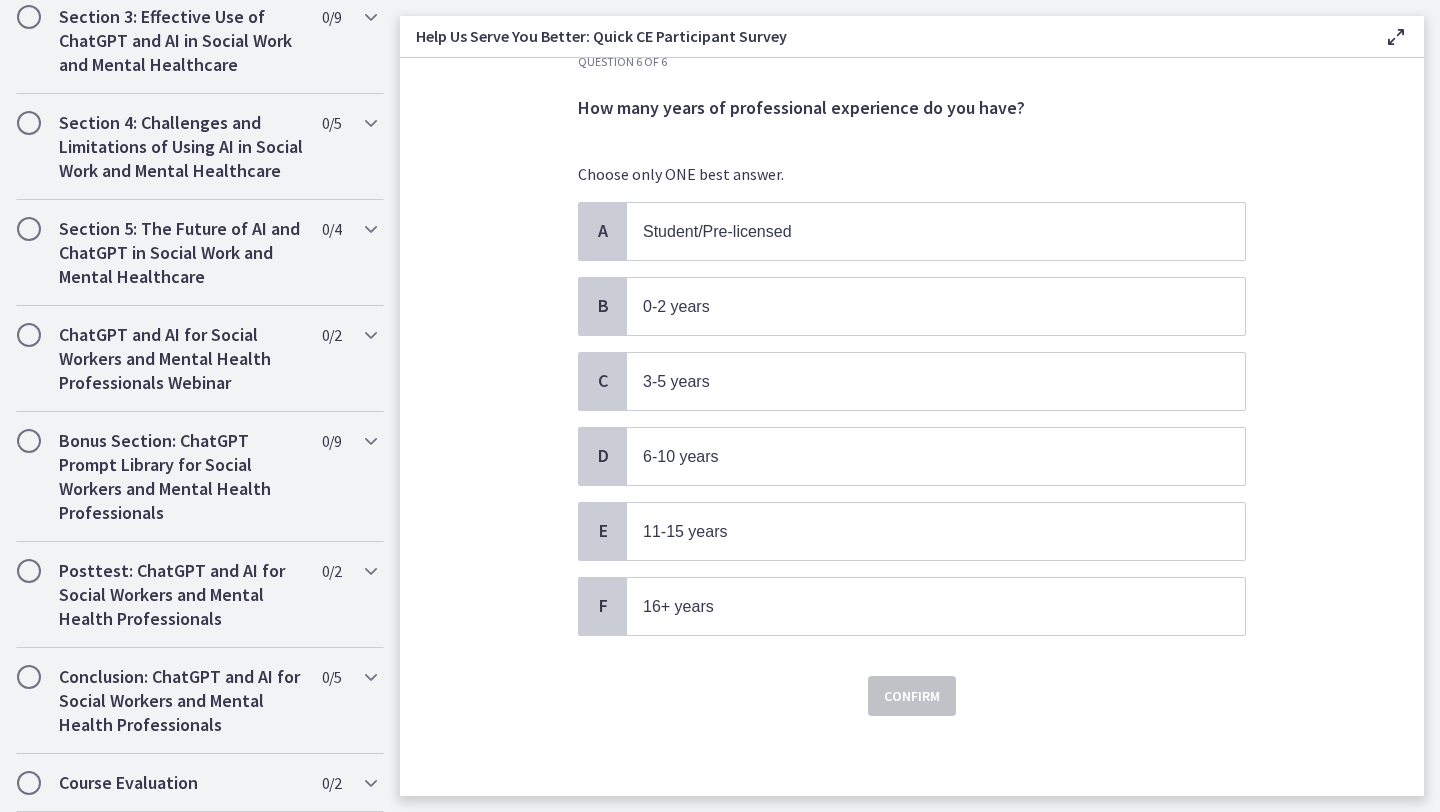 scroll, scrollTop: 0, scrollLeft: 0, axis: both 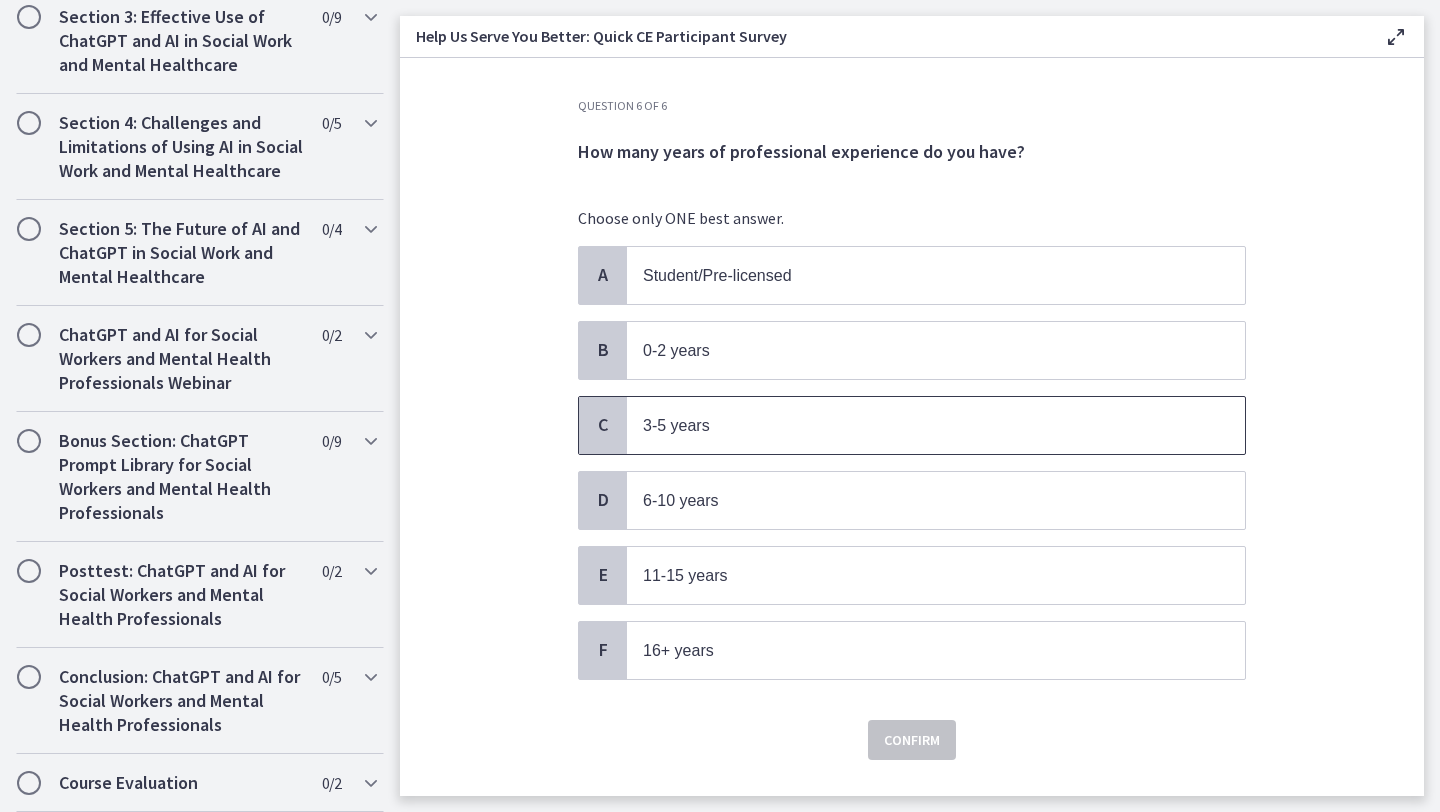 click on "3-5 years" at bounding box center [676, 425] 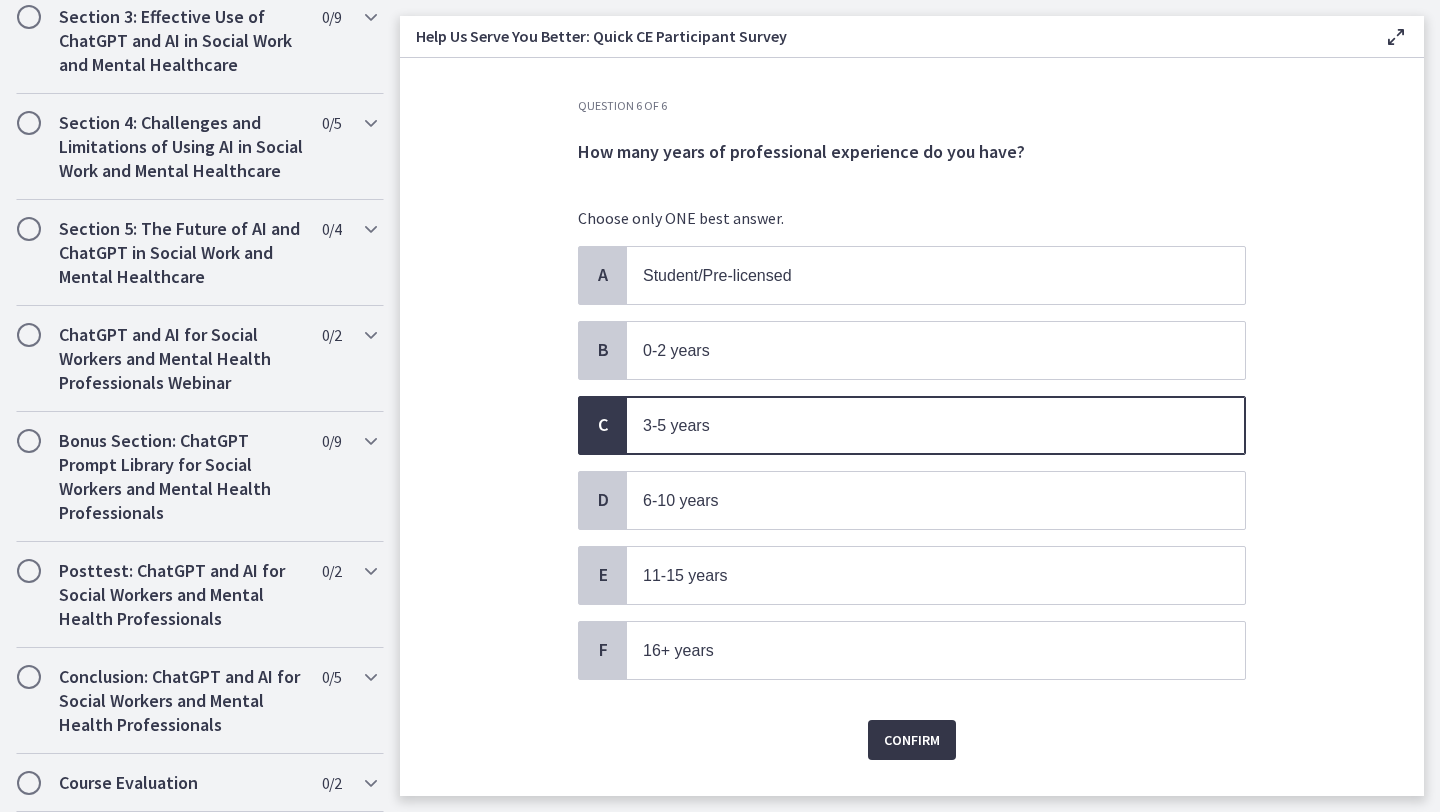 click on "Confirm" at bounding box center (912, 740) 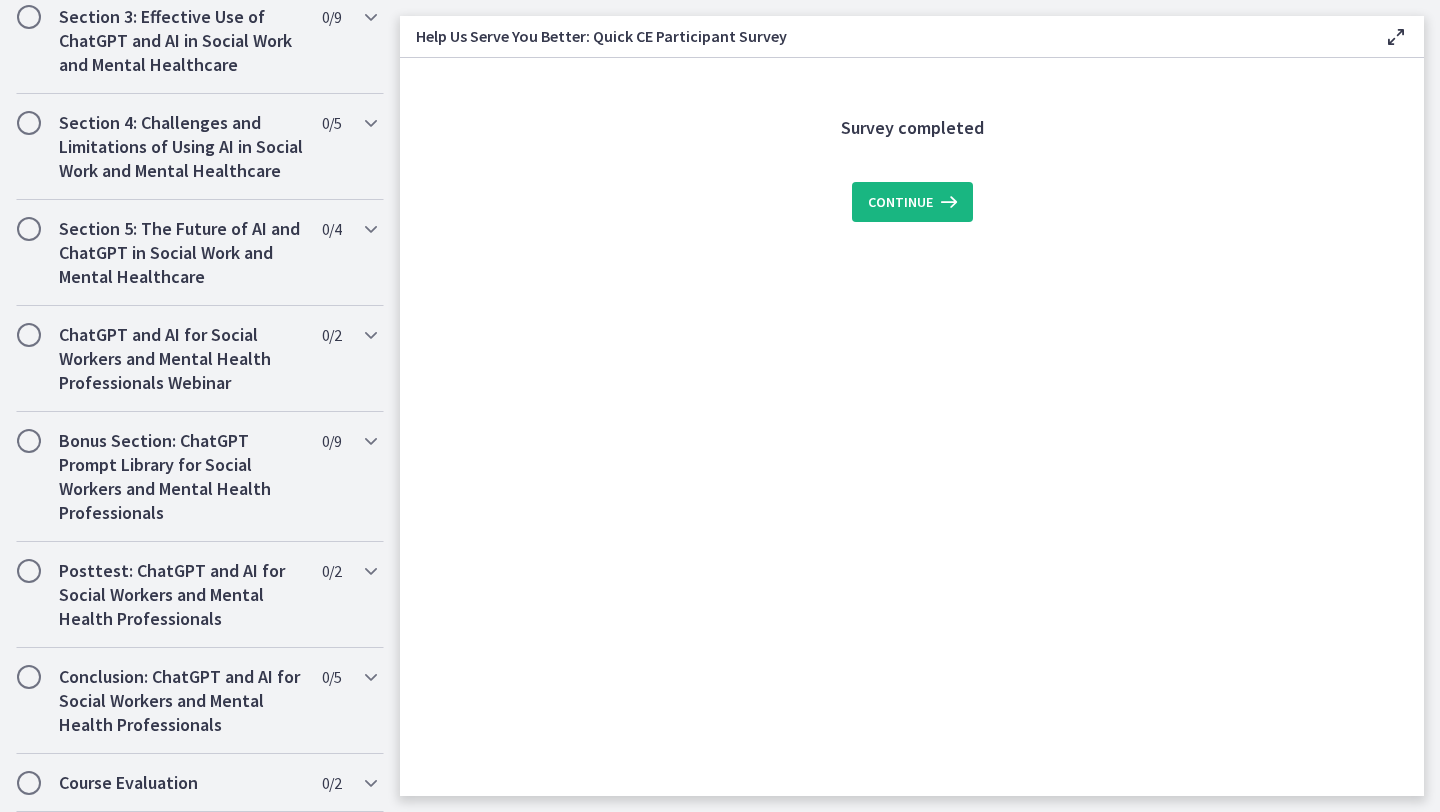 click on "Continue" at bounding box center [900, 202] 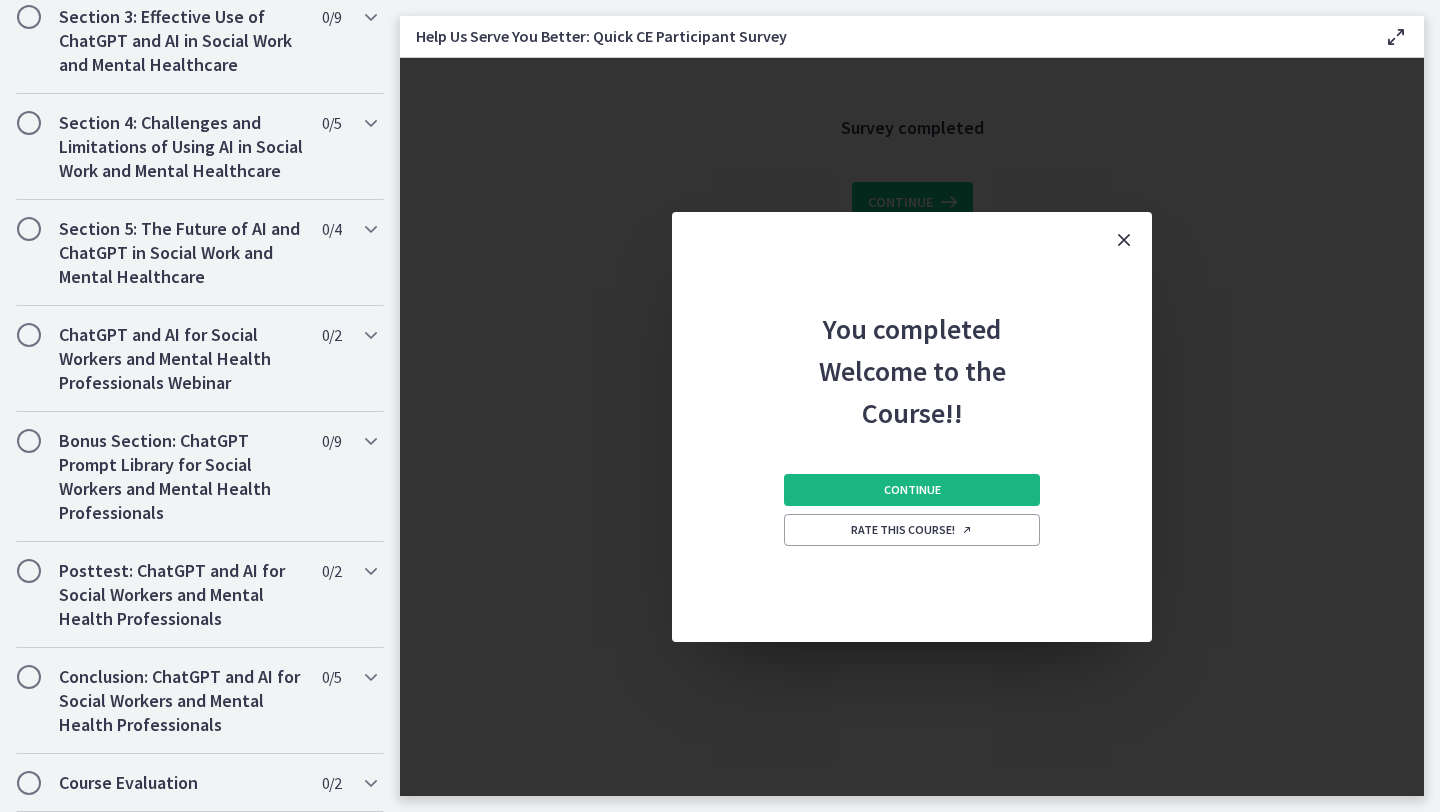 click on "Continue" at bounding box center (912, 490) 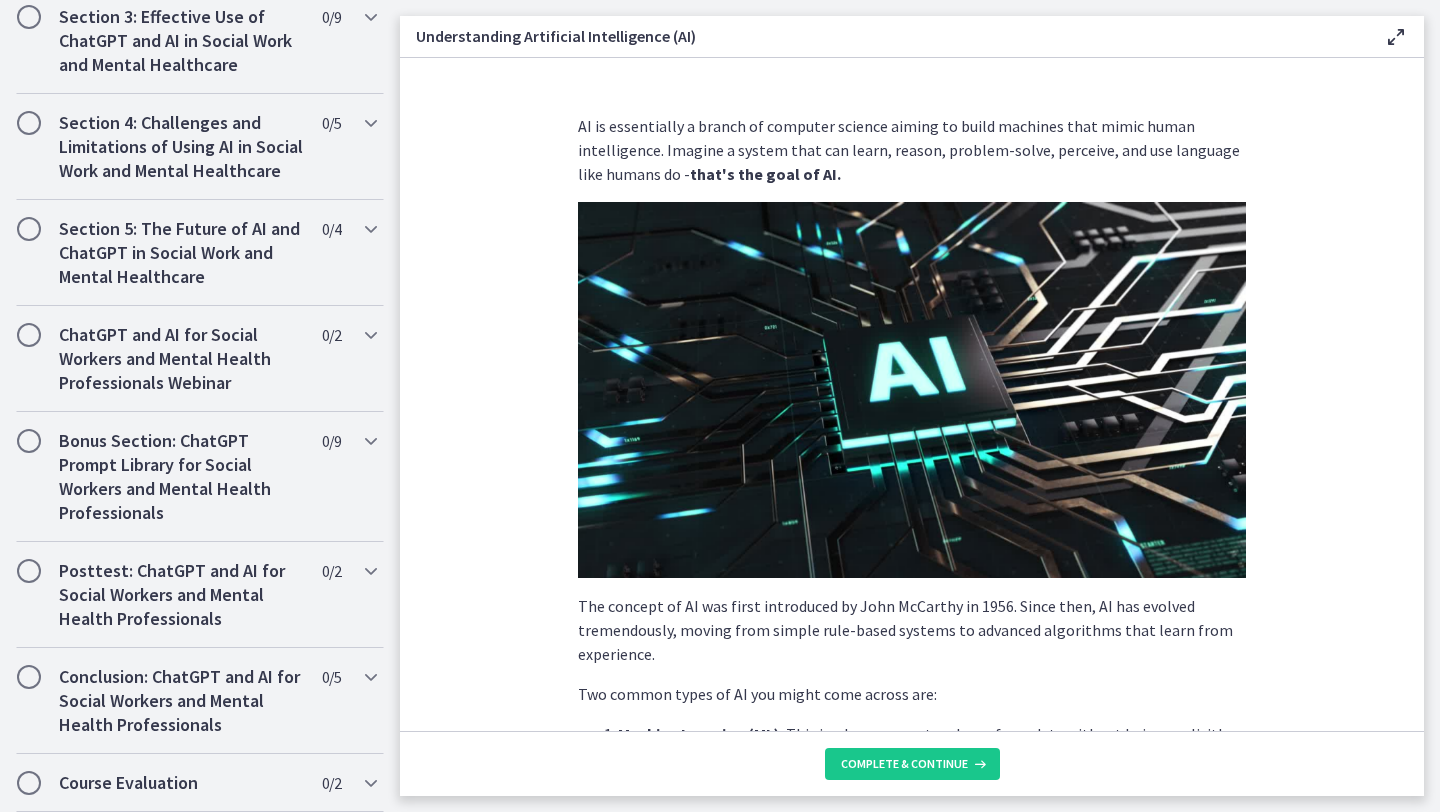 scroll, scrollTop: 912, scrollLeft: 0, axis: vertical 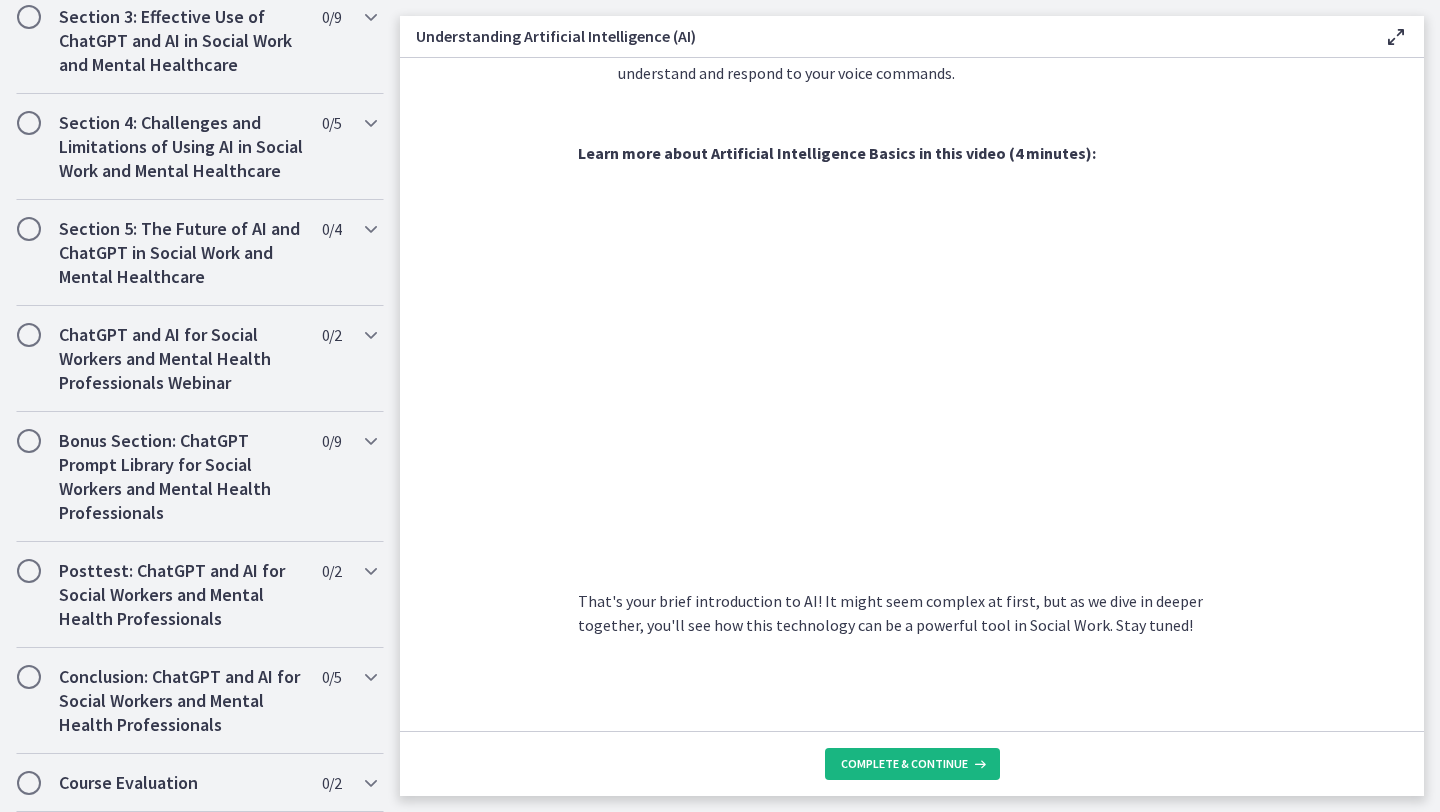 click on "Complete & continue" at bounding box center [904, 764] 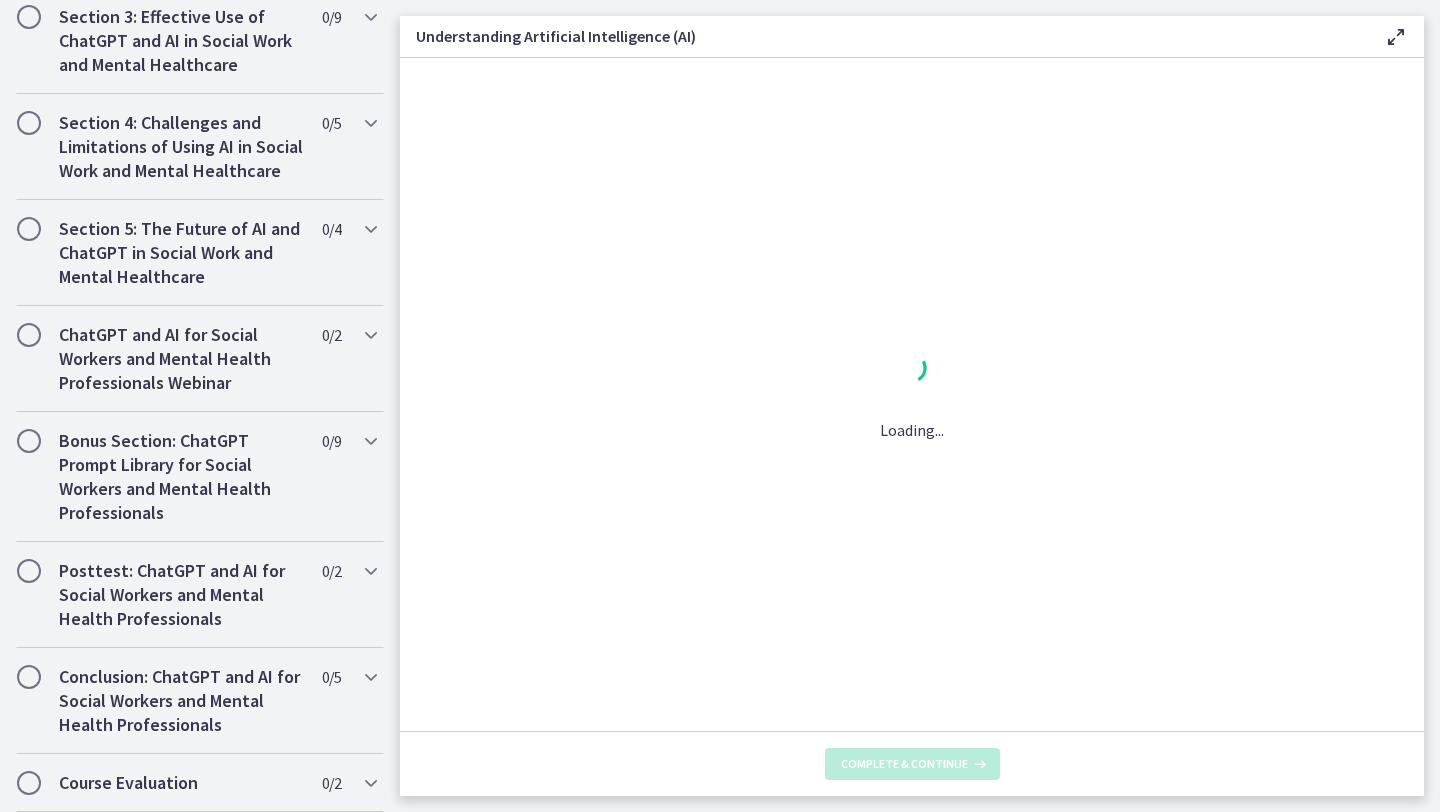 scroll, scrollTop: 0, scrollLeft: 0, axis: both 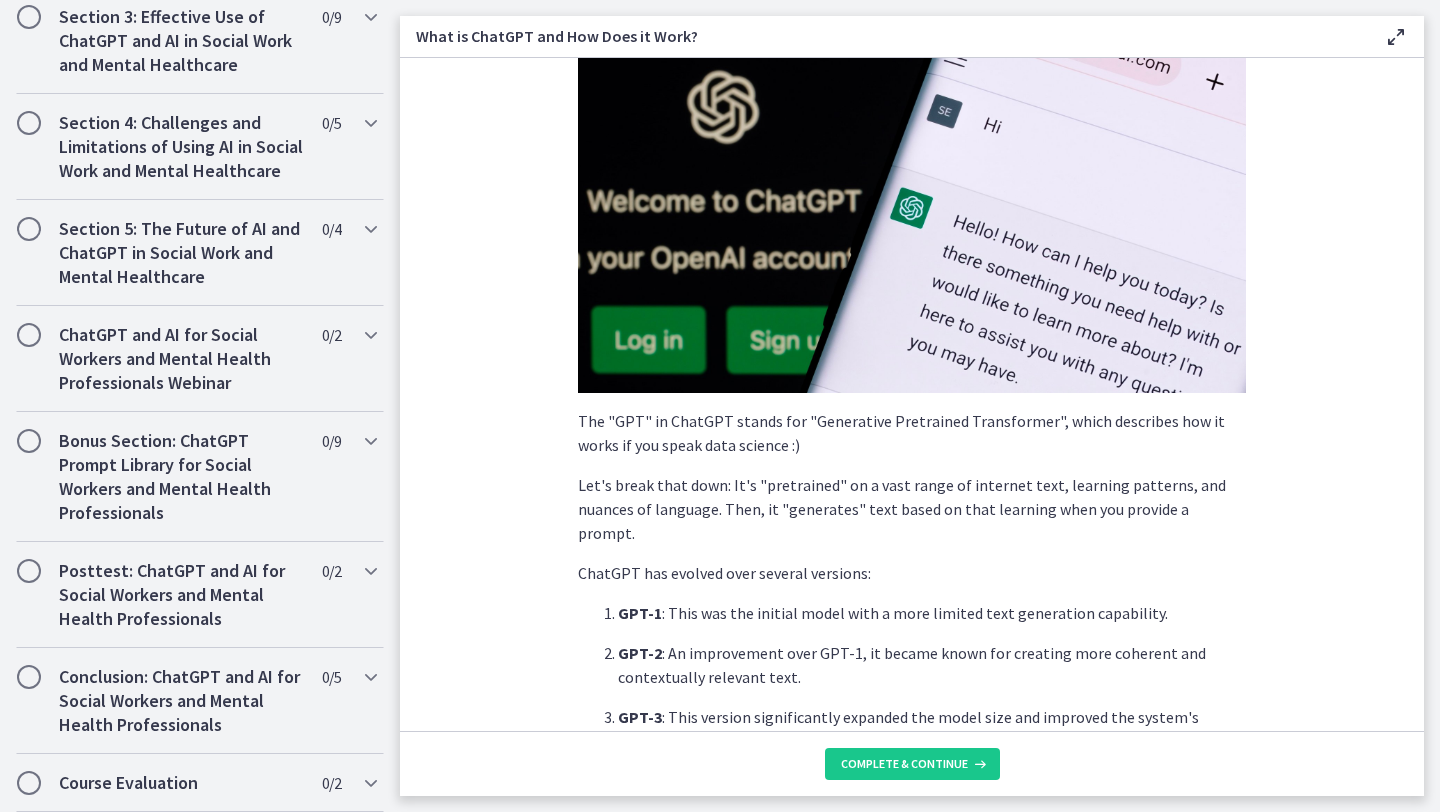 click on "Let's break that down: It's "pretrained" on a vast range of internet text, learning patterns, and nuances of language. Then, it "generates" text based on that learning when you provide a prompt." at bounding box center [912, 509] 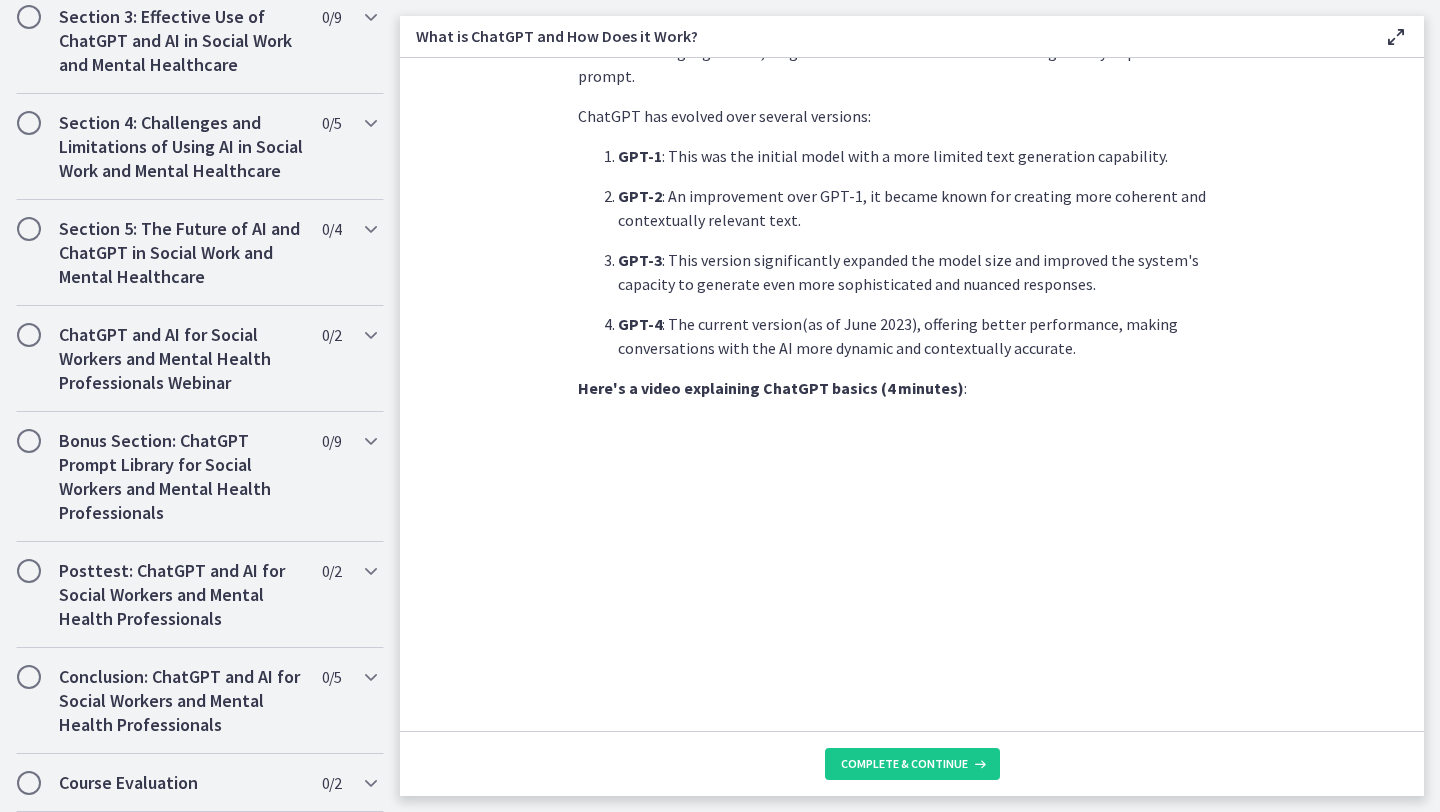 scroll, scrollTop: 767, scrollLeft: 0, axis: vertical 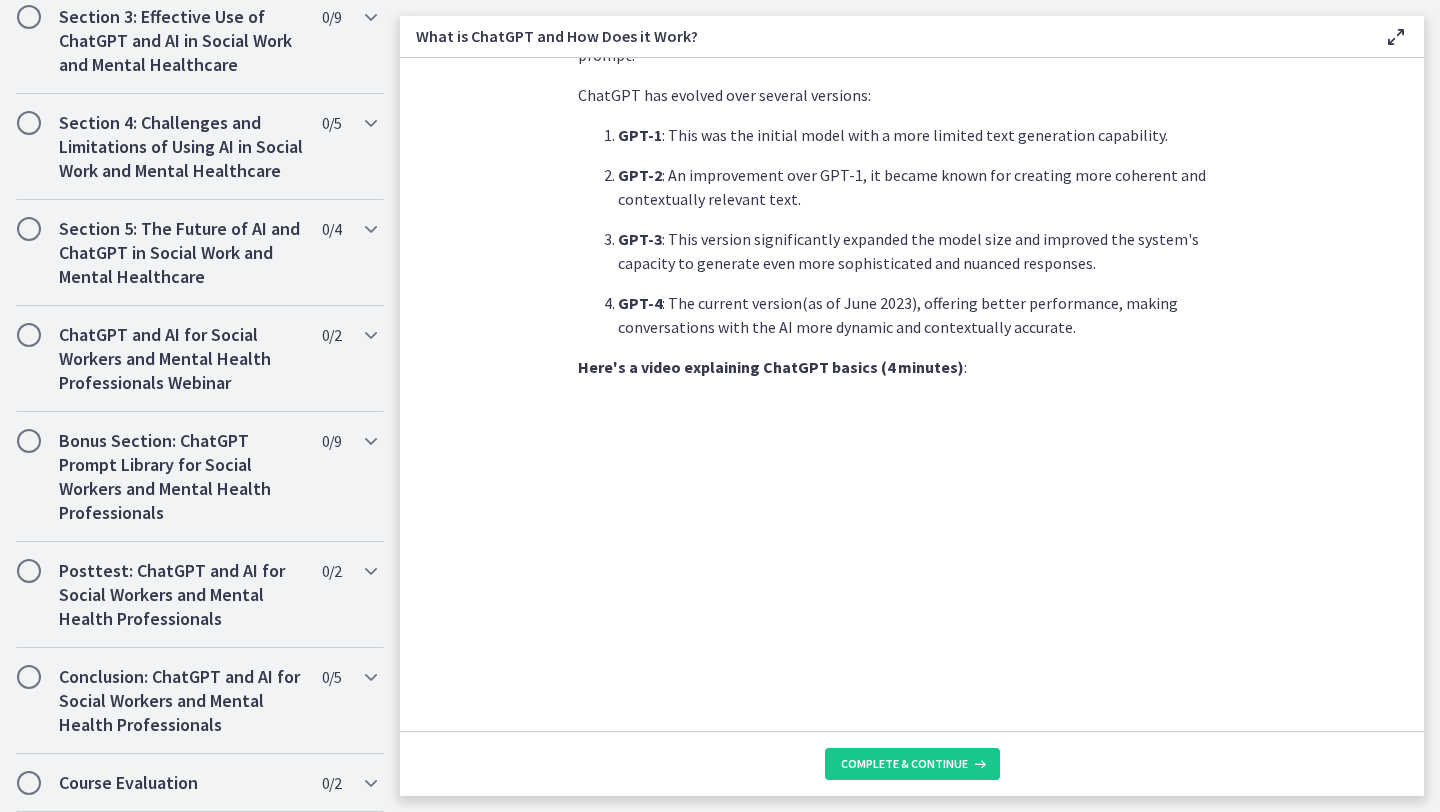click on "GPT-3 : This version significantly expanded the model size and improved the system's capacity to generate even more sophisticated and nuanced responses." at bounding box center (932, 251) 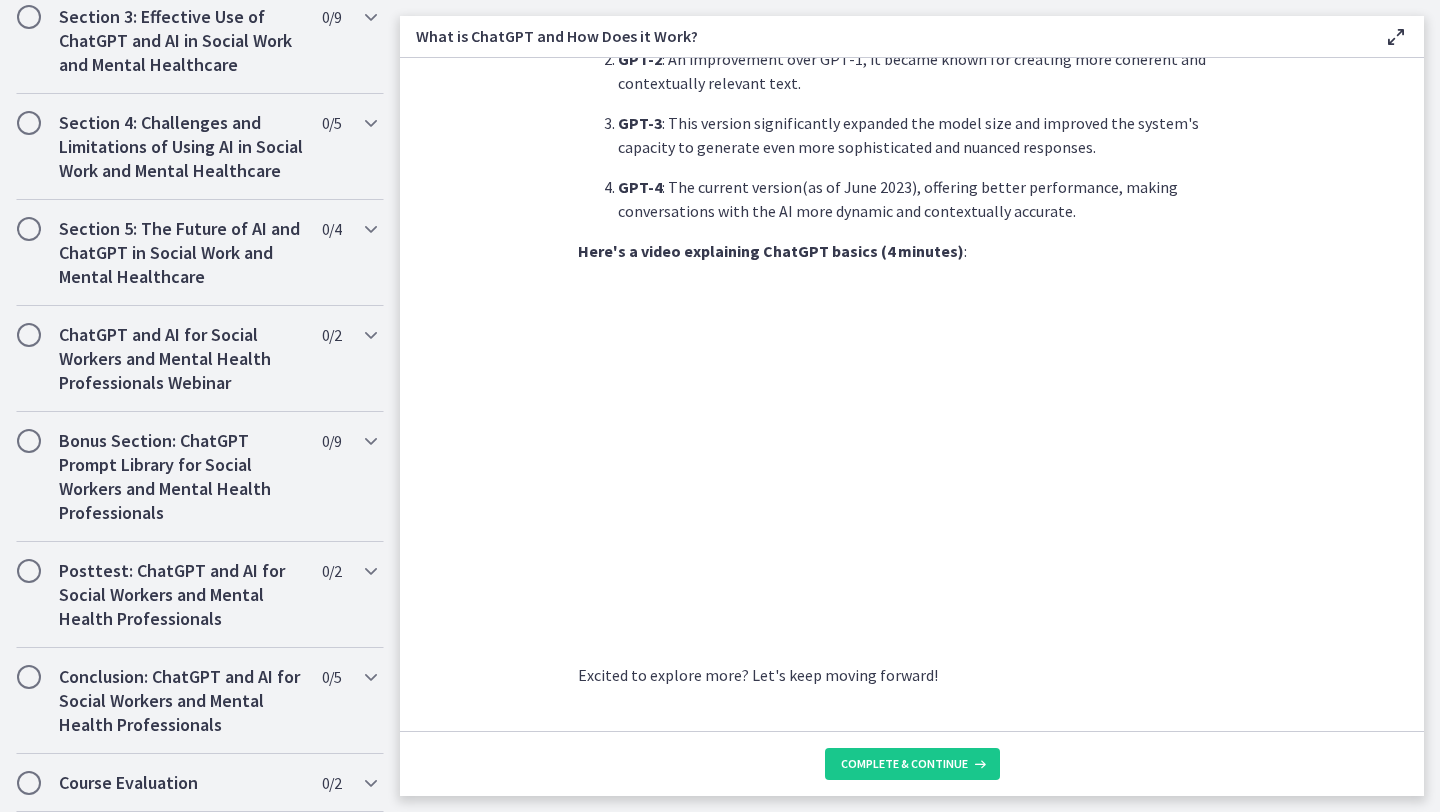 scroll, scrollTop: 909, scrollLeft: 0, axis: vertical 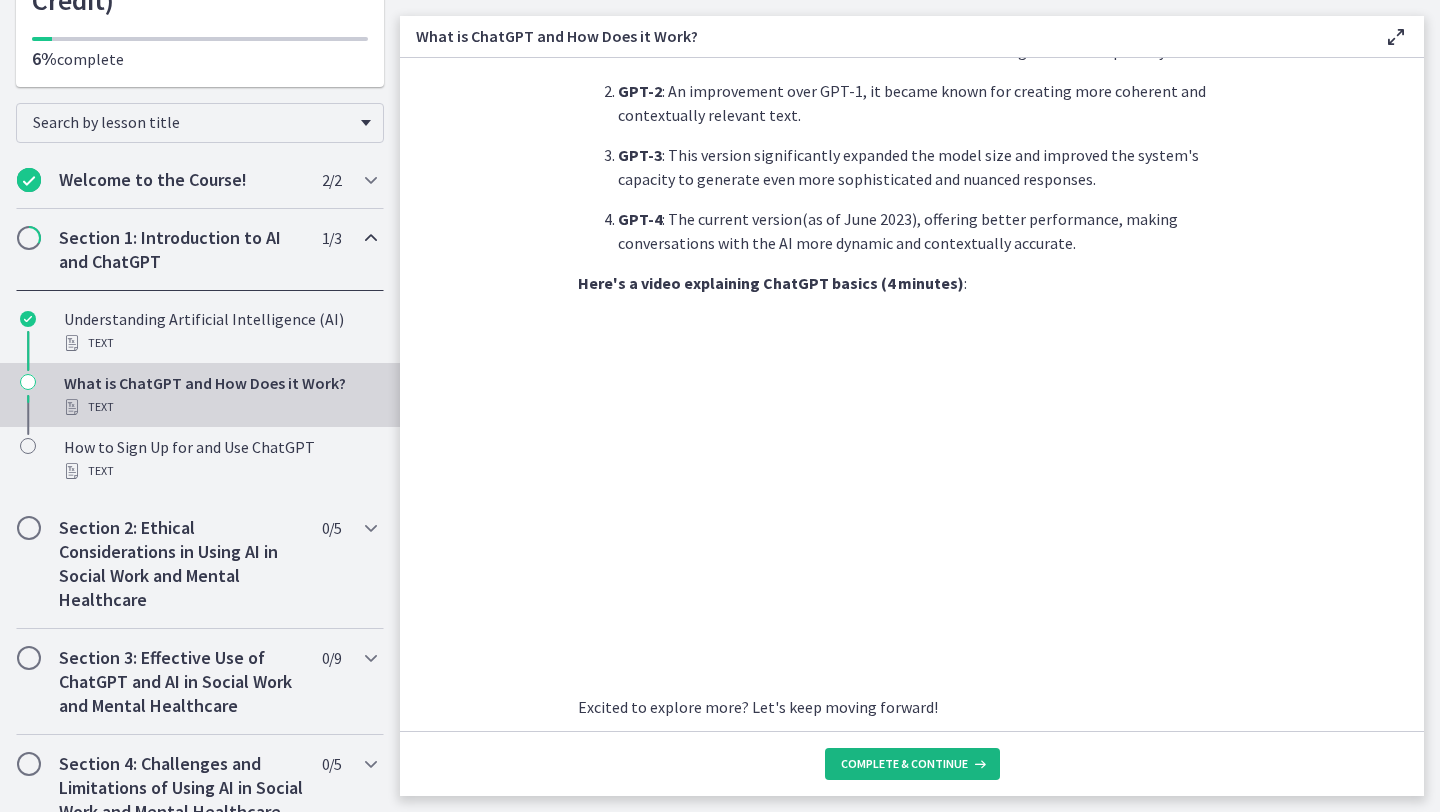 click on "Complete & continue" at bounding box center [904, 764] 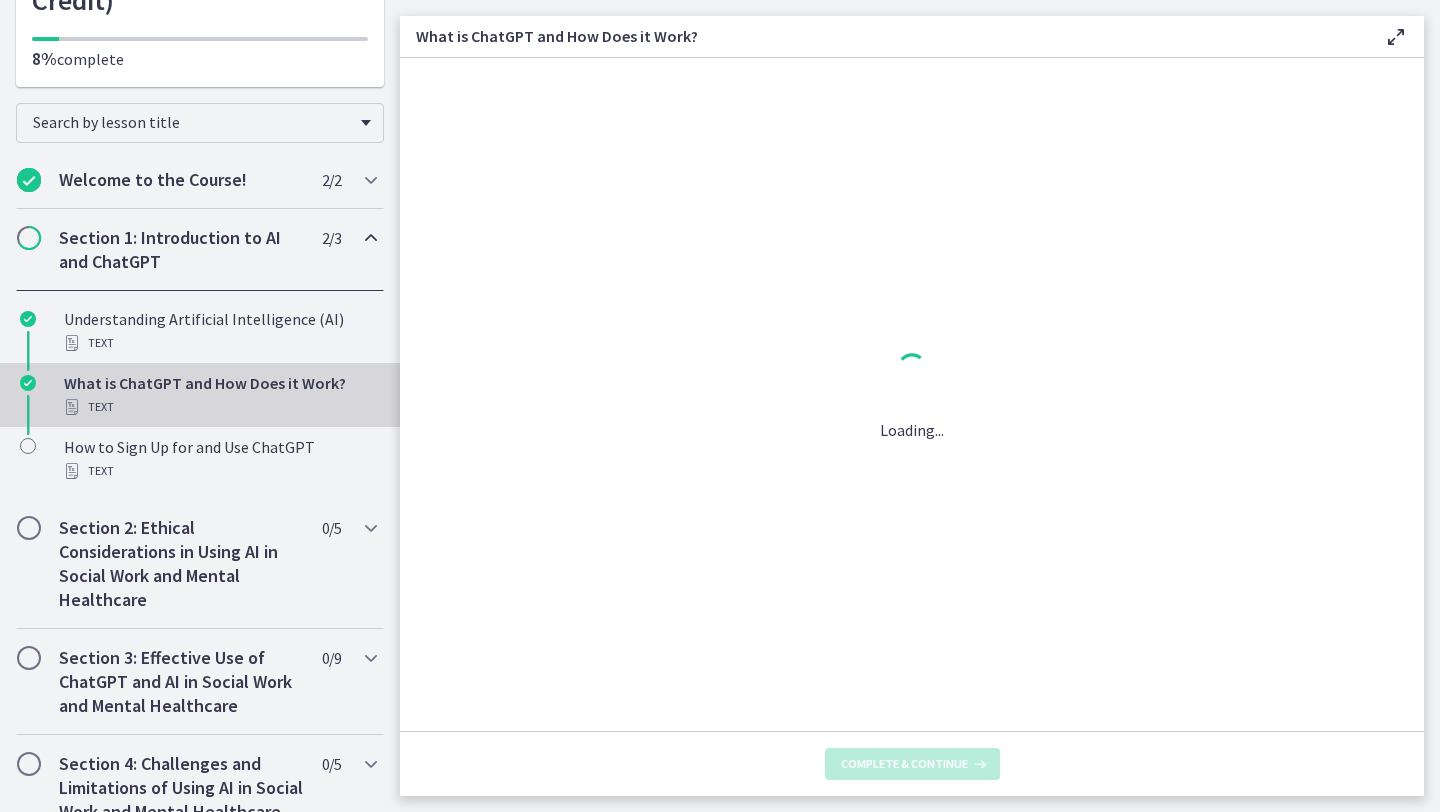 scroll, scrollTop: 0, scrollLeft: 0, axis: both 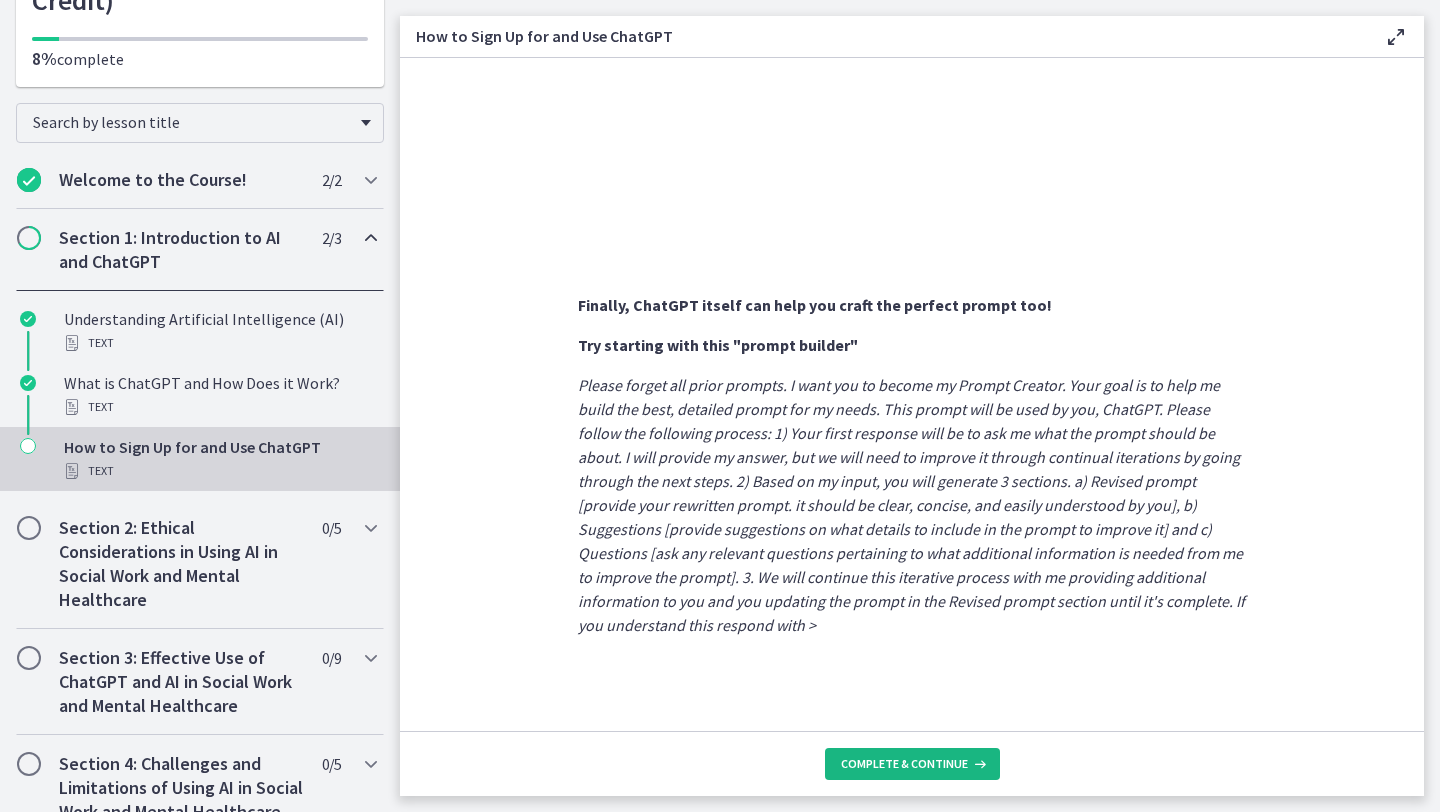 click on "Complete & continue" at bounding box center [904, 764] 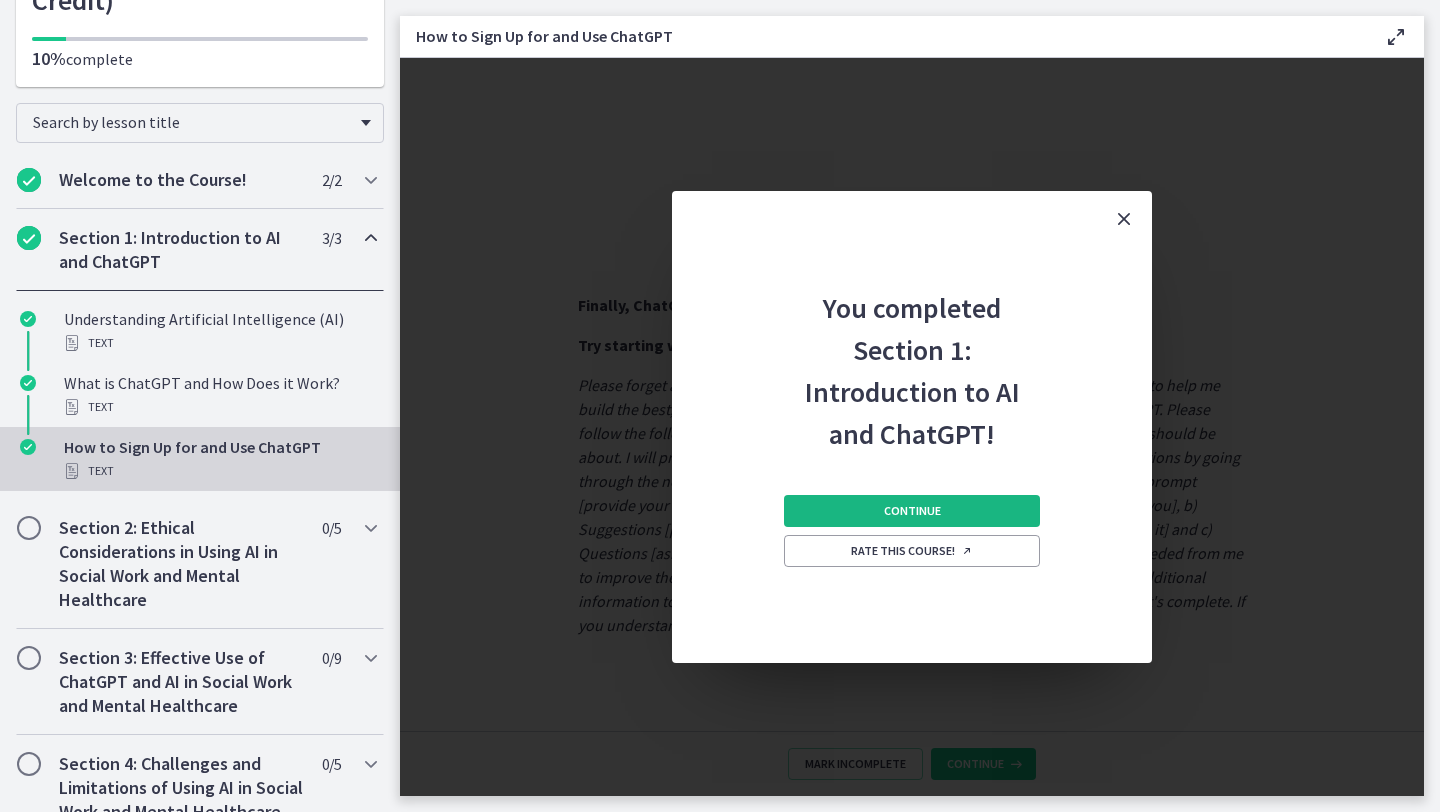 click on "Continue" at bounding box center (912, 511) 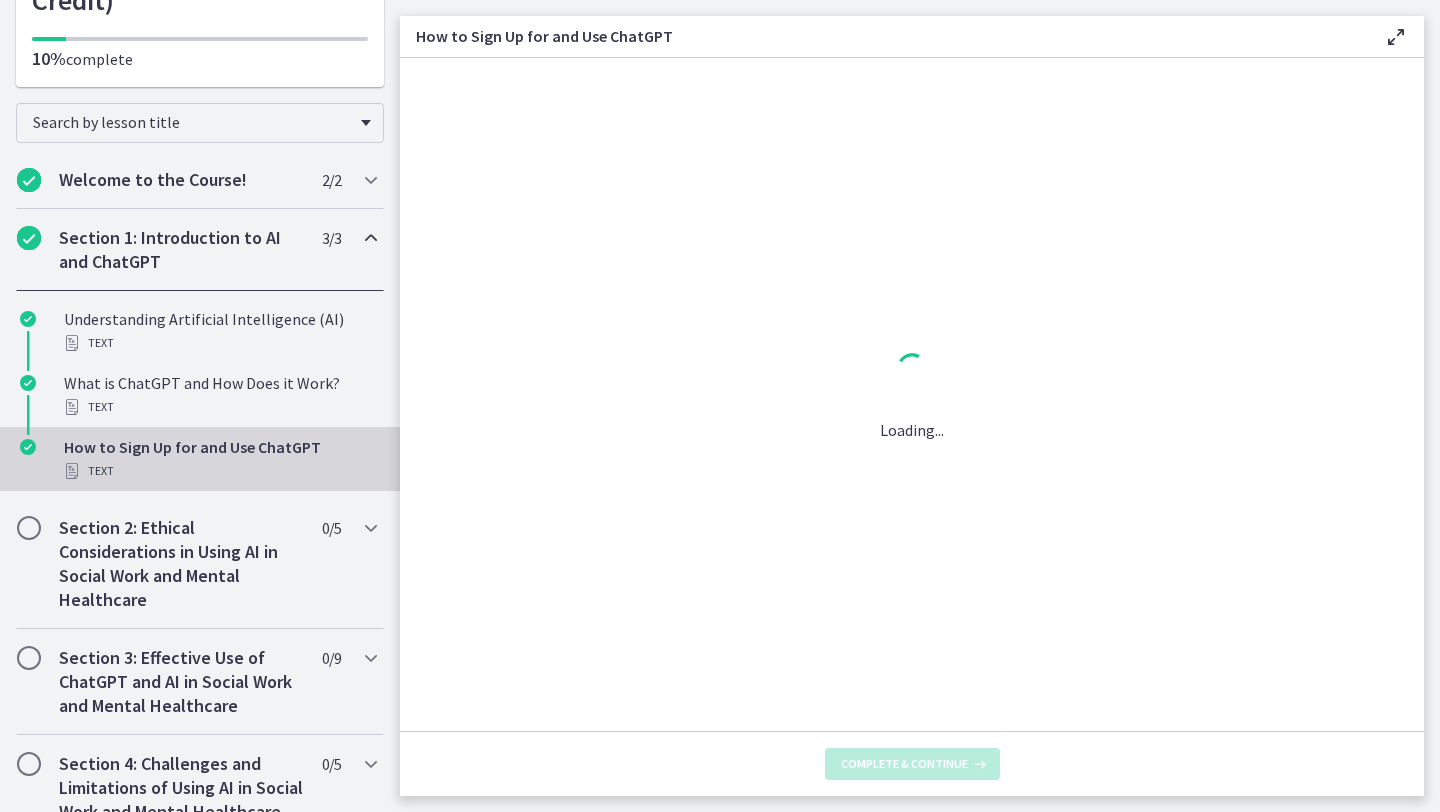 scroll, scrollTop: 0, scrollLeft: 0, axis: both 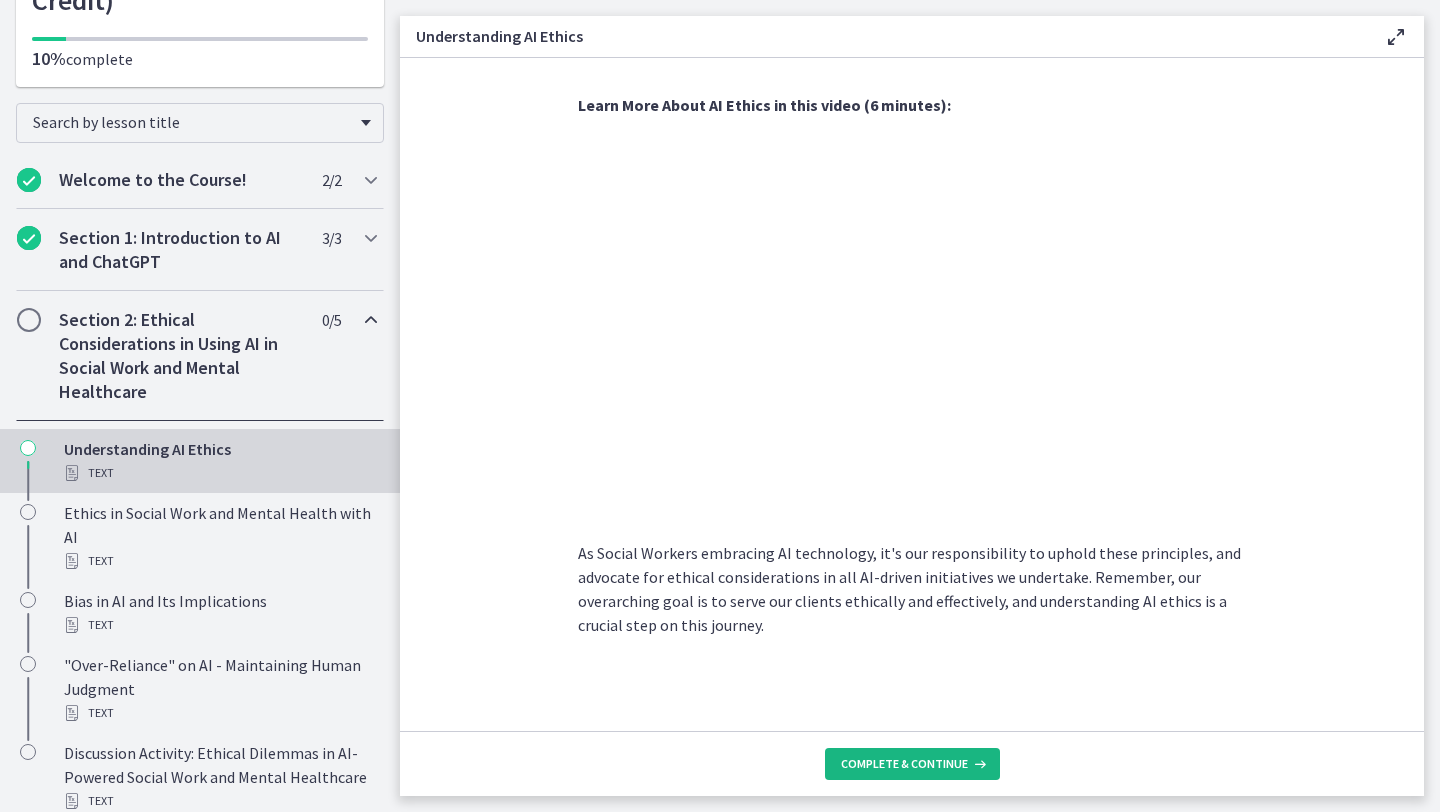 click on "Complete & continue" at bounding box center (904, 764) 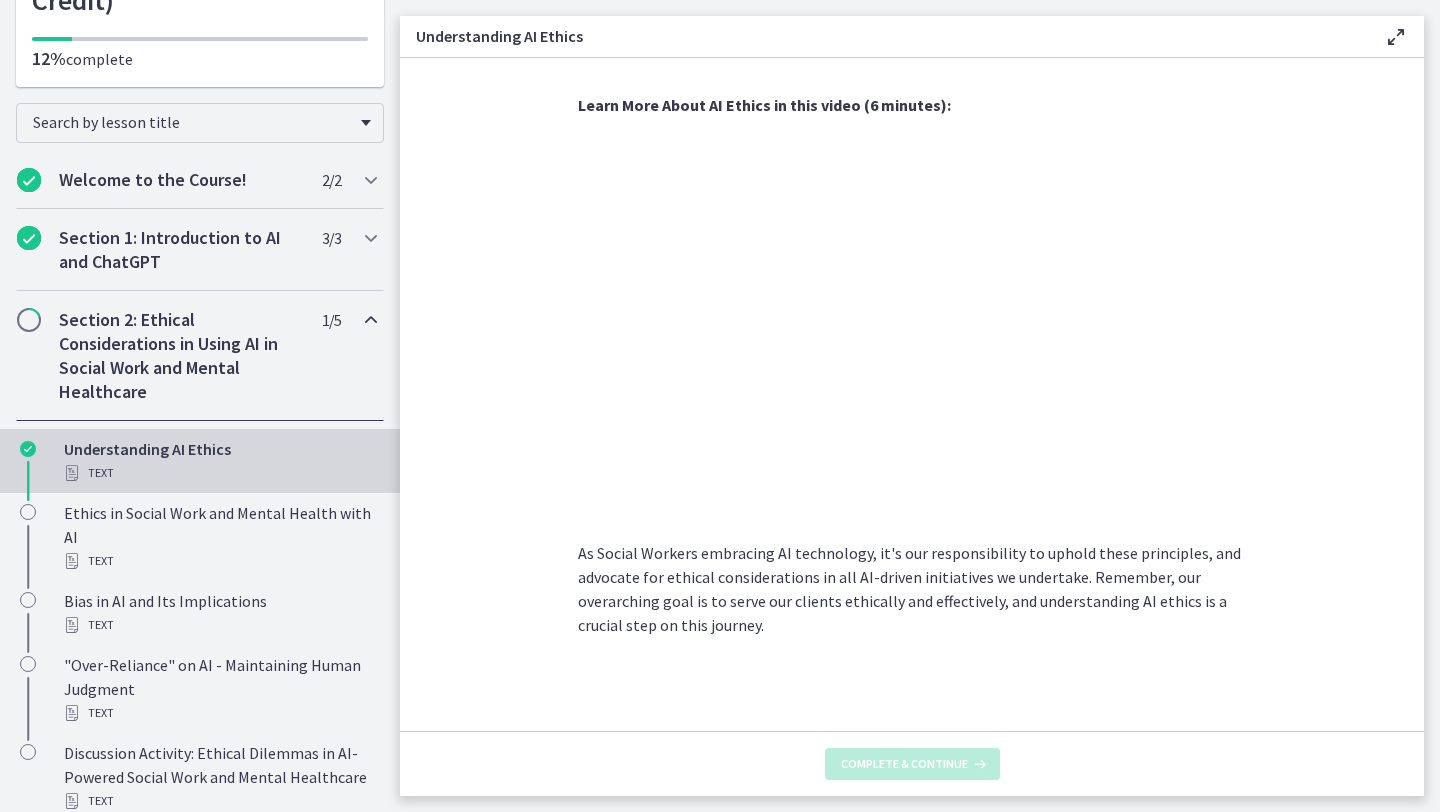 scroll, scrollTop: 0, scrollLeft: 0, axis: both 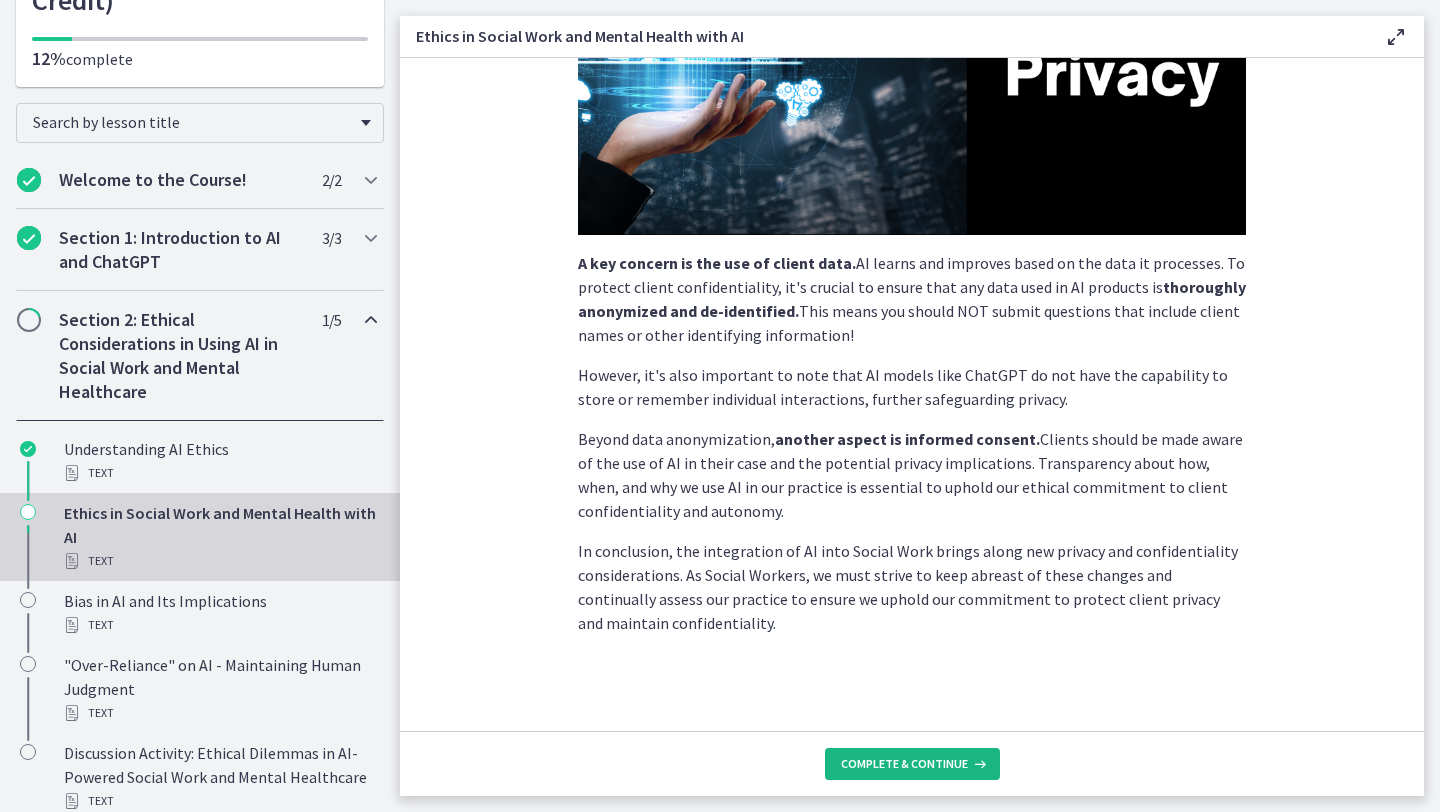 click on "Complete & continue" at bounding box center (904, 764) 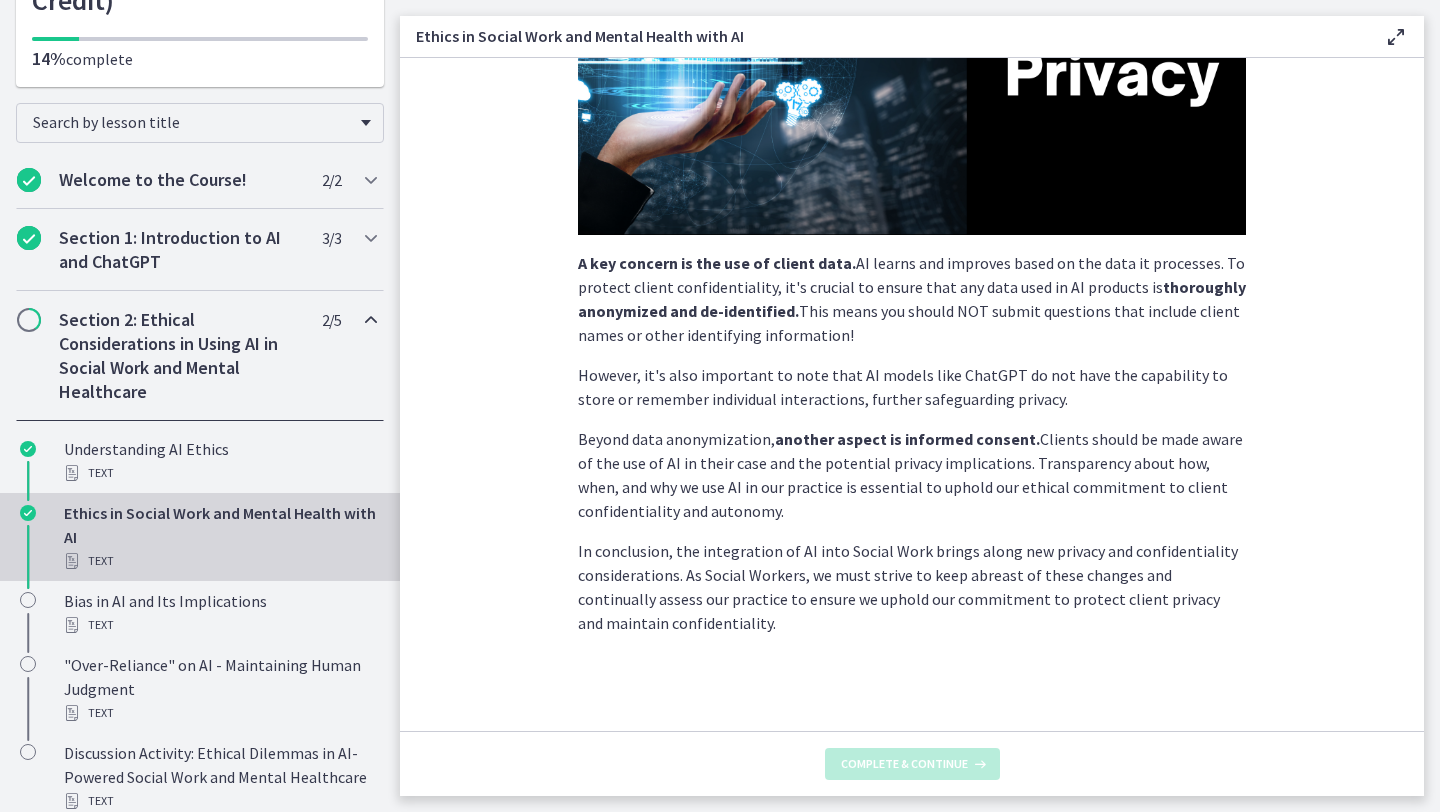 scroll, scrollTop: 0, scrollLeft: 0, axis: both 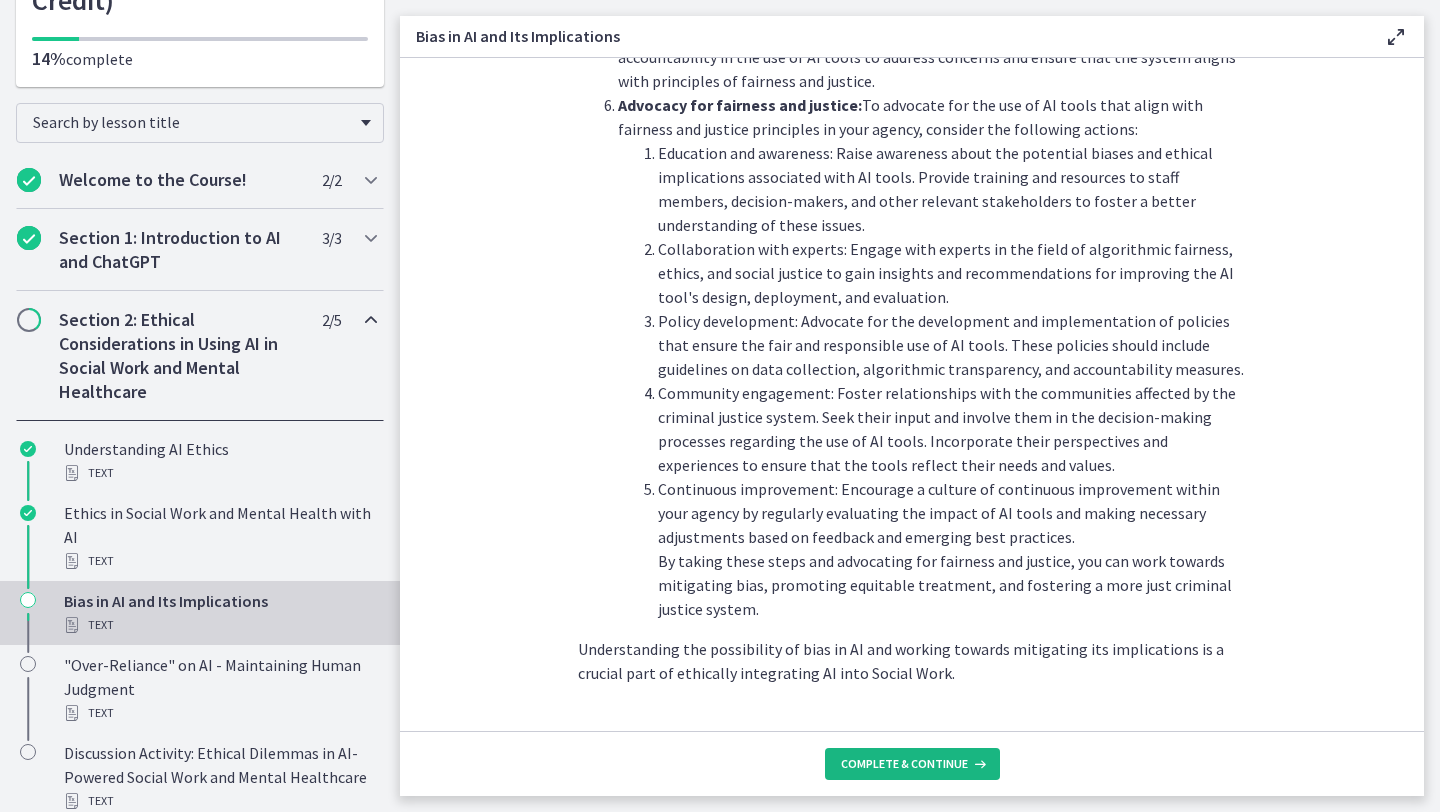 click on "Complete & continue" at bounding box center (904, 764) 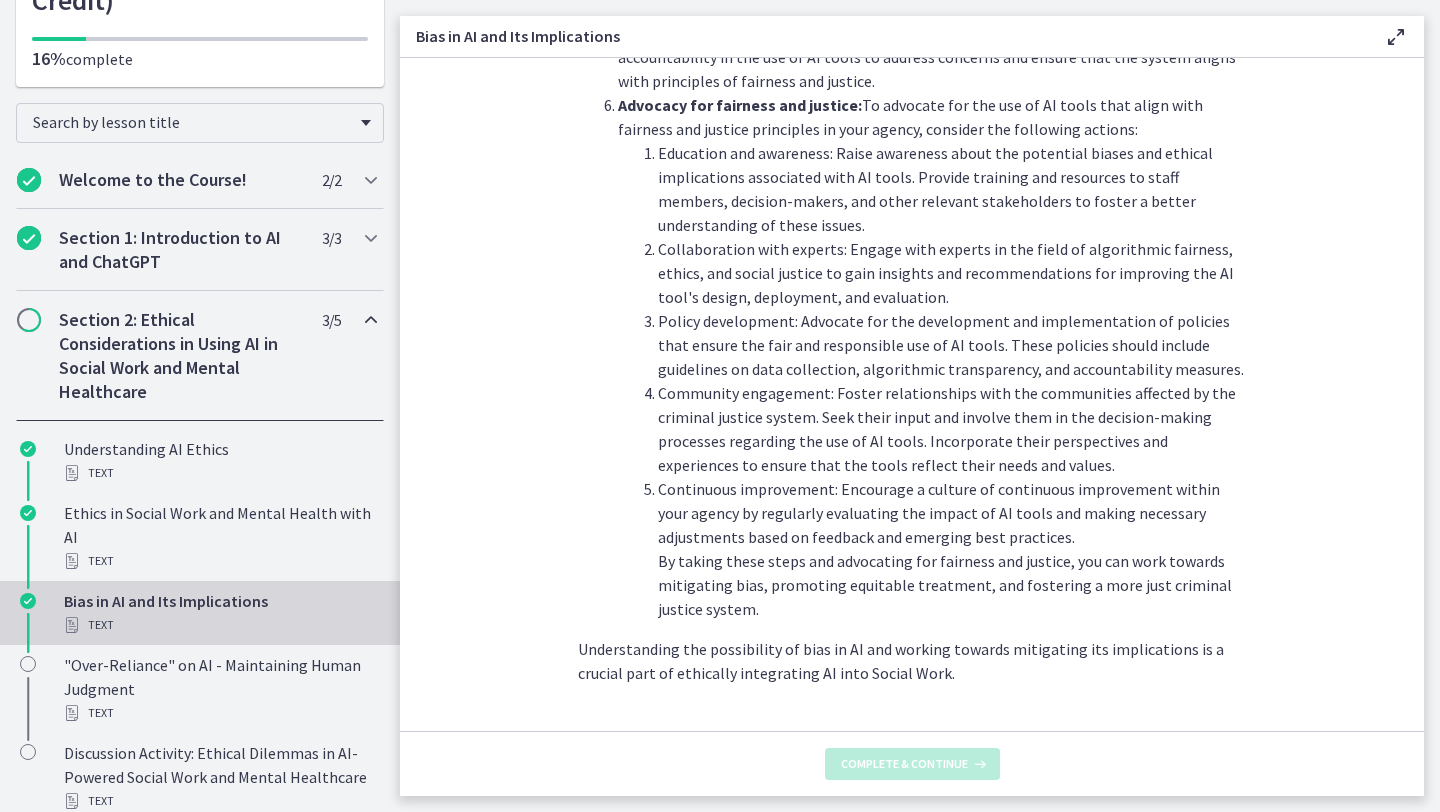 scroll, scrollTop: 0, scrollLeft: 0, axis: both 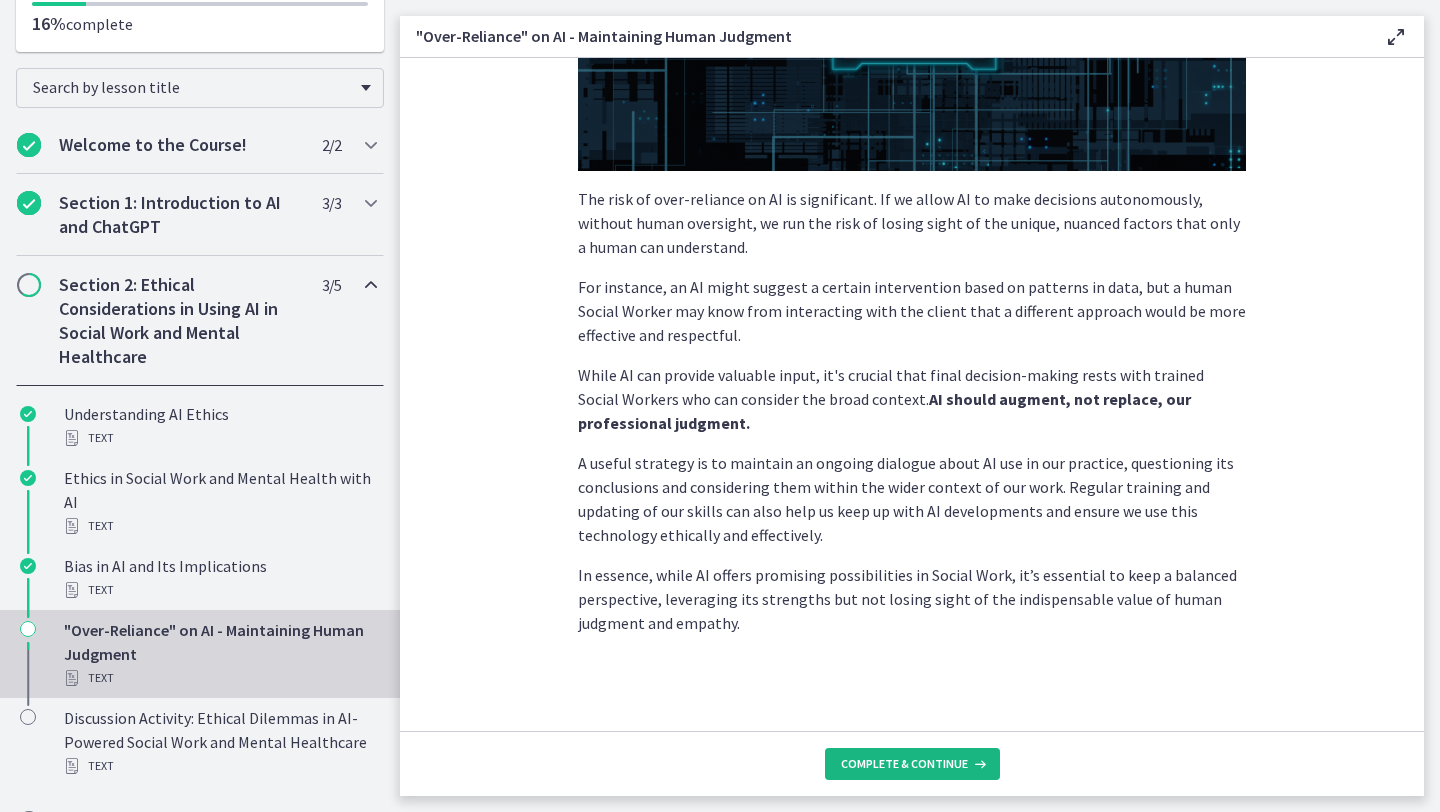 click on "Complete & continue" at bounding box center [904, 764] 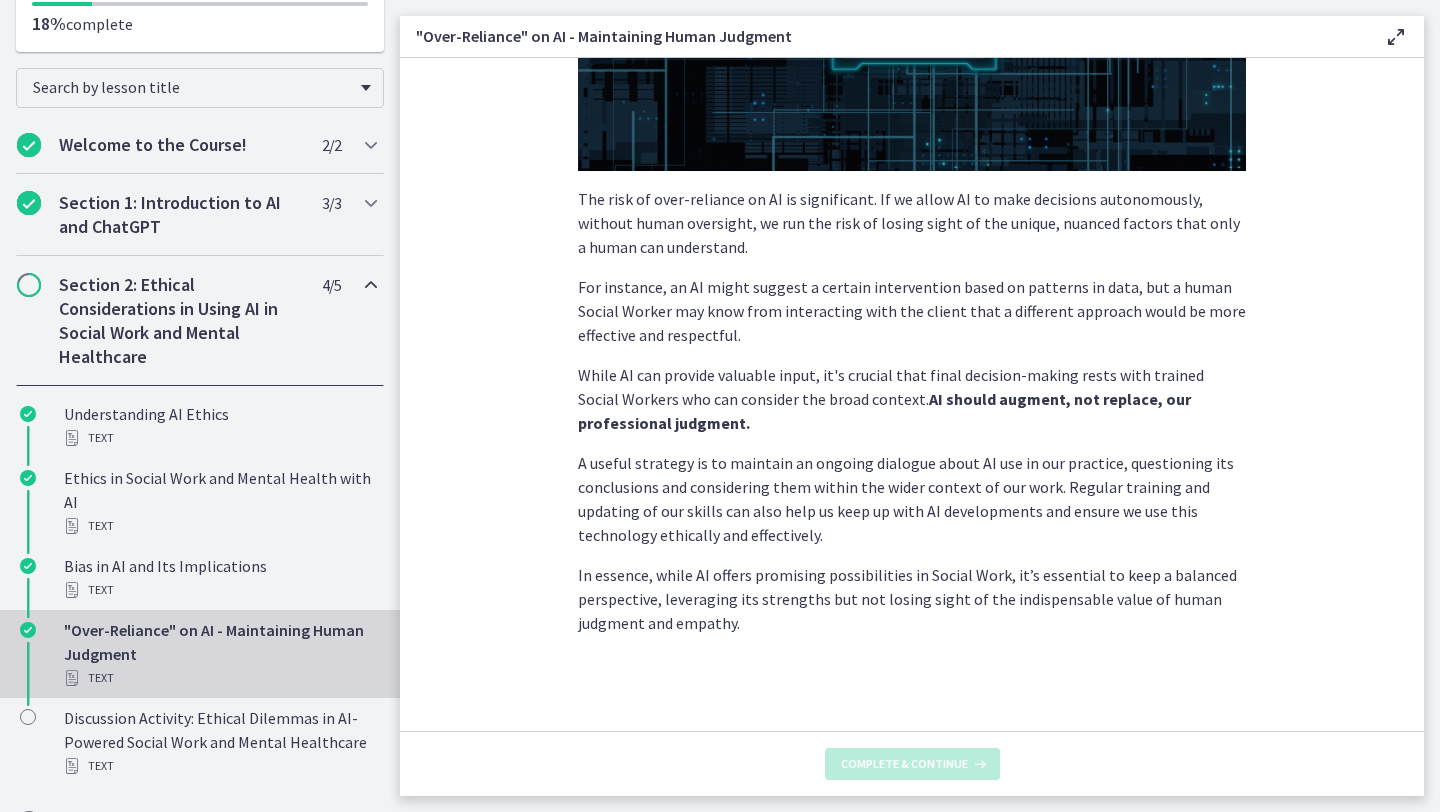 scroll, scrollTop: 0, scrollLeft: 0, axis: both 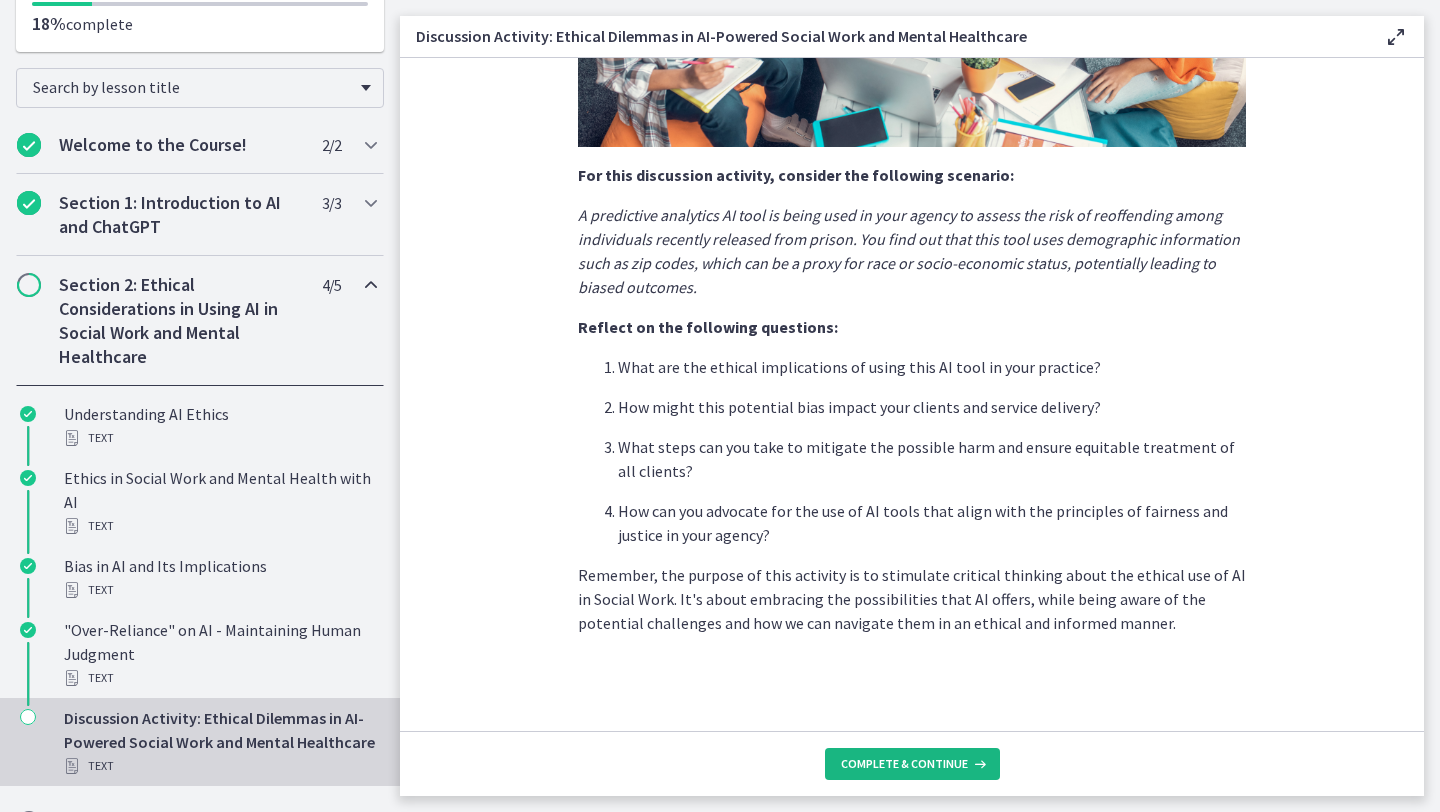click on "Complete & continue" at bounding box center [904, 764] 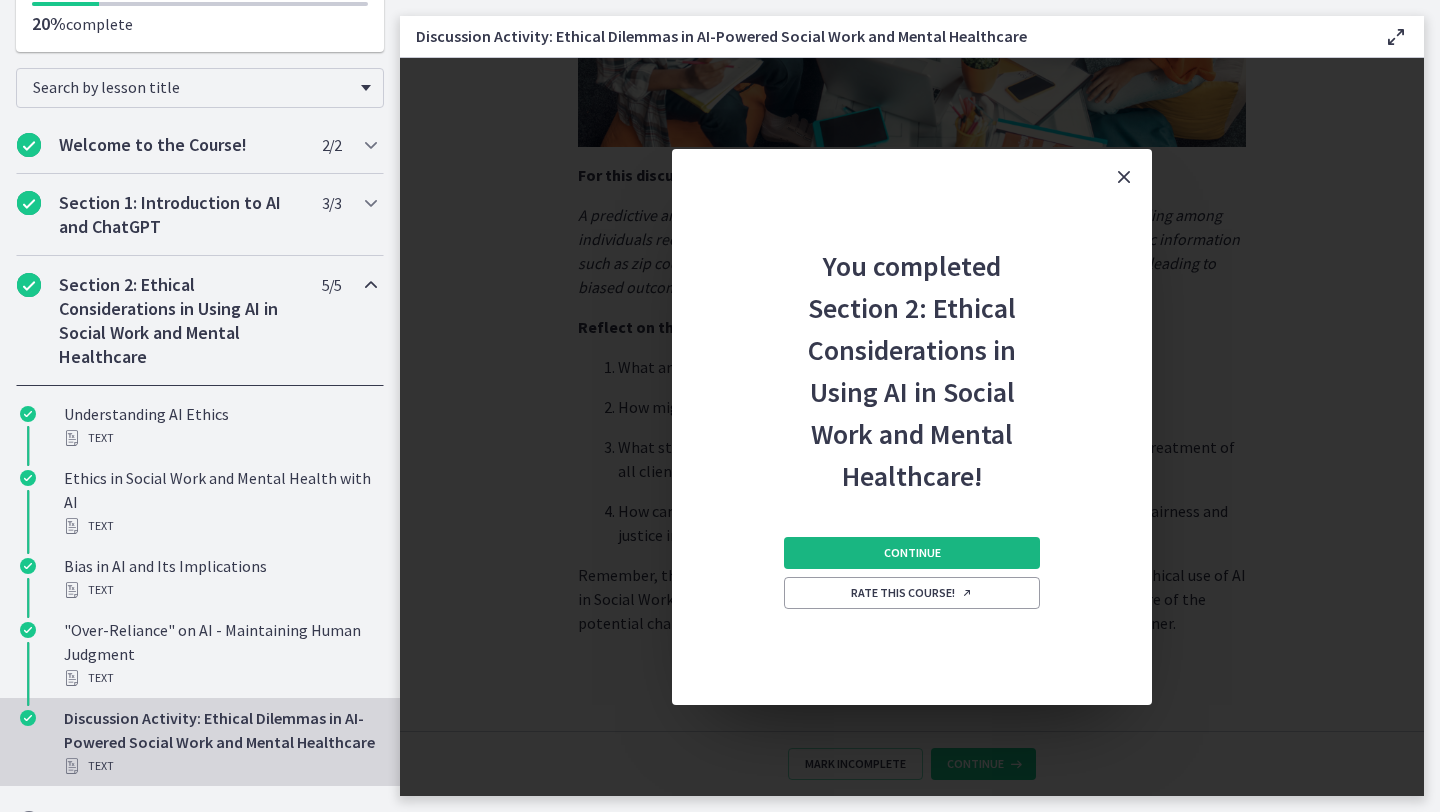 click on "Continue" at bounding box center (912, 553) 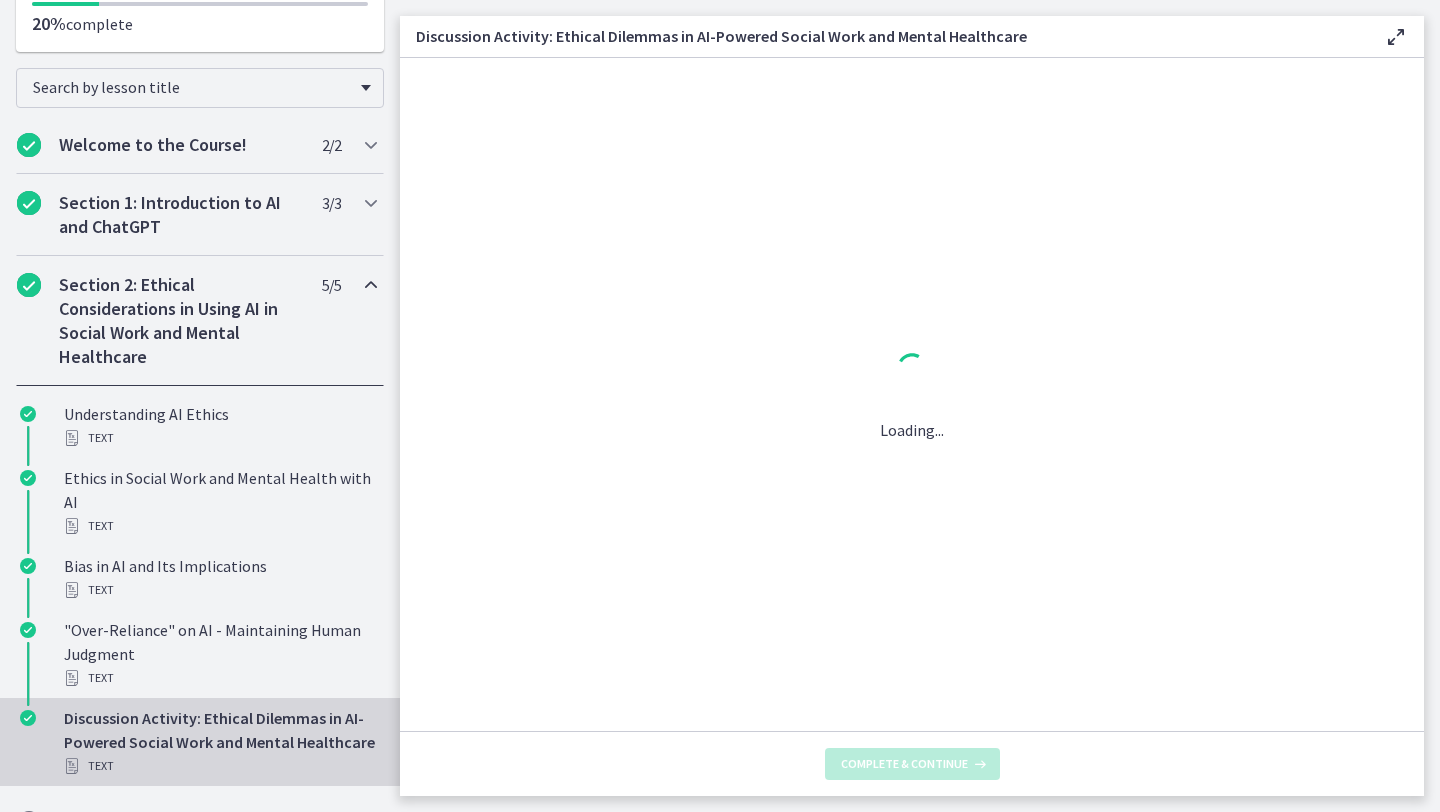 scroll, scrollTop: 0, scrollLeft: 0, axis: both 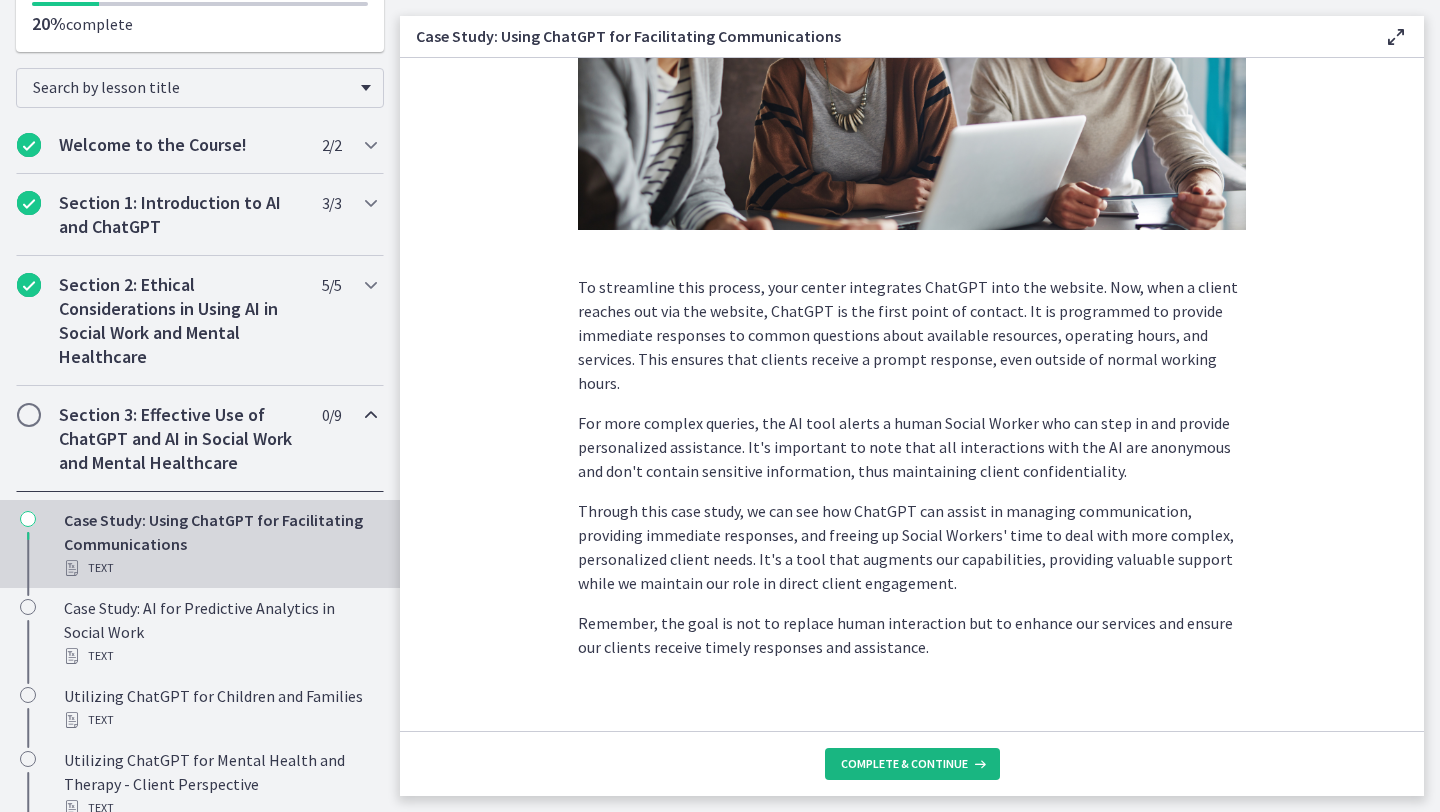 click on "Complete & continue" at bounding box center (904, 764) 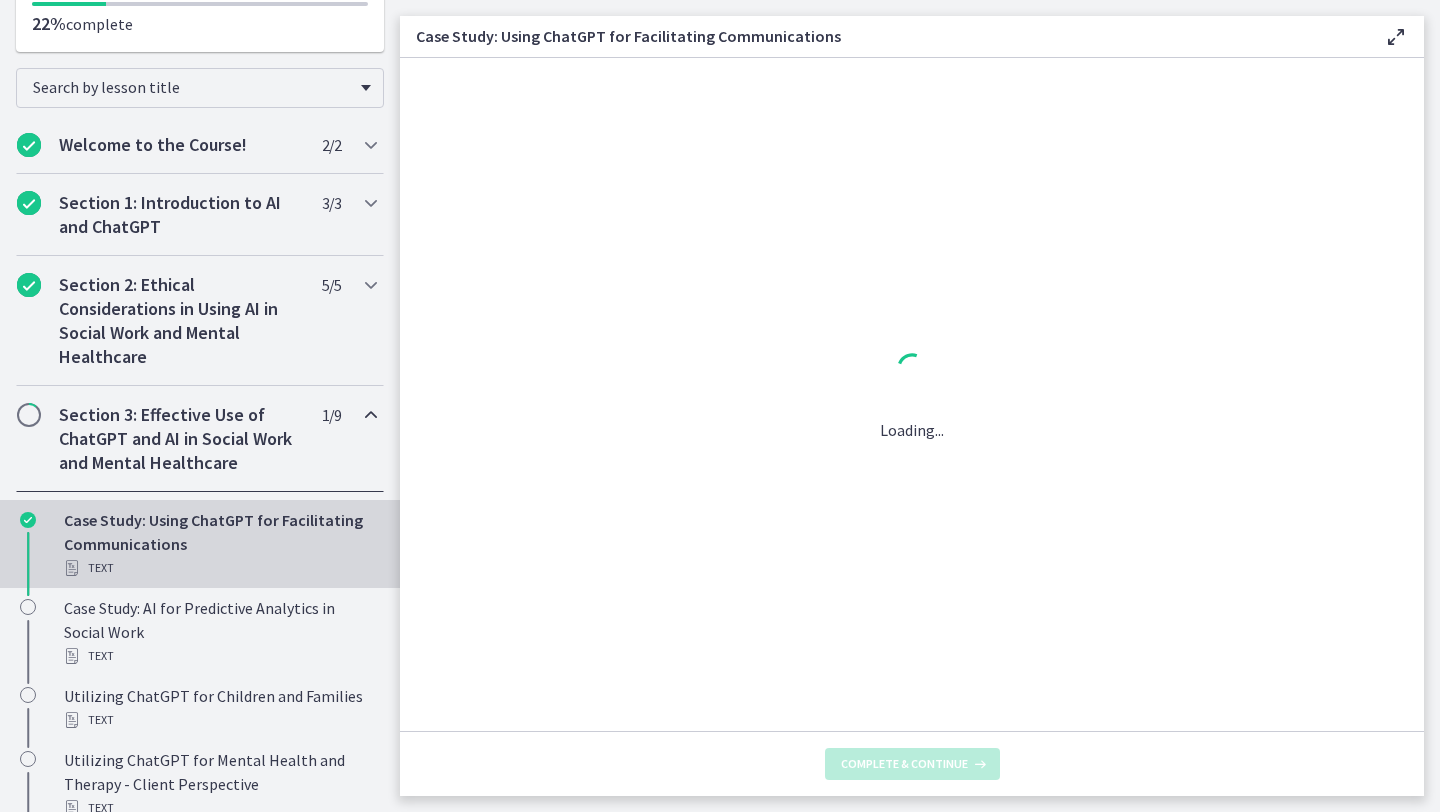 scroll, scrollTop: 0, scrollLeft: 0, axis: both 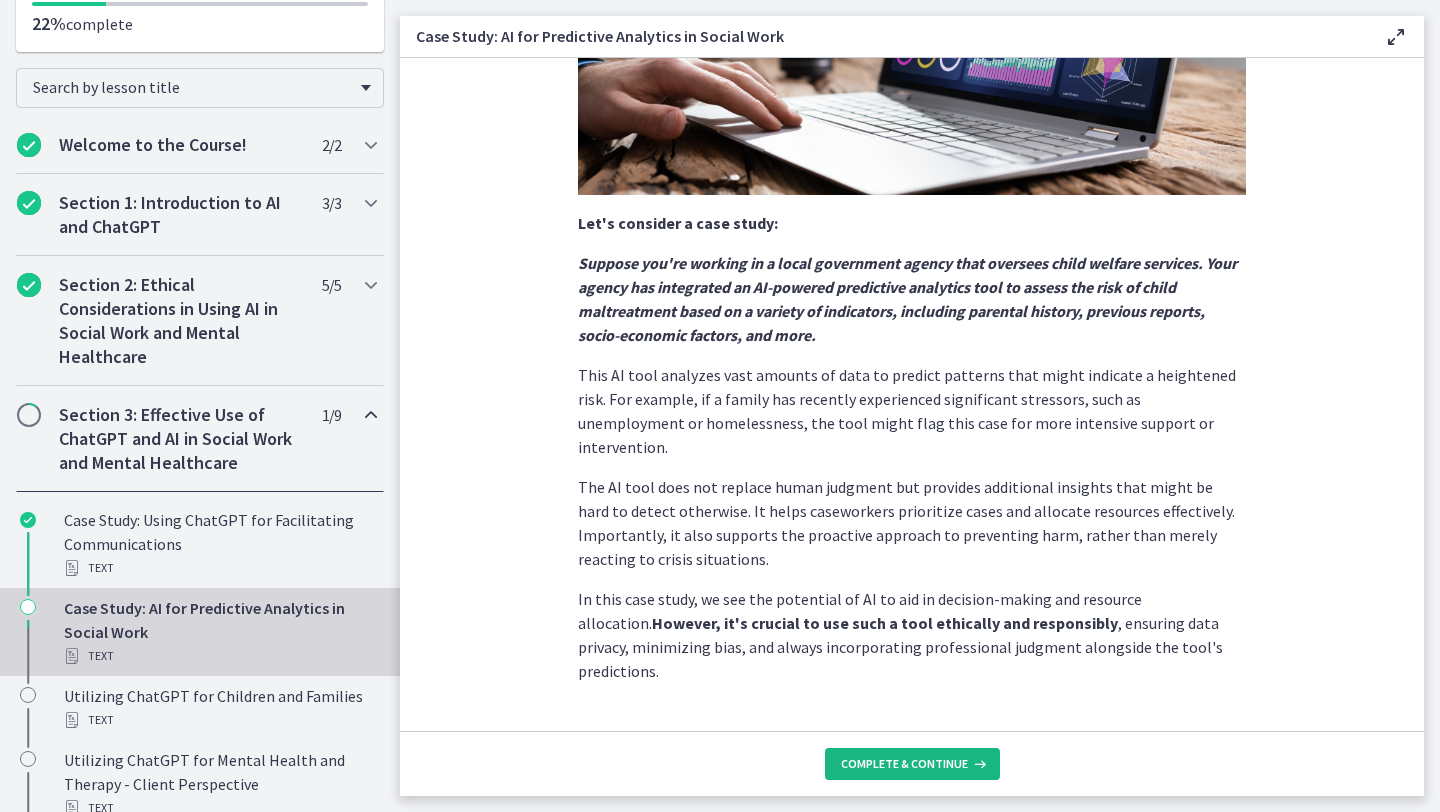 click on "Complete & continue" at bounding box center (912, 764) 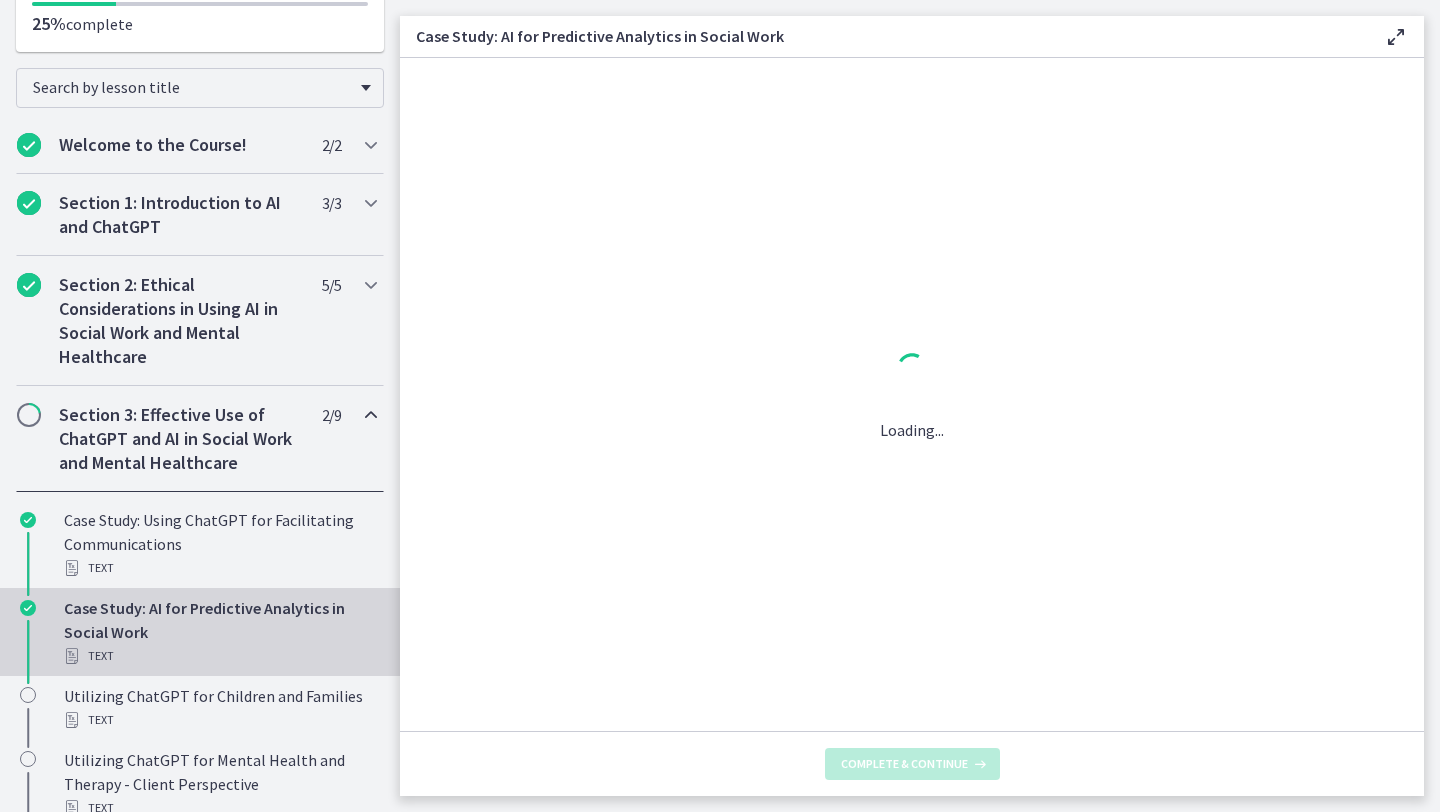 scroll, scrollTop: 0, scrollLeft: 0, axis: both 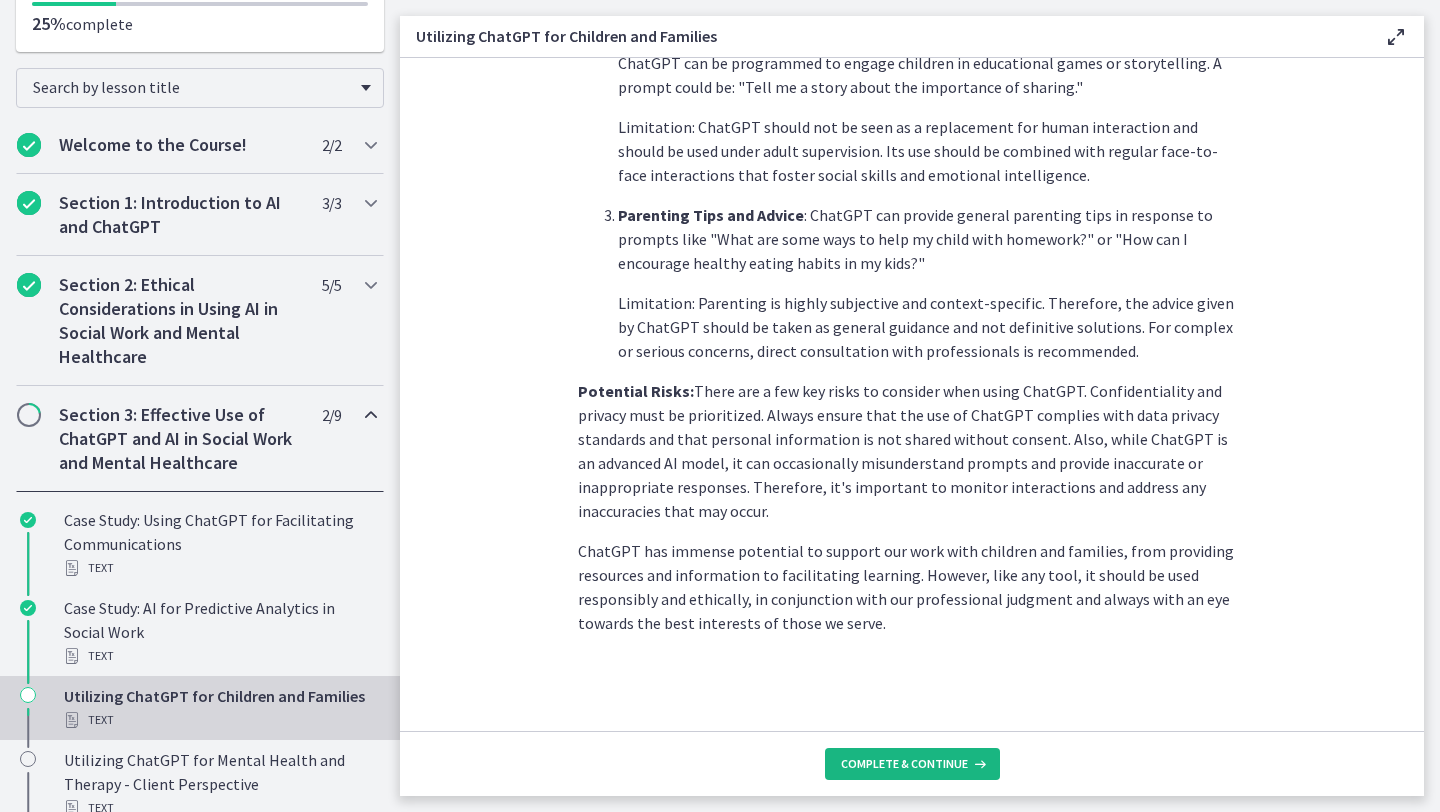 click on "Complete & continue" at bounding box center [904, 764] 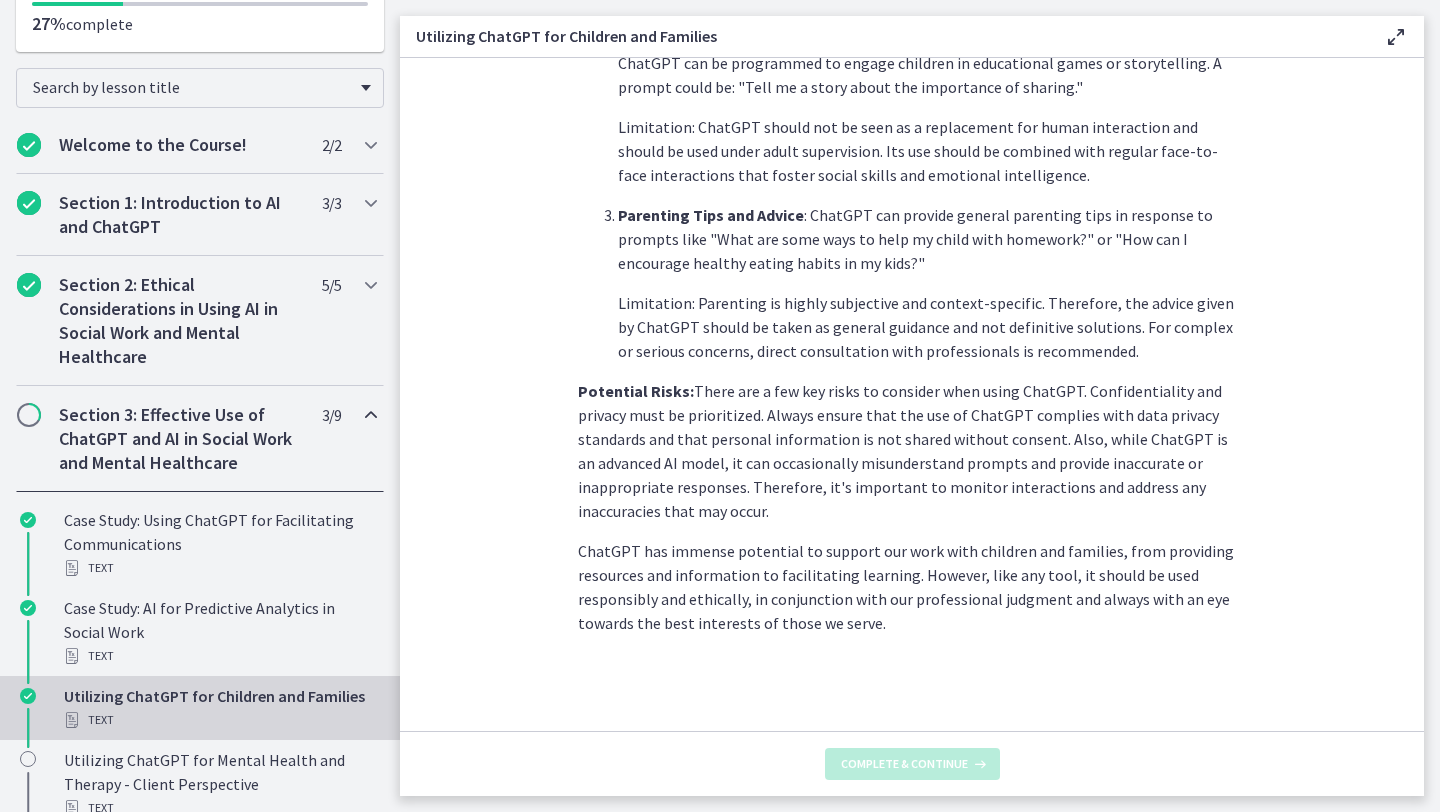 scroll, scrollTop: 0, scrollLeft: 0, axis: both 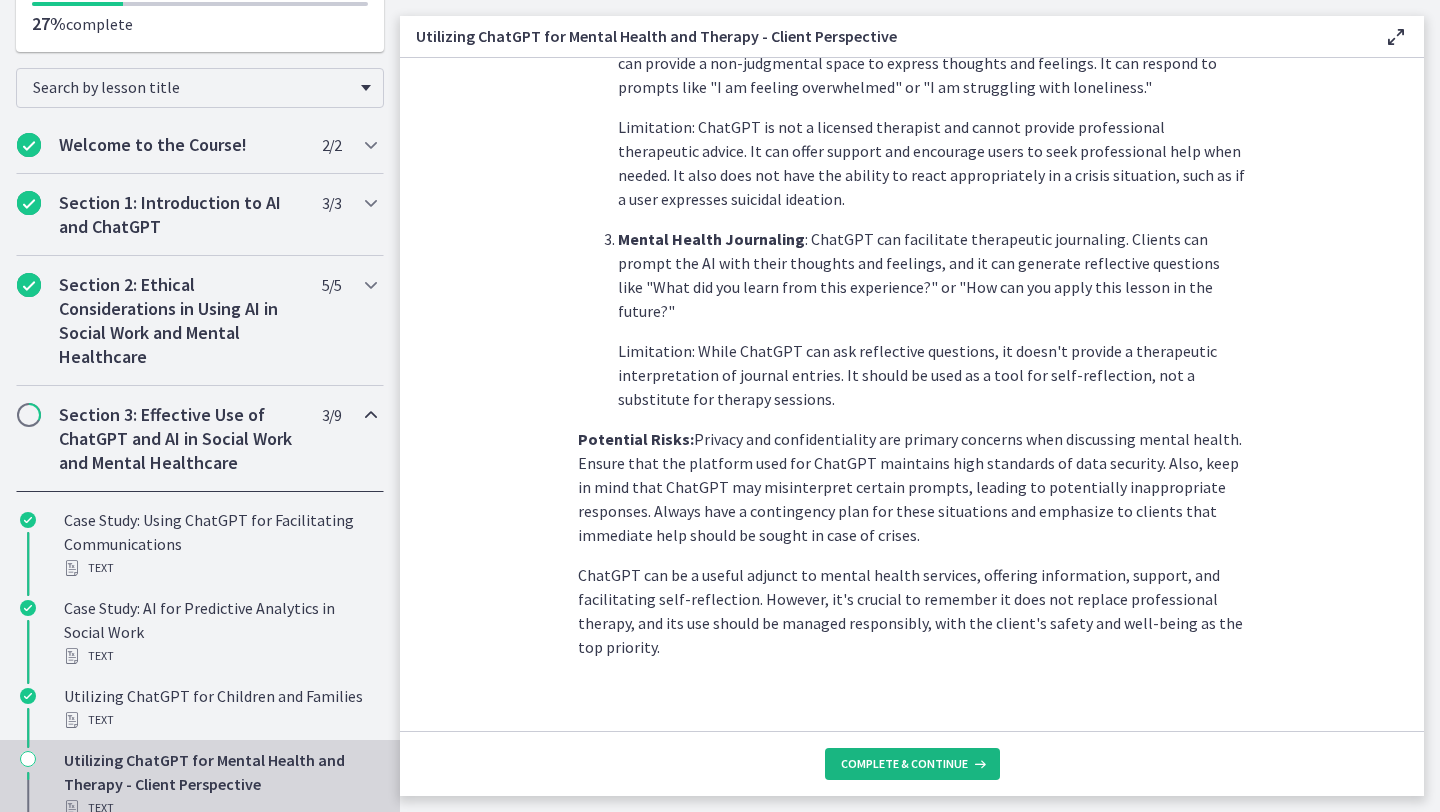 click on "Complete & continue" at bounding box center (904, 764) 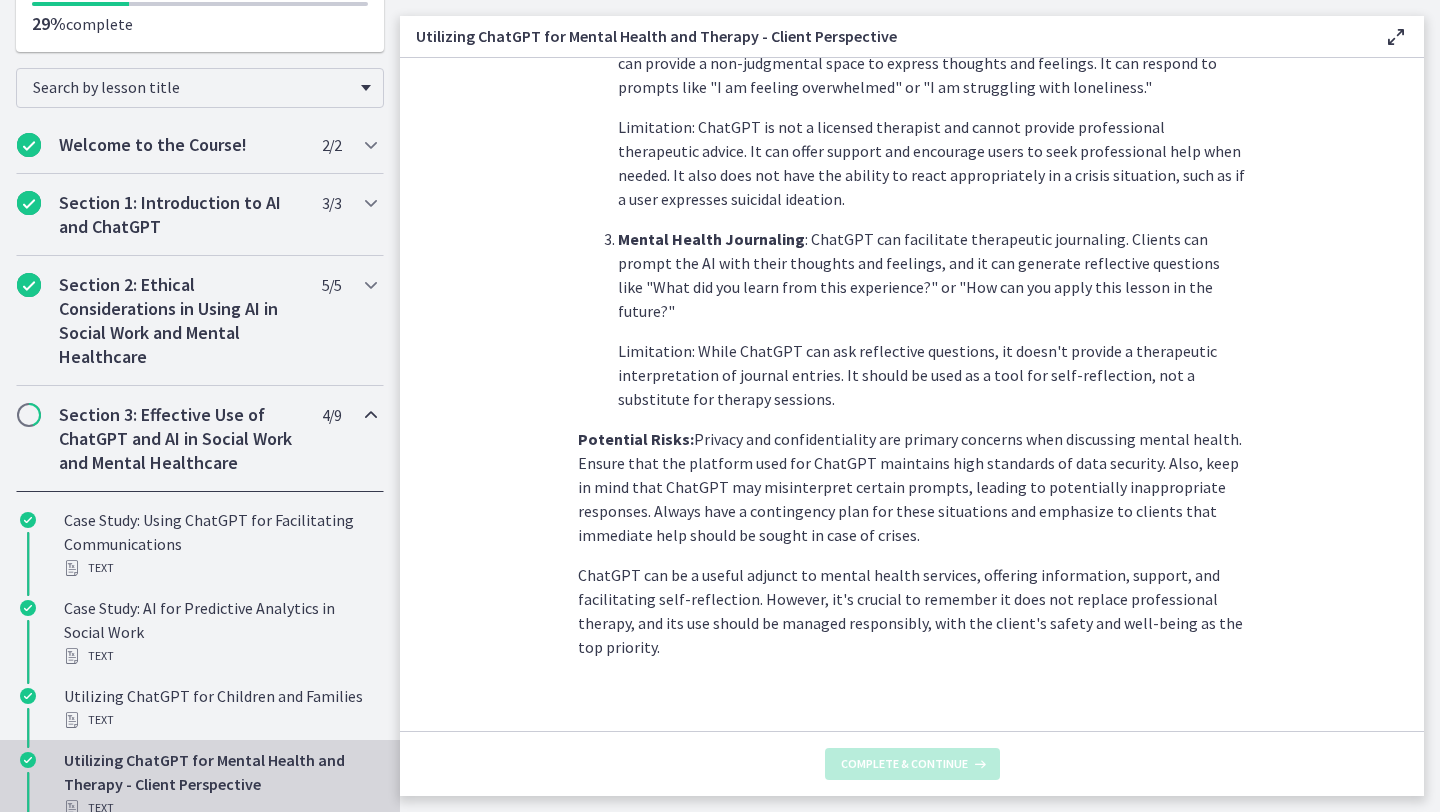 scroll, scrollTop: 0, scrollLeft: 0, axis: both 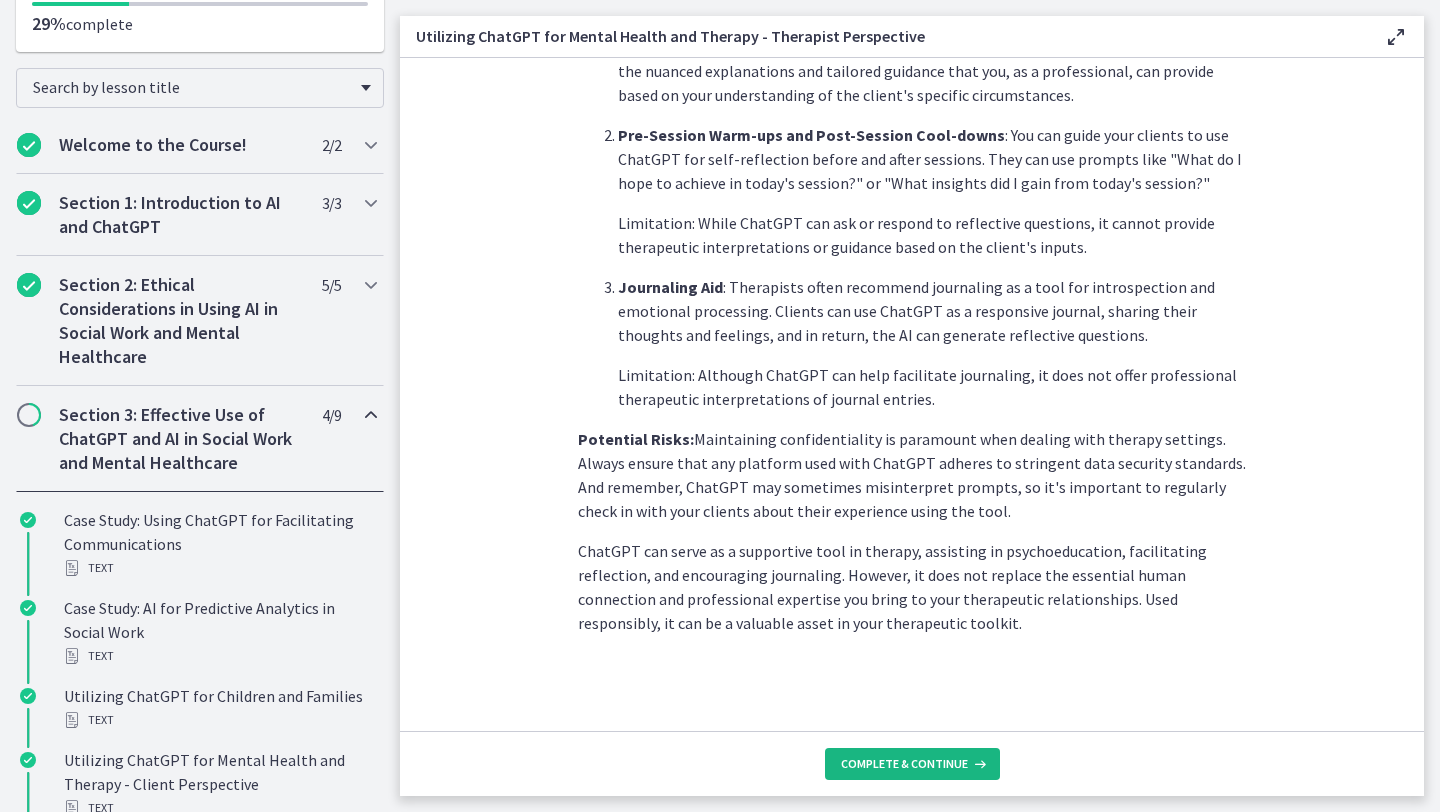 click on "Complete & continue" at bounding box center (912, 764) 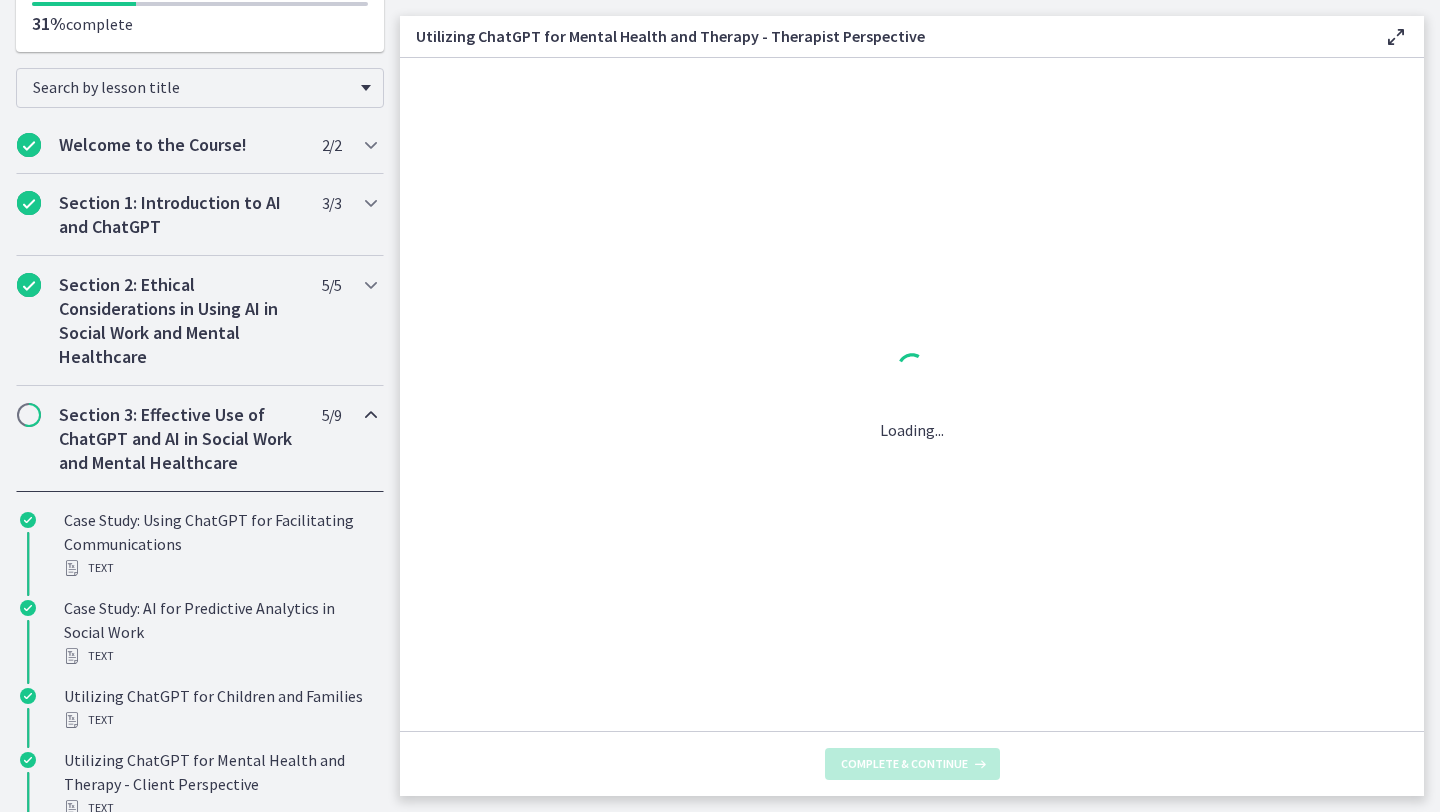 scroll, scrollTop: 0, scrollLeft: 0, axis: both 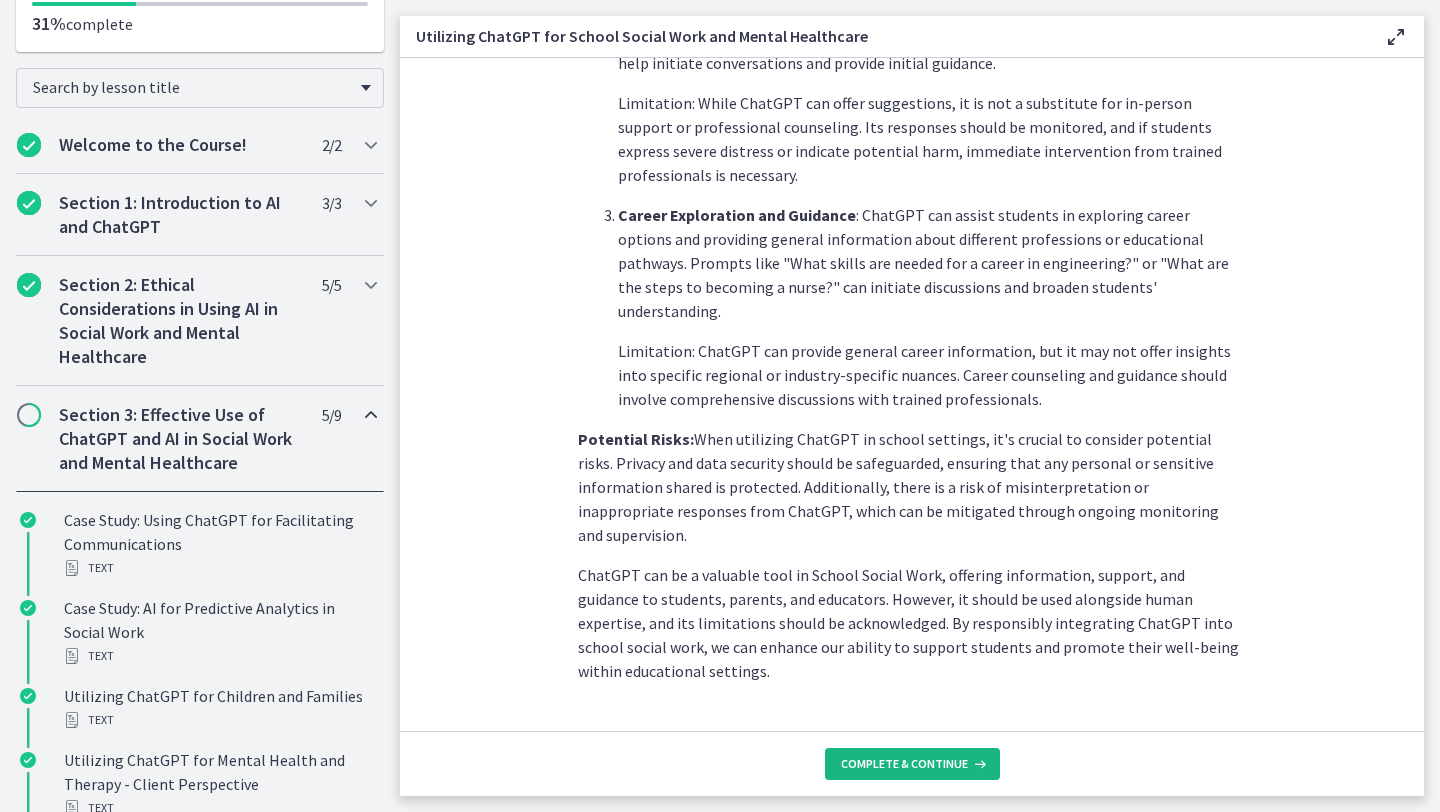 click on "Complete & continue" at bounding box center [904, 764] 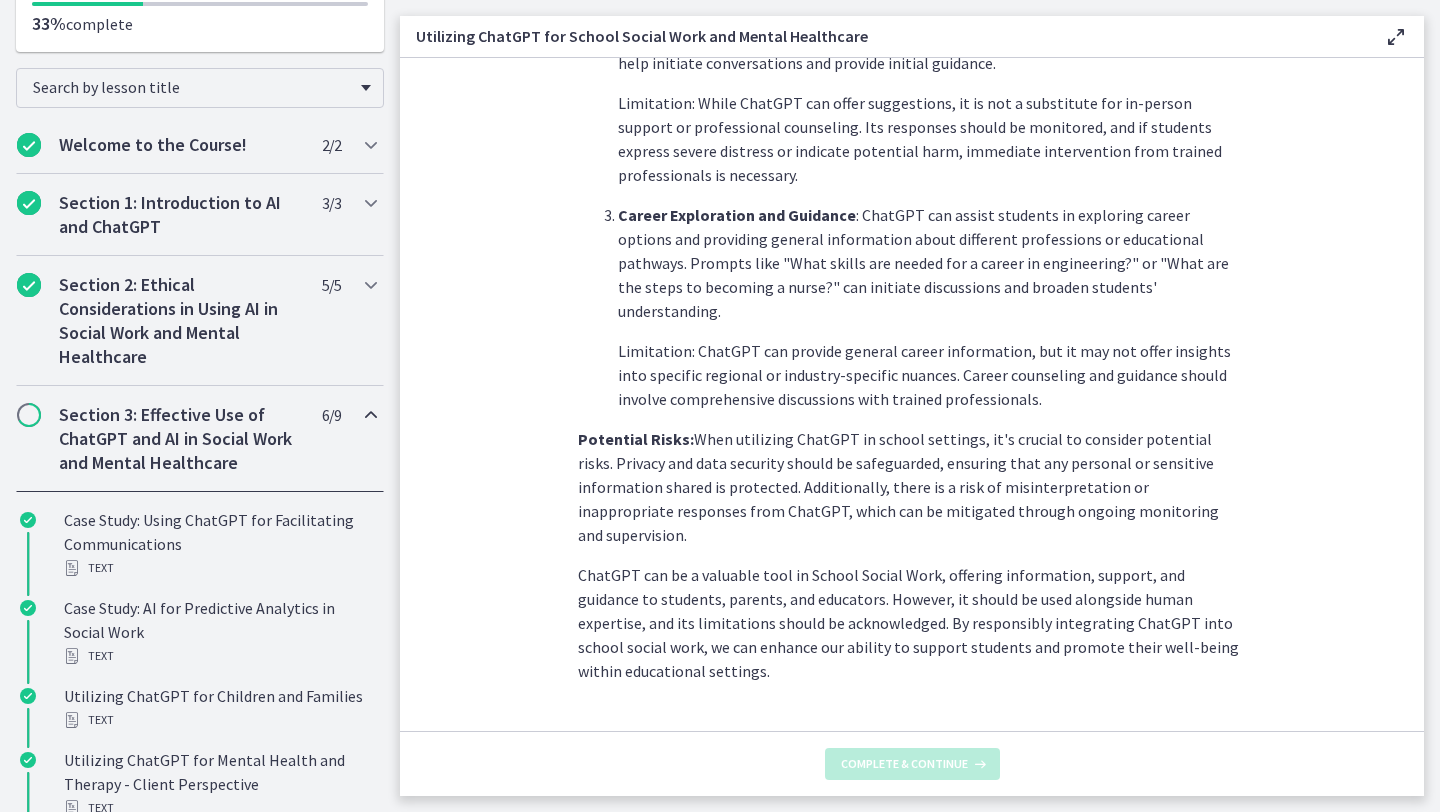 scroll, scrollTop: 0, scrollLeft: 0, axis: both 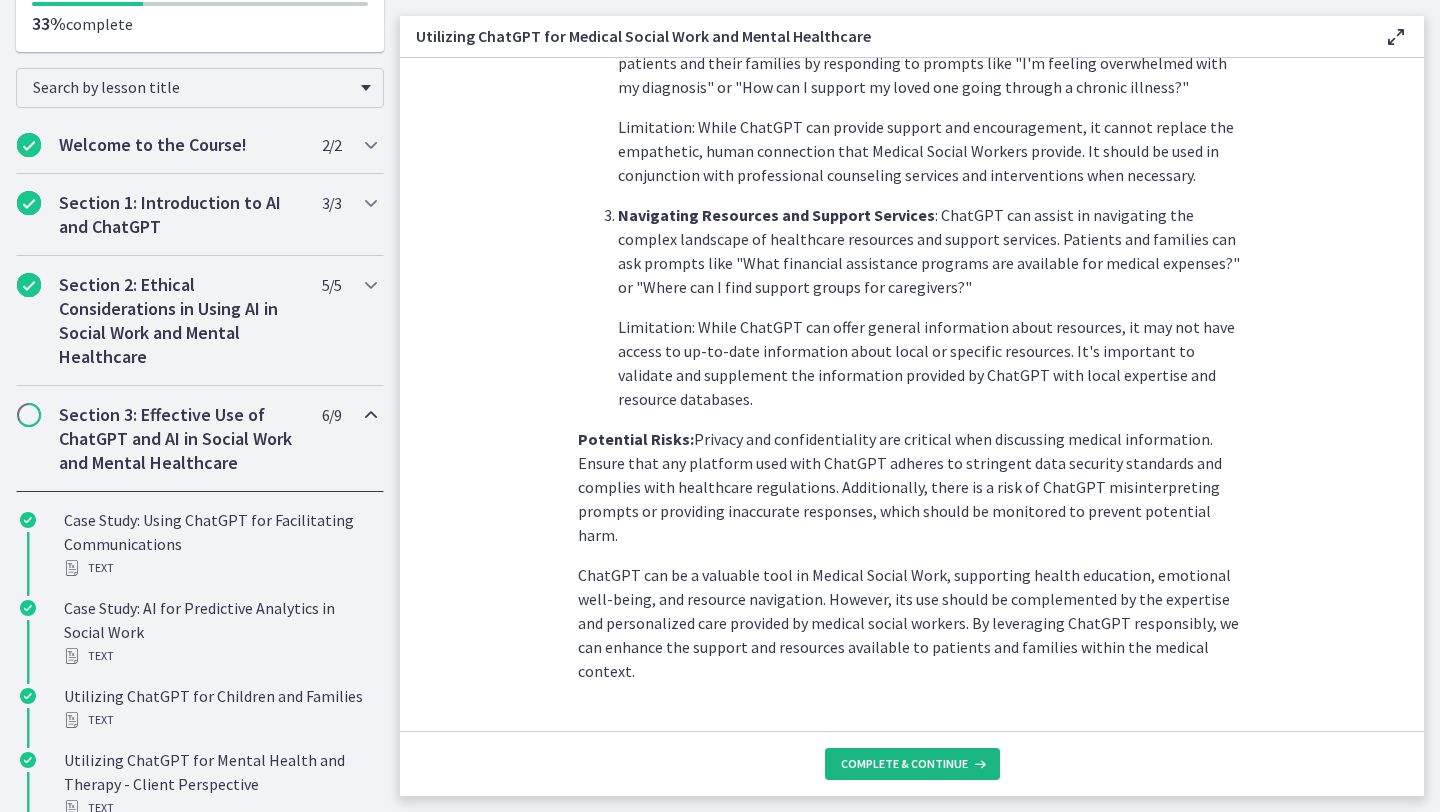 click on "Complete & continue" at bounding box center [904, 764] 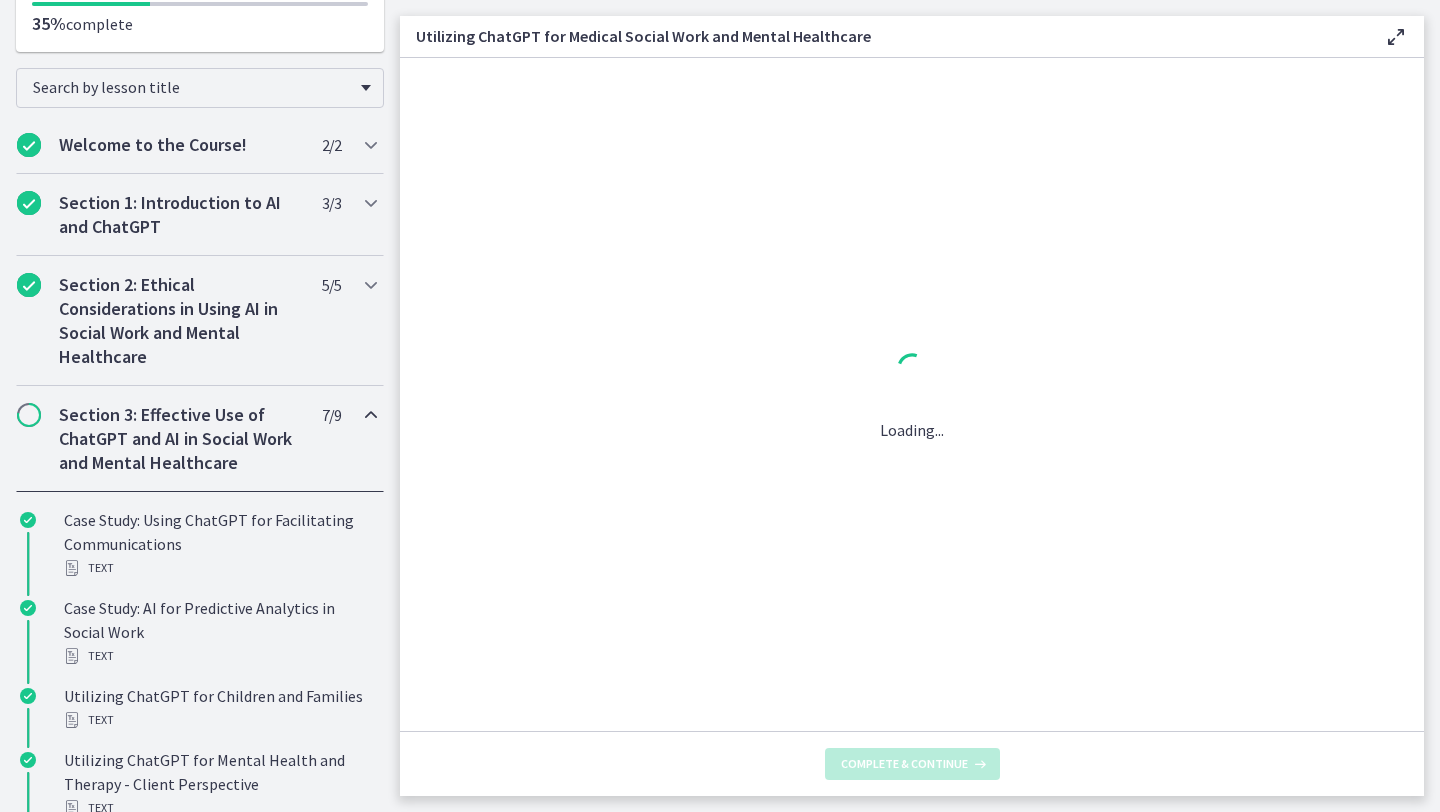scroll, scrollTop: 0, scrollLeft: 0, axis: both 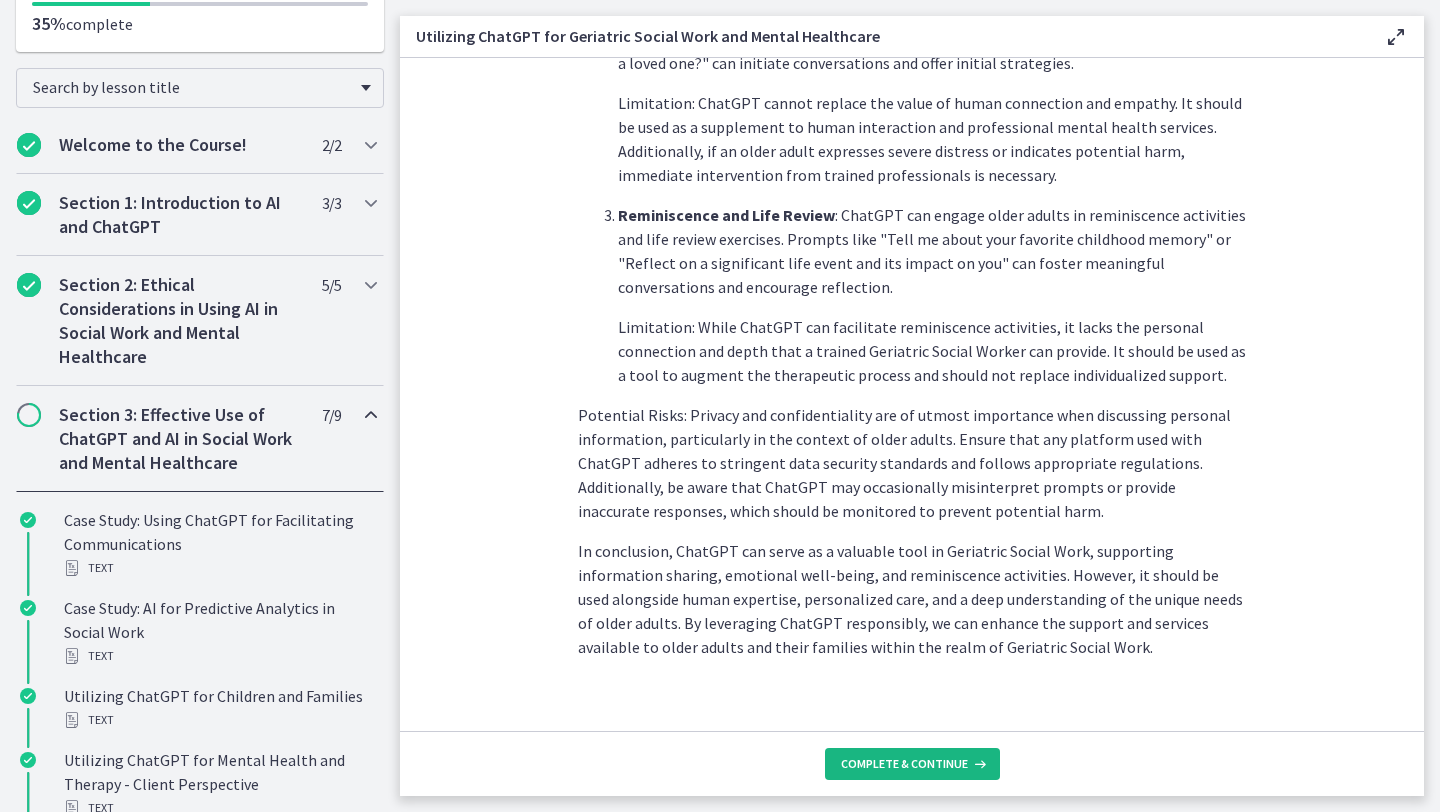 click on "Complete & continue" at bounding box center (904, 764) 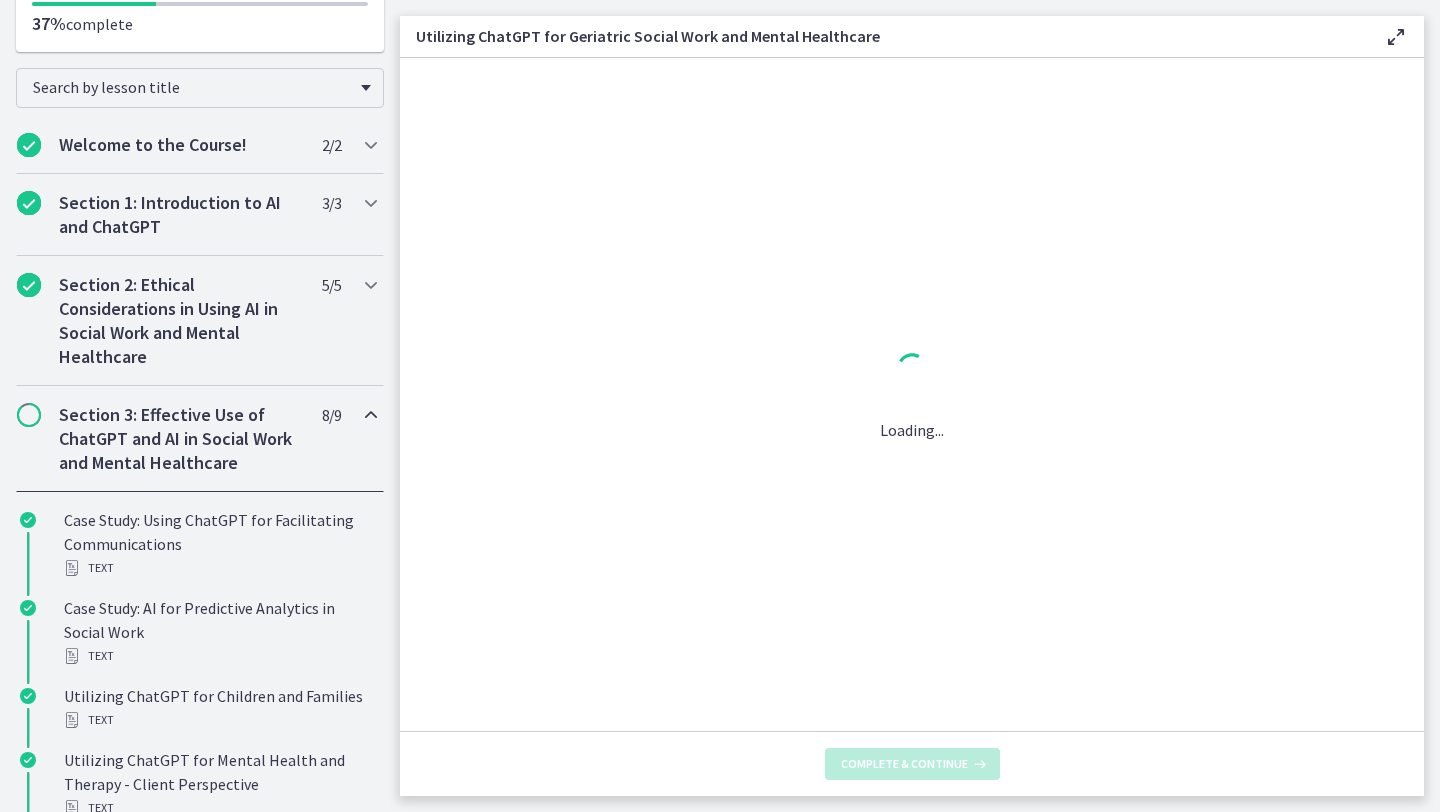 scroll, scrollTop: 0, scrollLeft: 0, axis: both 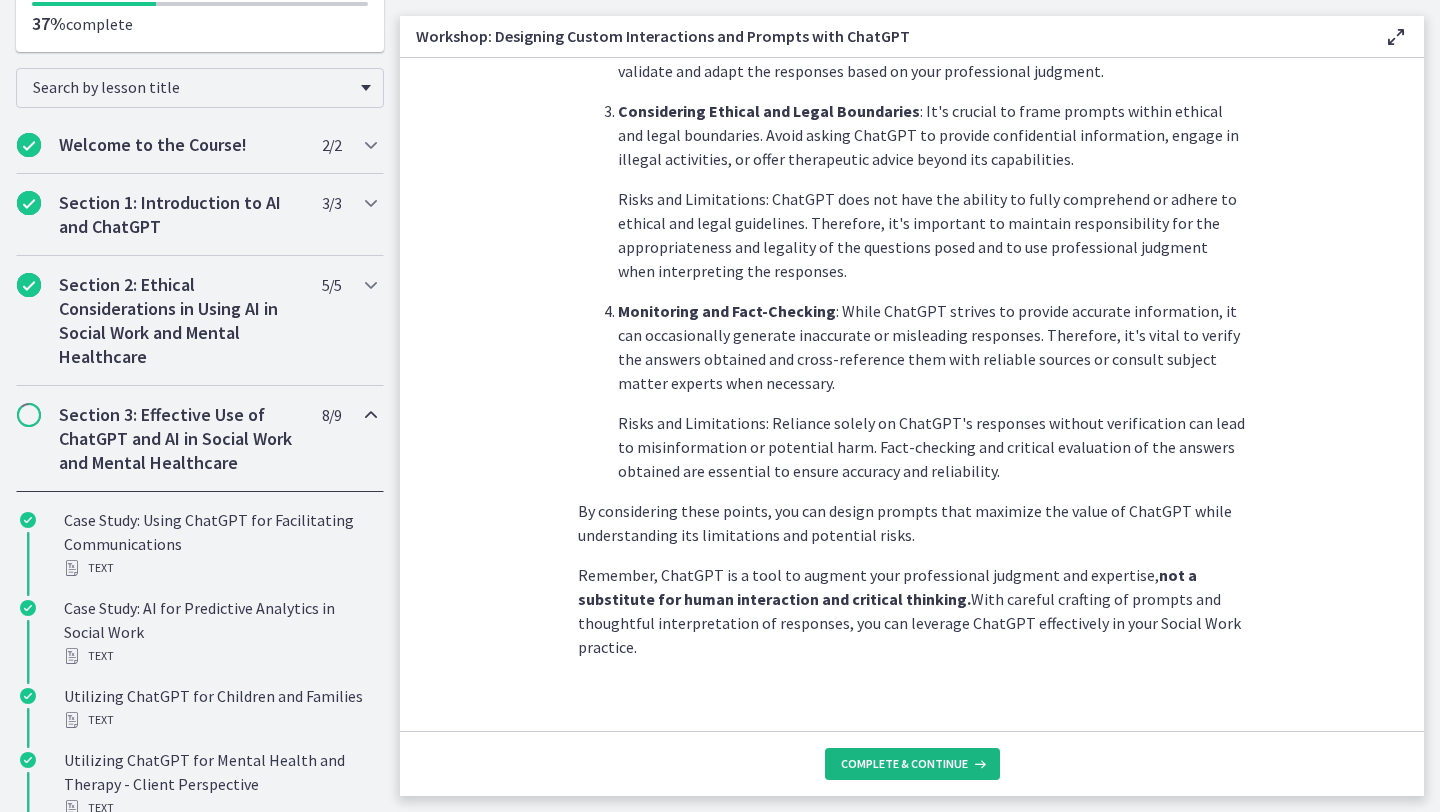 click on "Complete & continue" at bounding box center (904, 764) 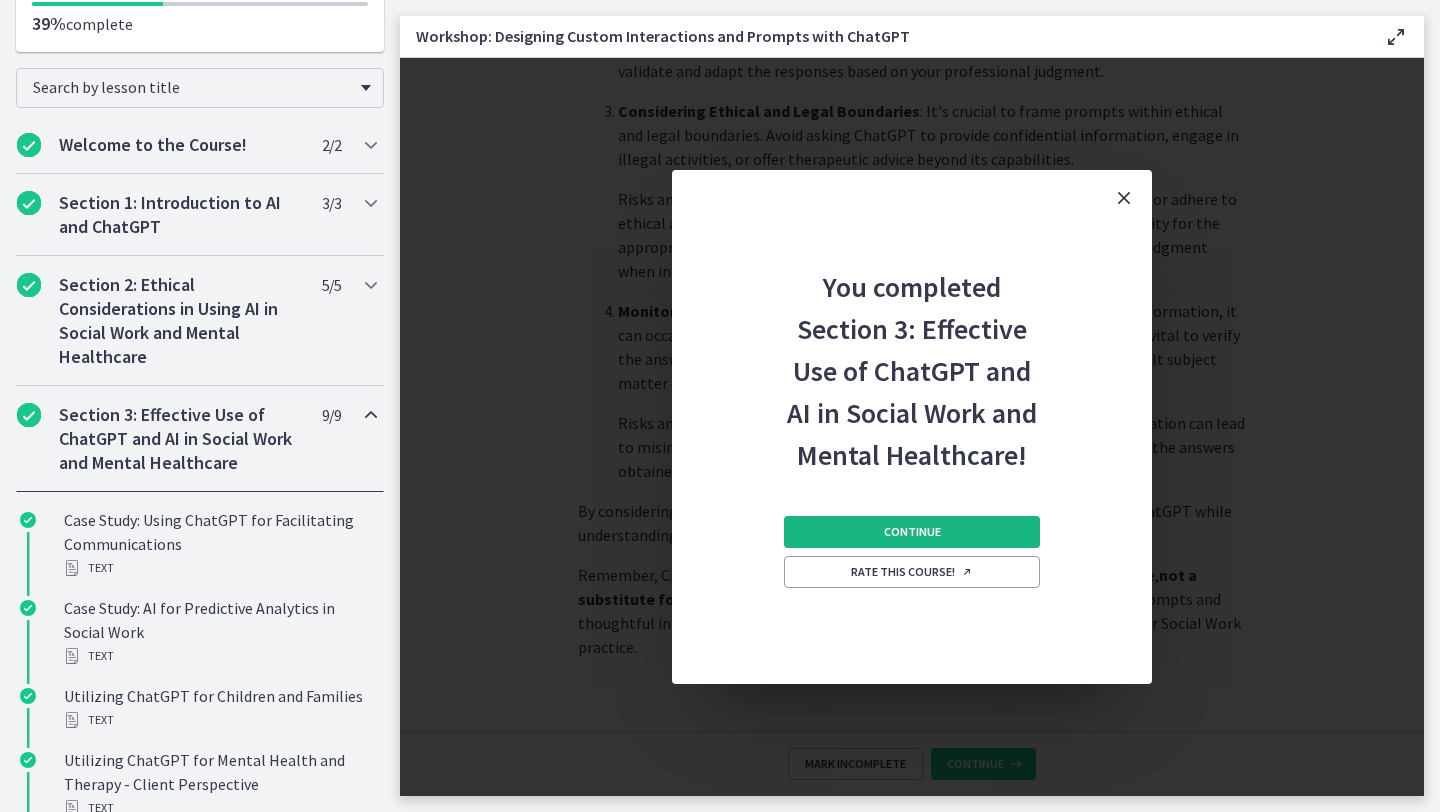 click on "Continue" at bounding box center (912, 532) 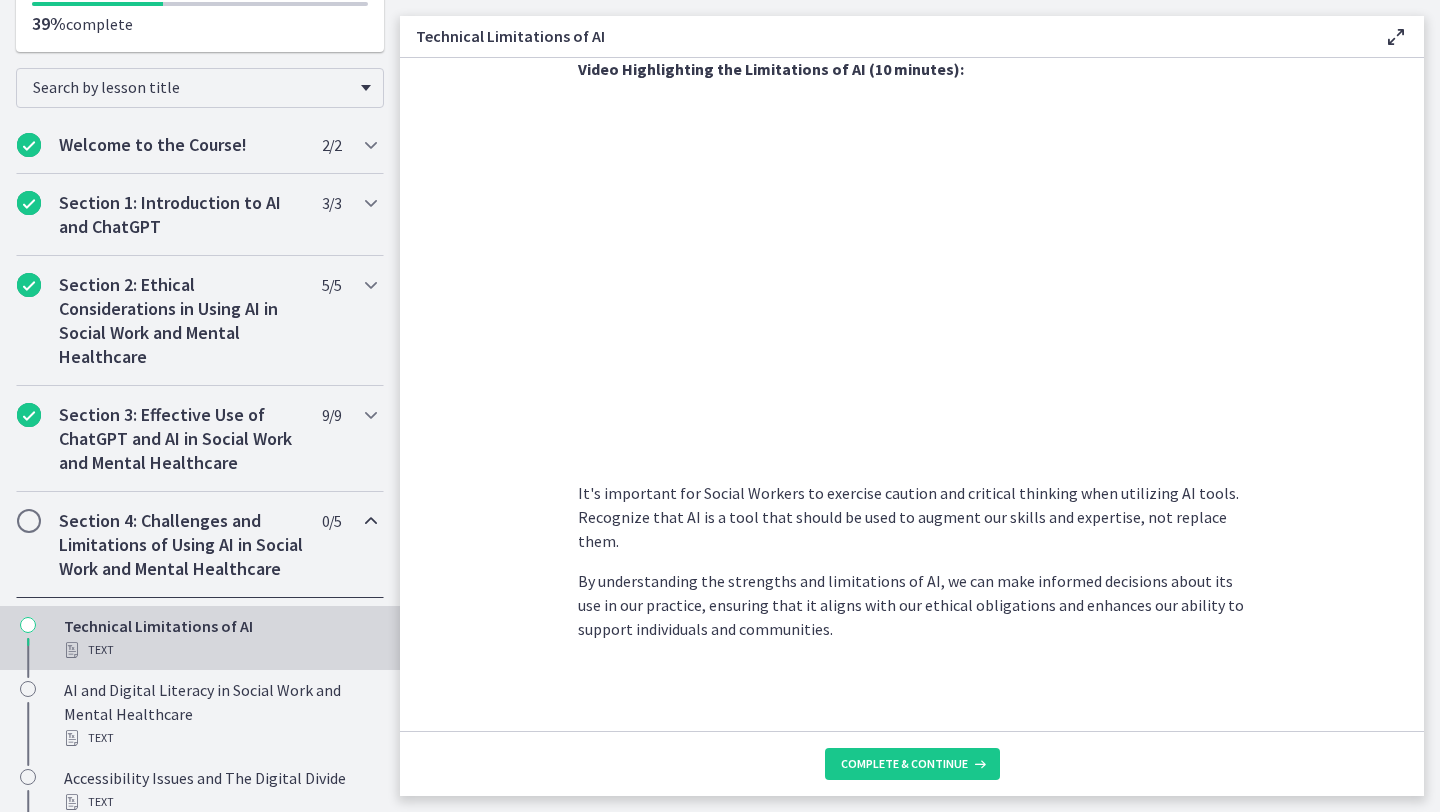 scroll, scrollTop: 1349, scrollLeft: 0, axis: vertical 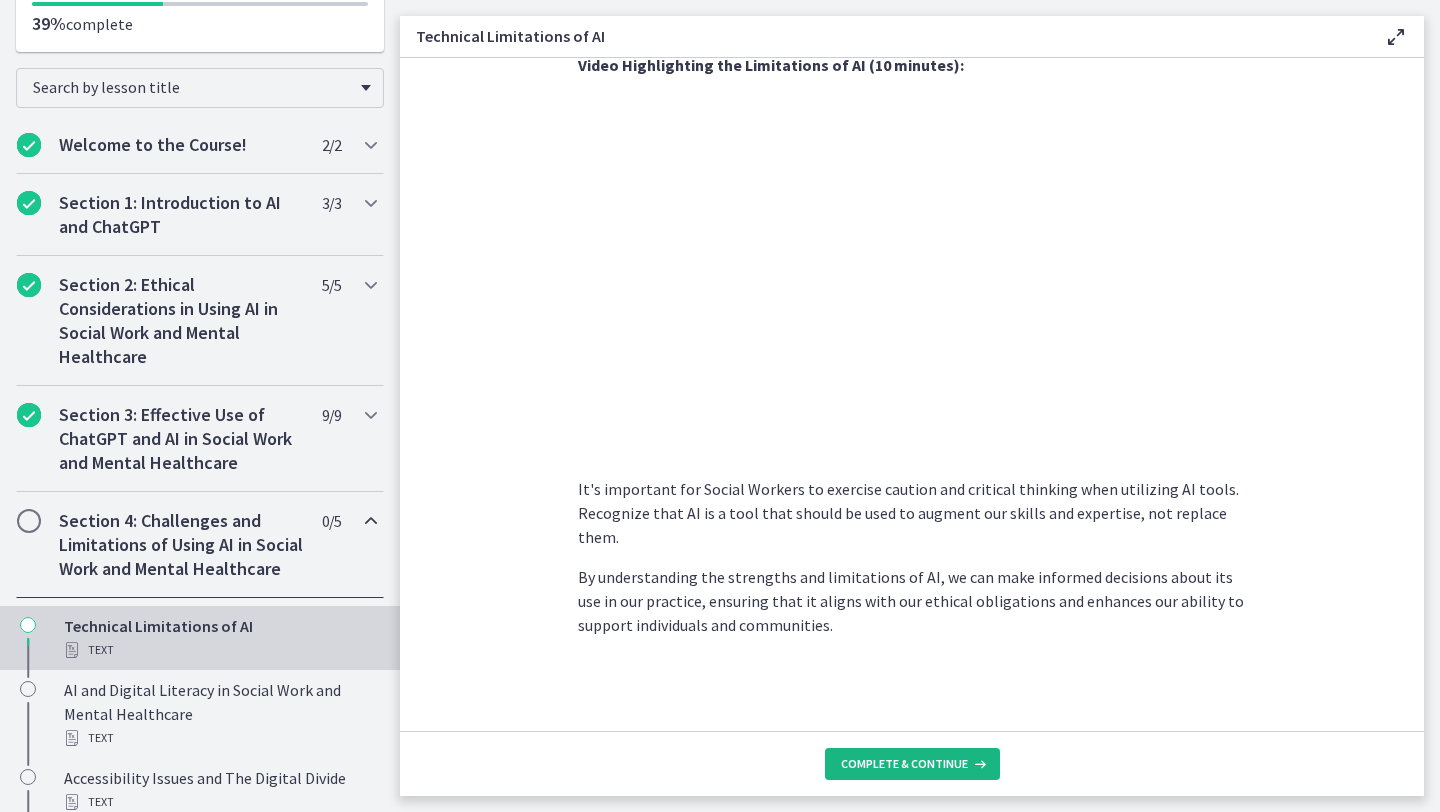 click on "Complete & continue" at bounding box center (912, 764) 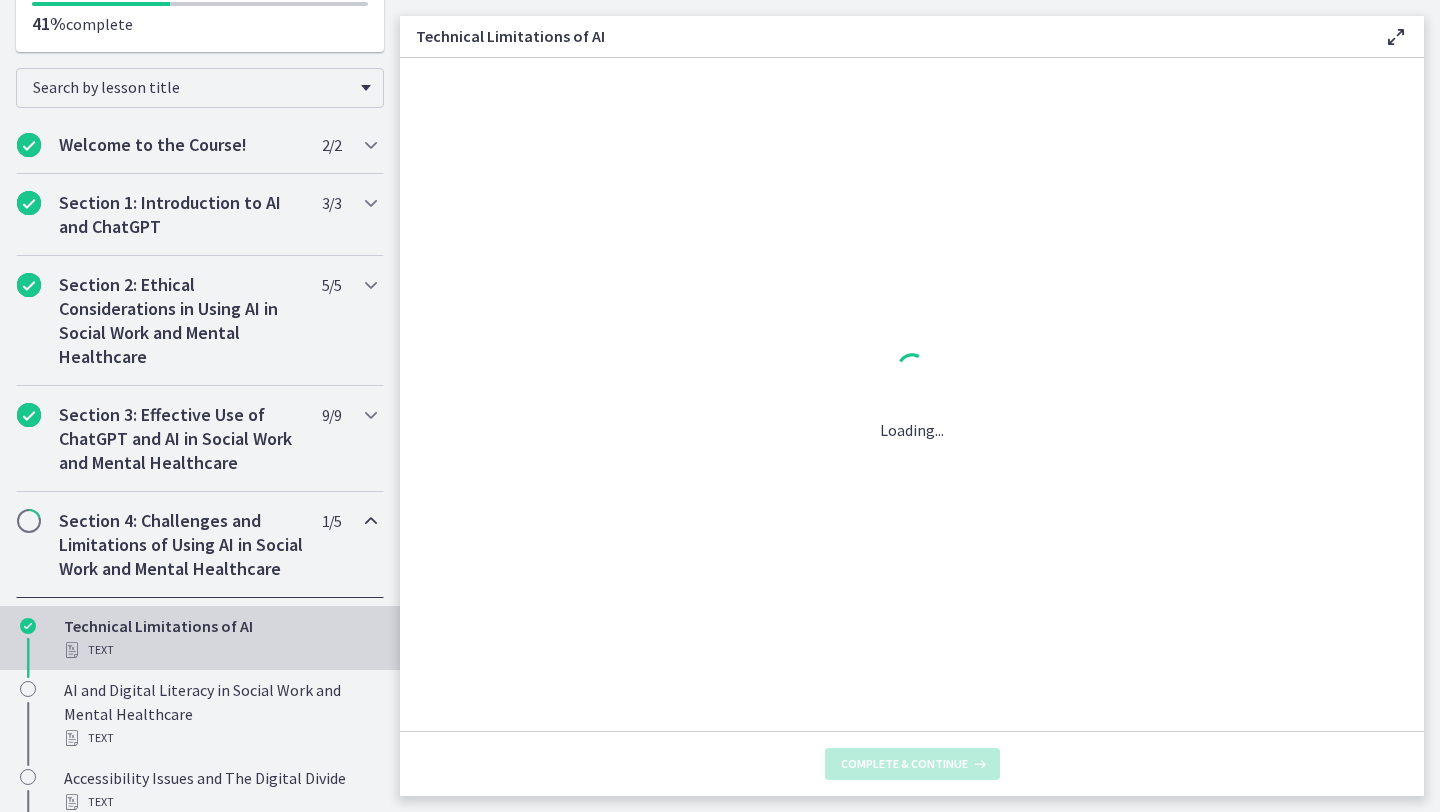 scroll, scrollTop: 0, scrollLeft: 0, axis: both 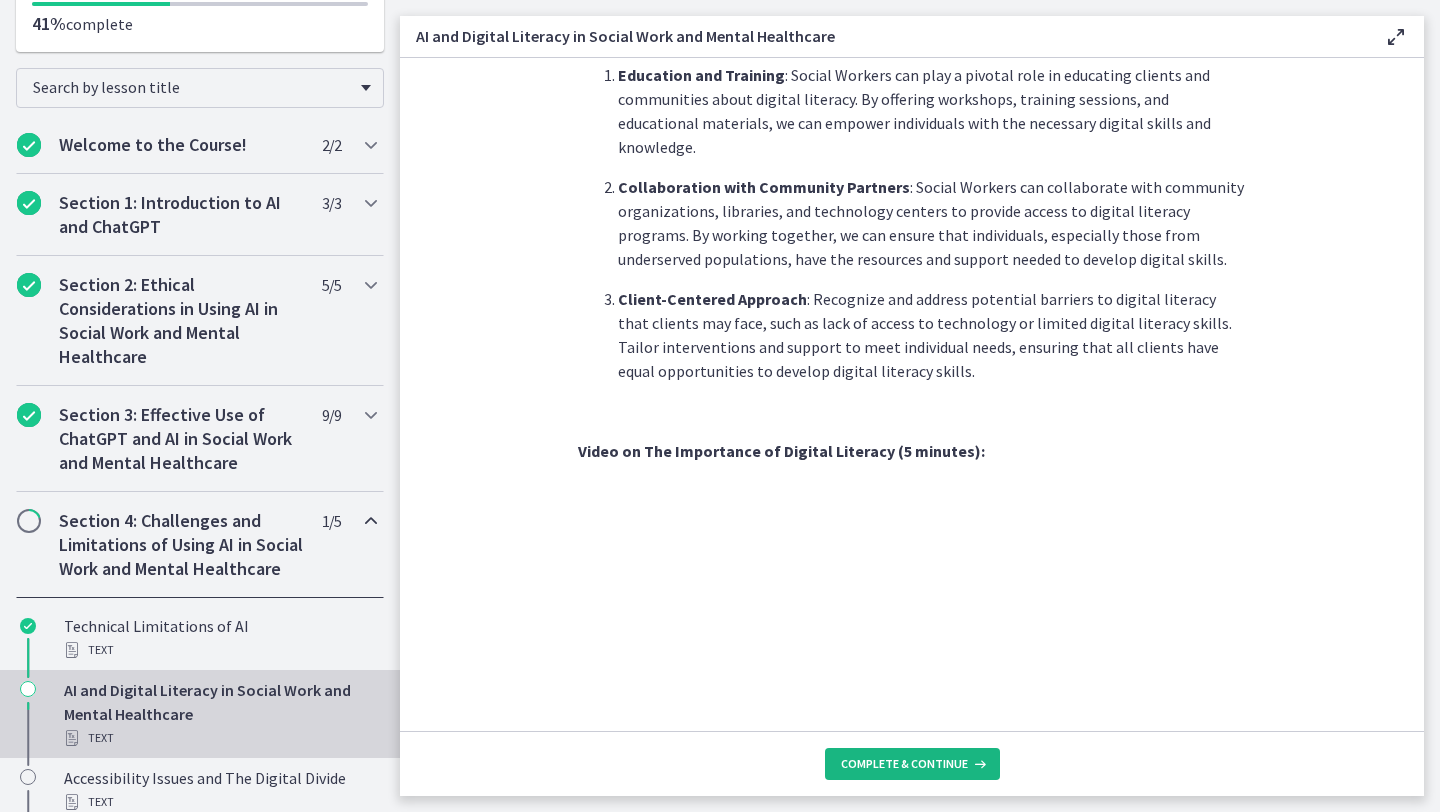 click on "Complete & continue" at bounding box center [904, 764] 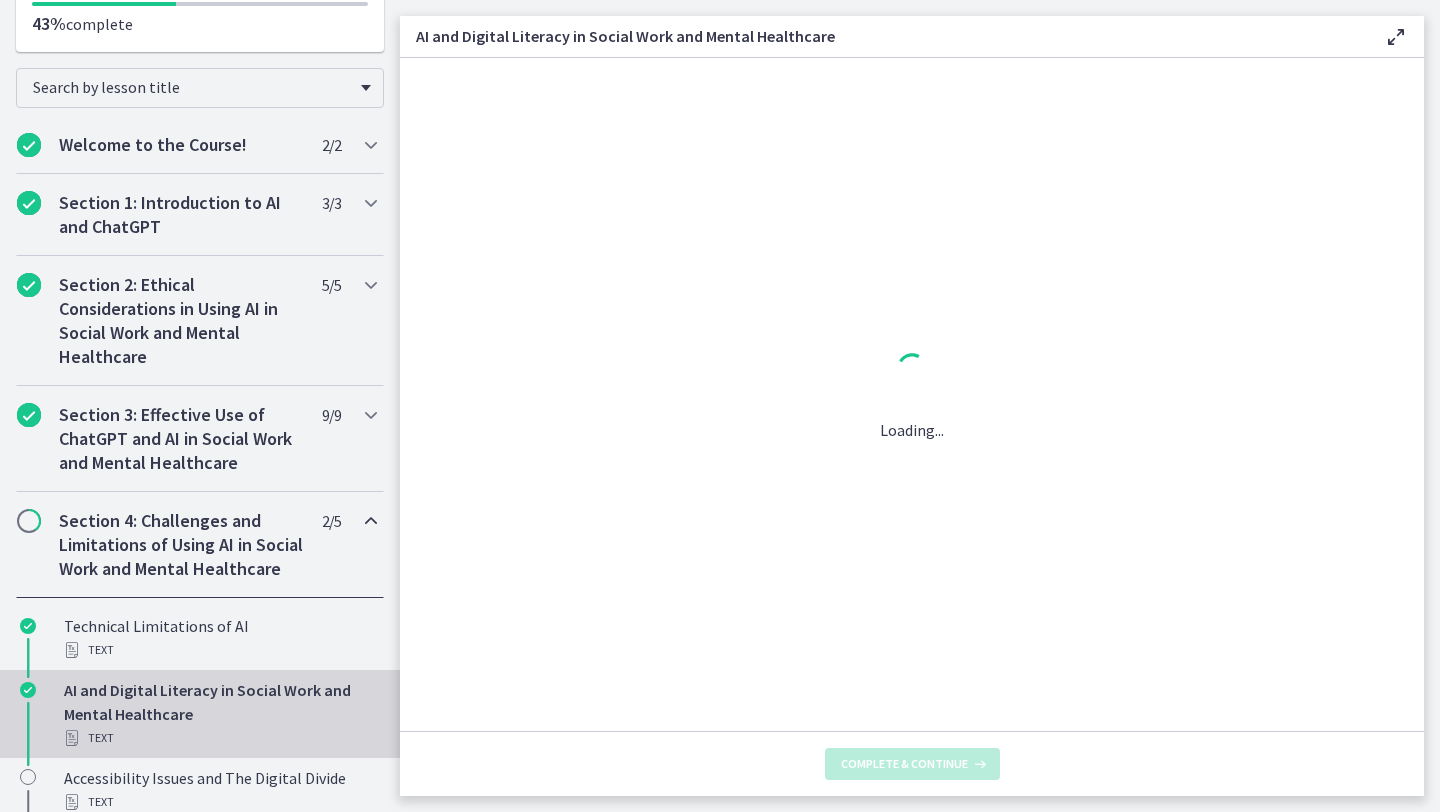 scroll, scrollTop: 0, scrollLeft: 0, axis: both 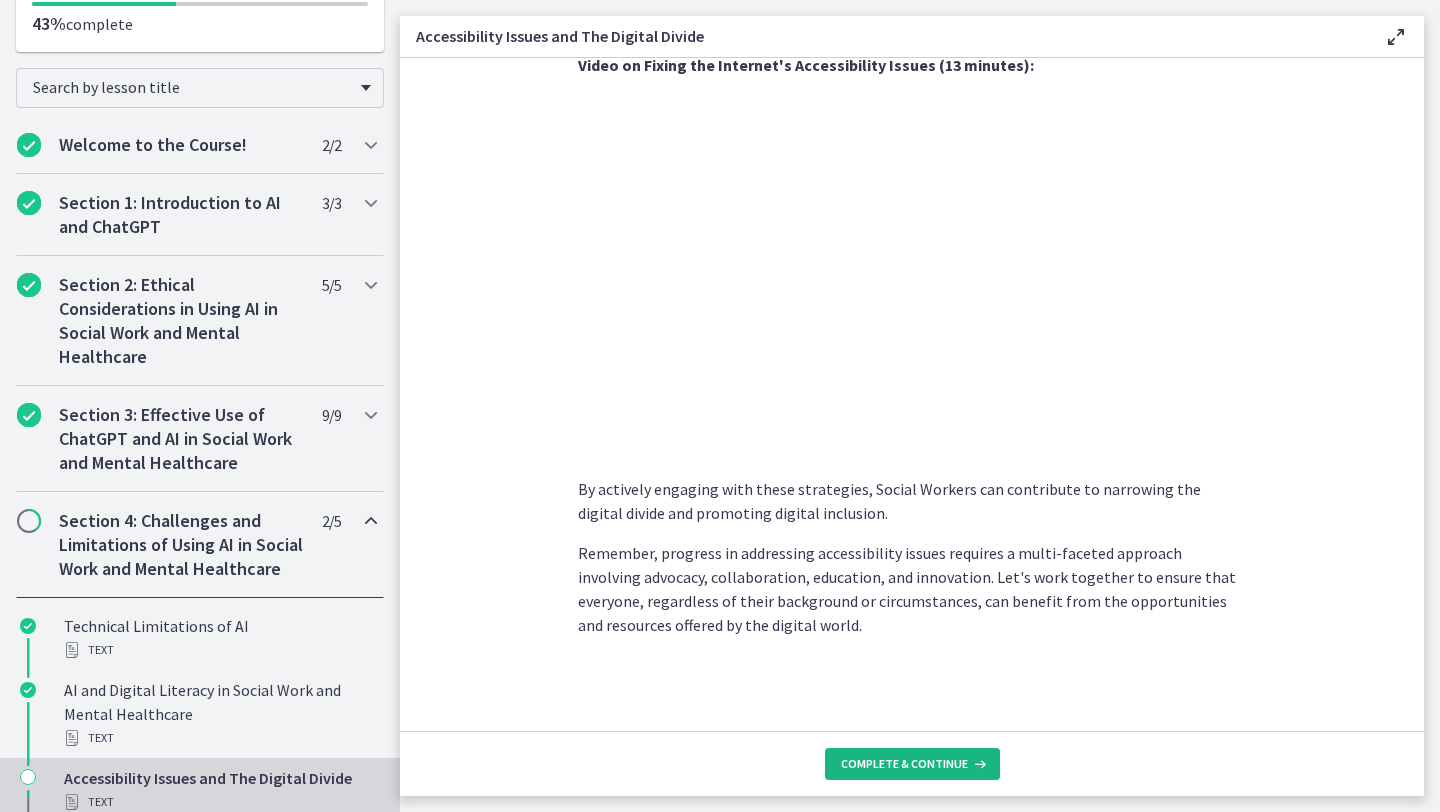 click on "Complete & continue" at bounding box center [904, 764] 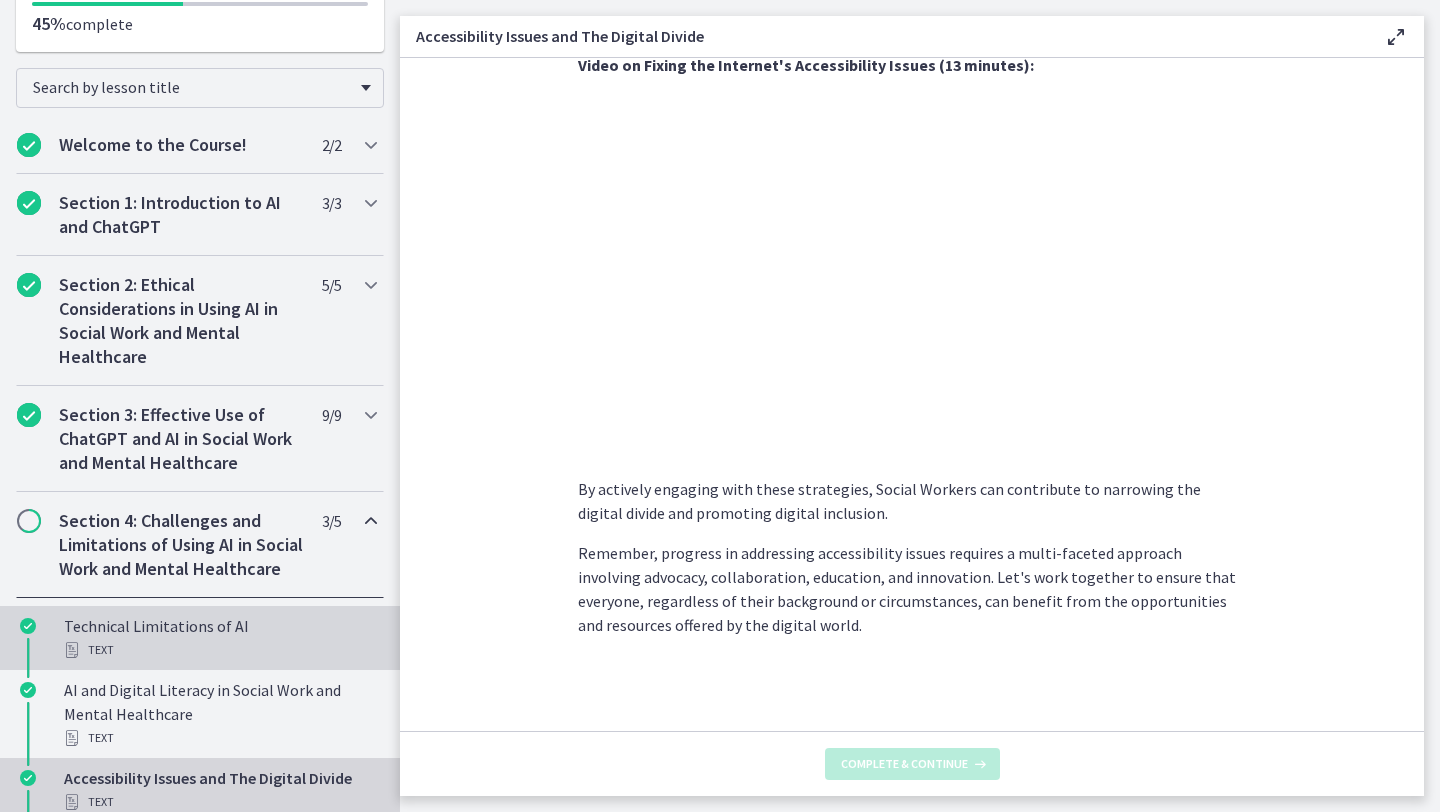scroll, scrollTop: 0, scrollLeft: 0, axis: both 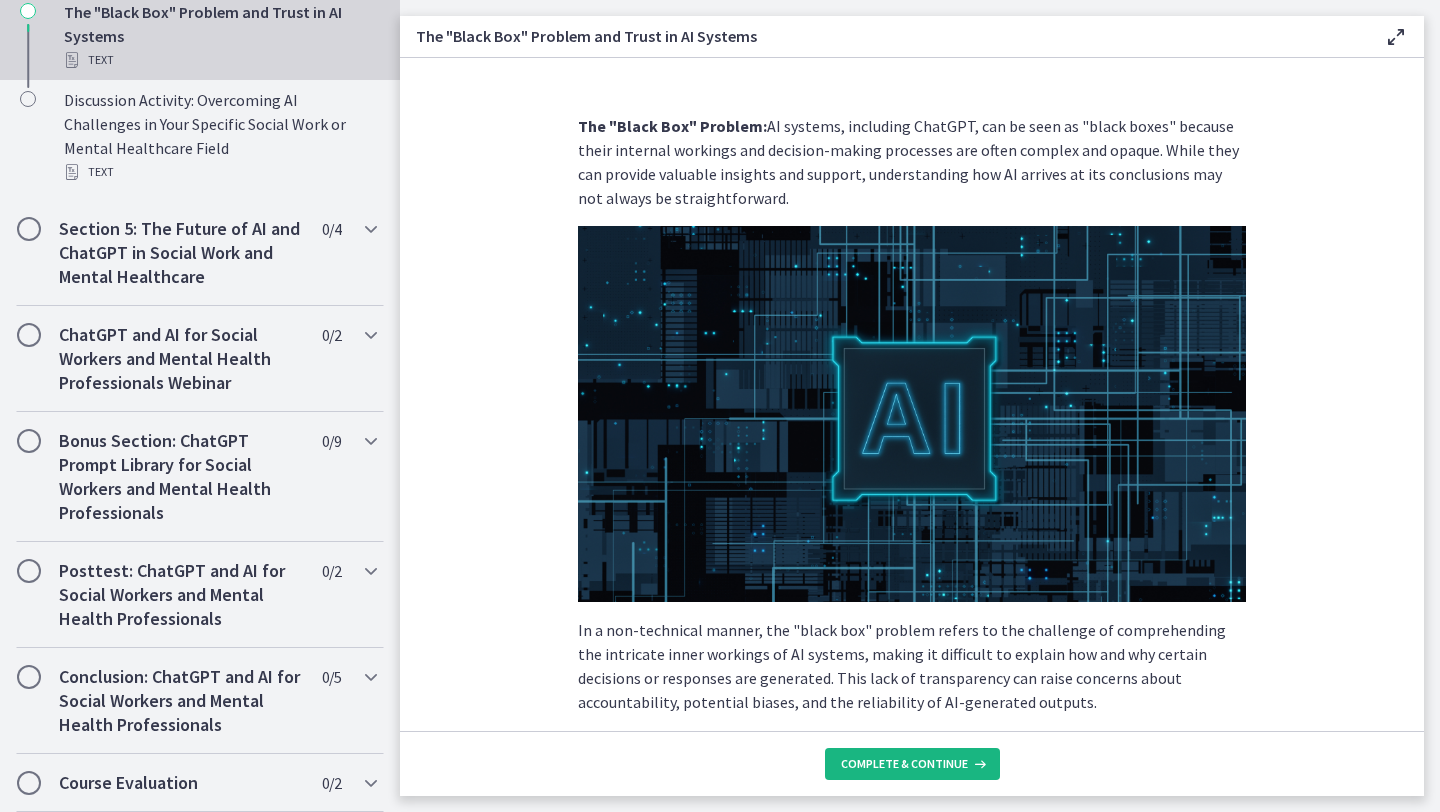 click on "Complete & continue" at bounding box center [912, 764] 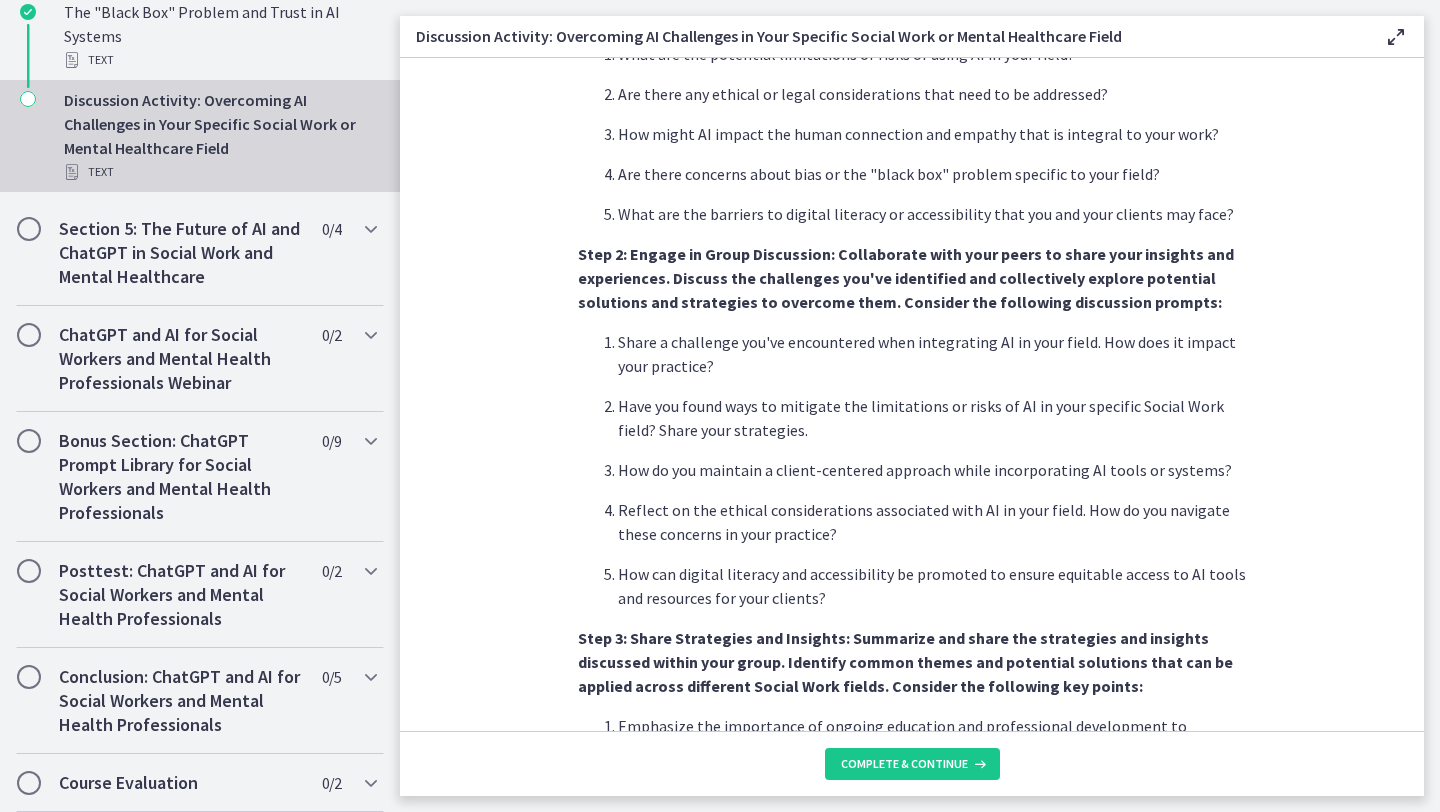 scroll, scrollTop: 1151, scrollLeft: 0, axis: vertical 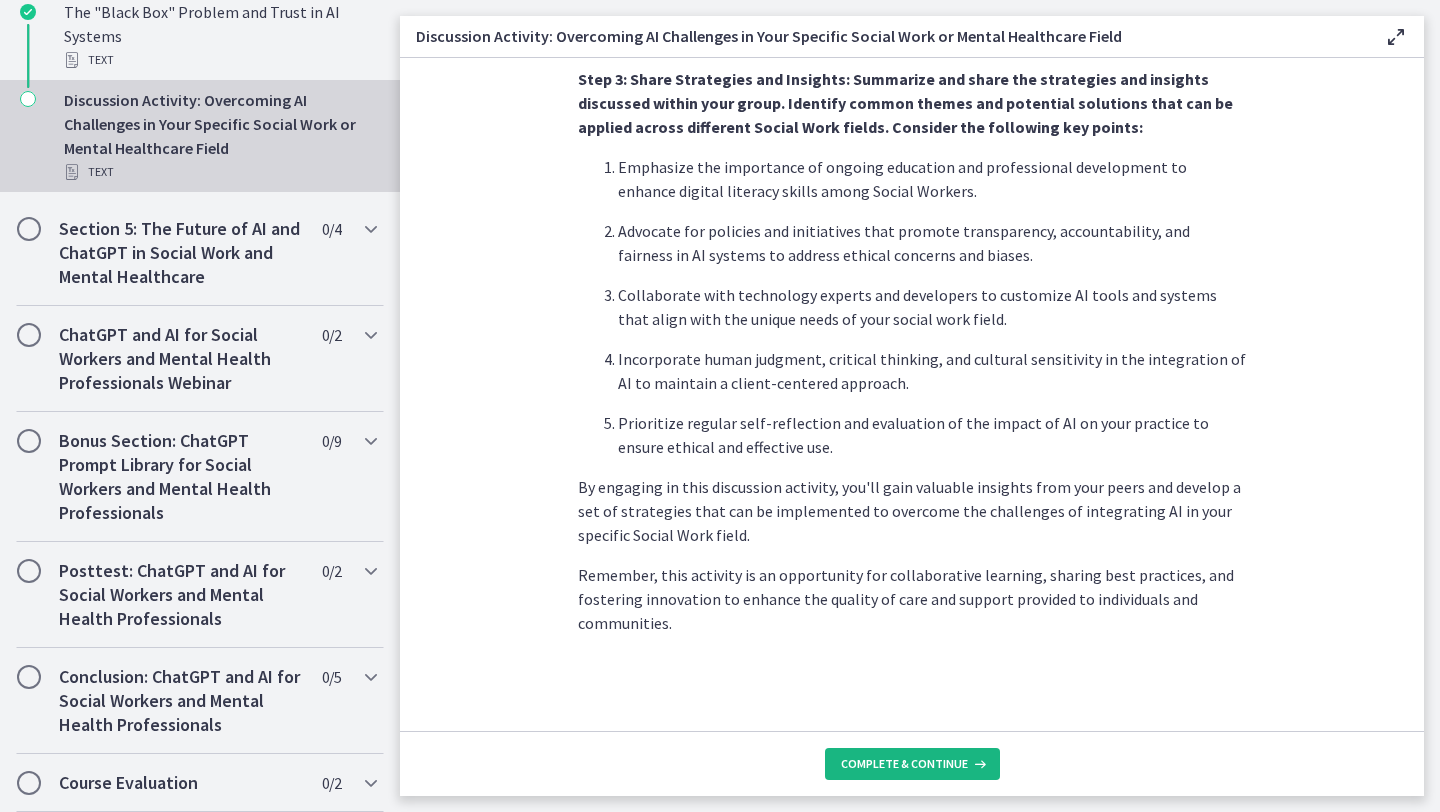 click on "Complete & continue" at bounding box center [904, 764] 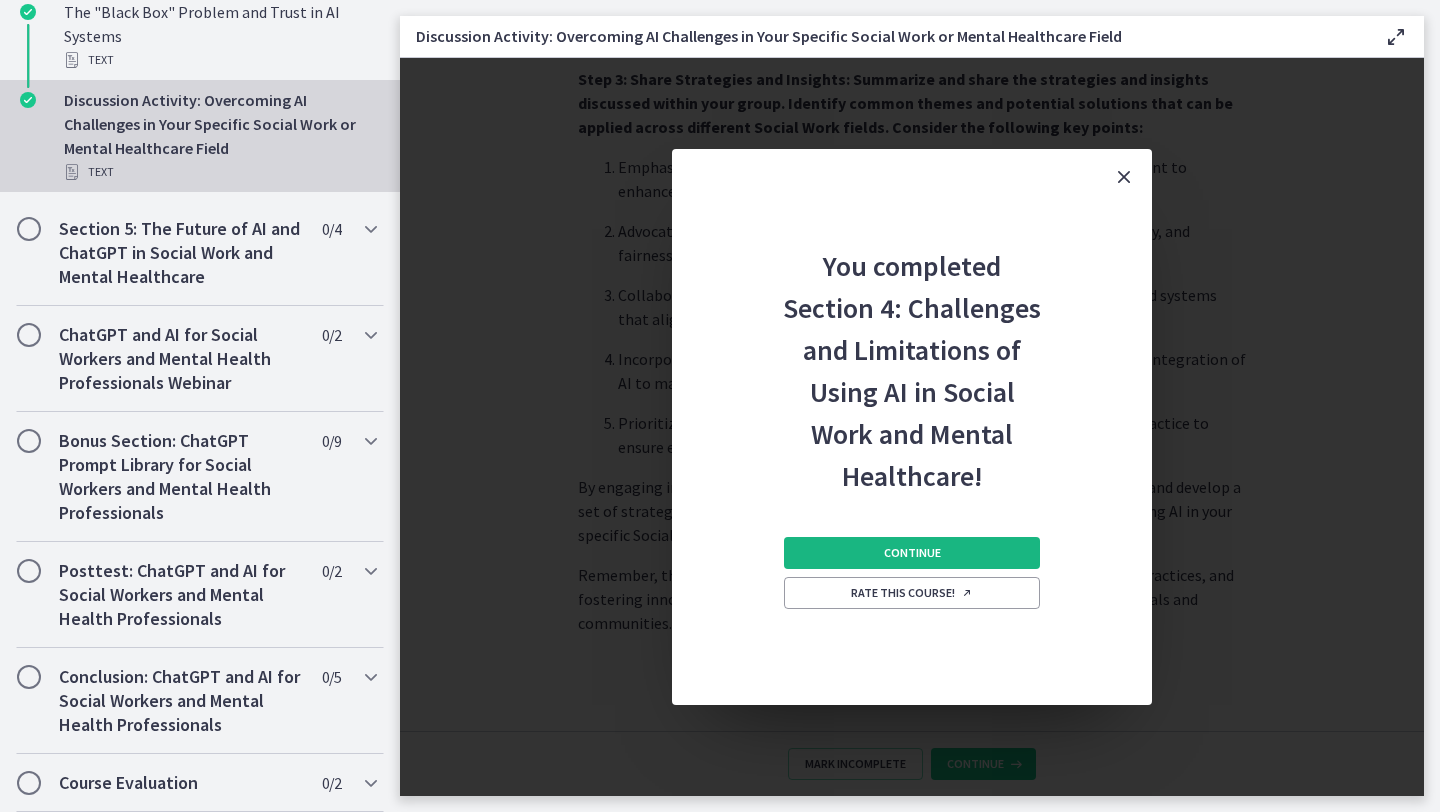 click on "Continue" at bounding box center (912, 553) 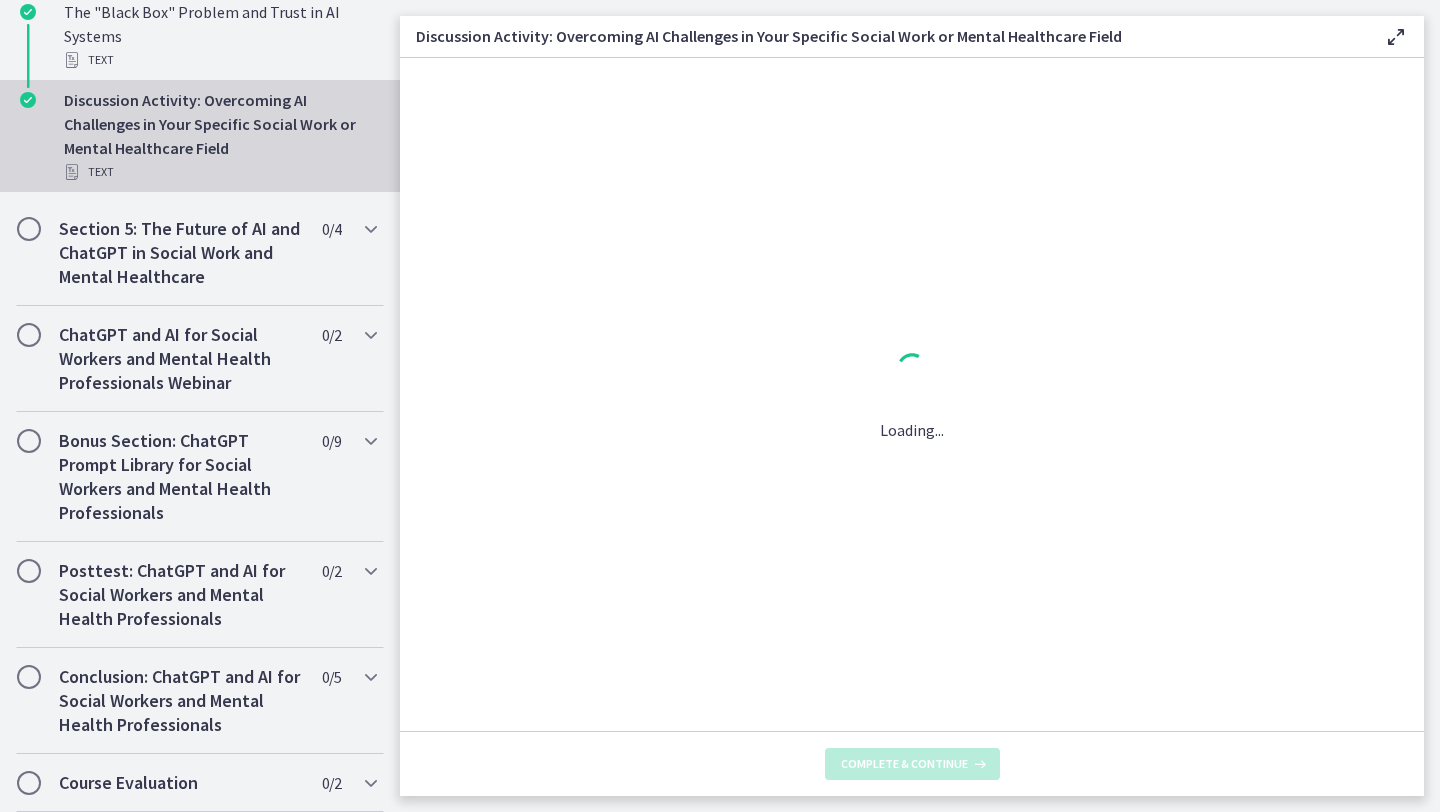 scroll, scrollTop: 0, scrollLeft: 0, axis: both 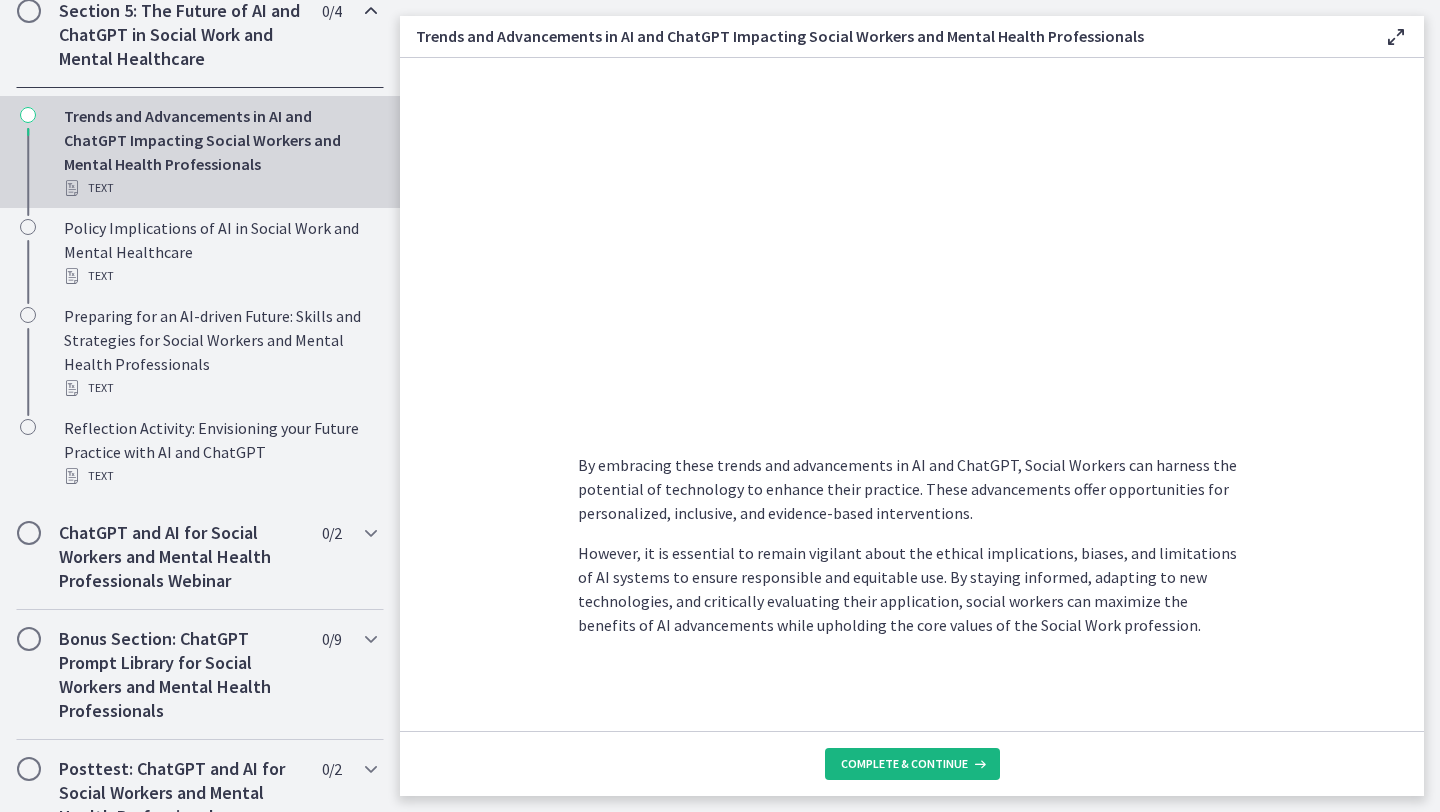 click on "Complete & continue" at bounding box center [904, 764] 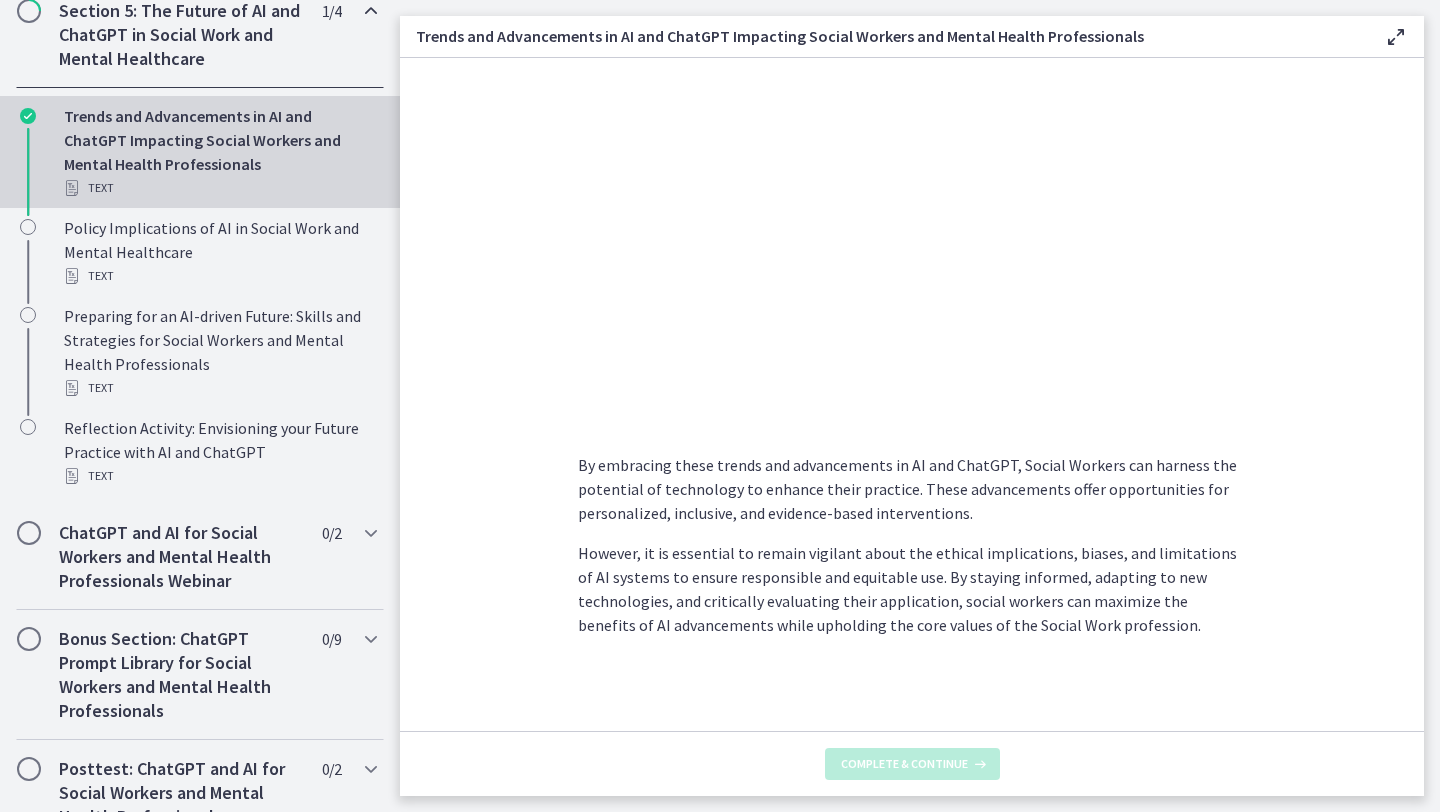 scroll, scrollTop: 0, scrollLeft: 0, axis: both 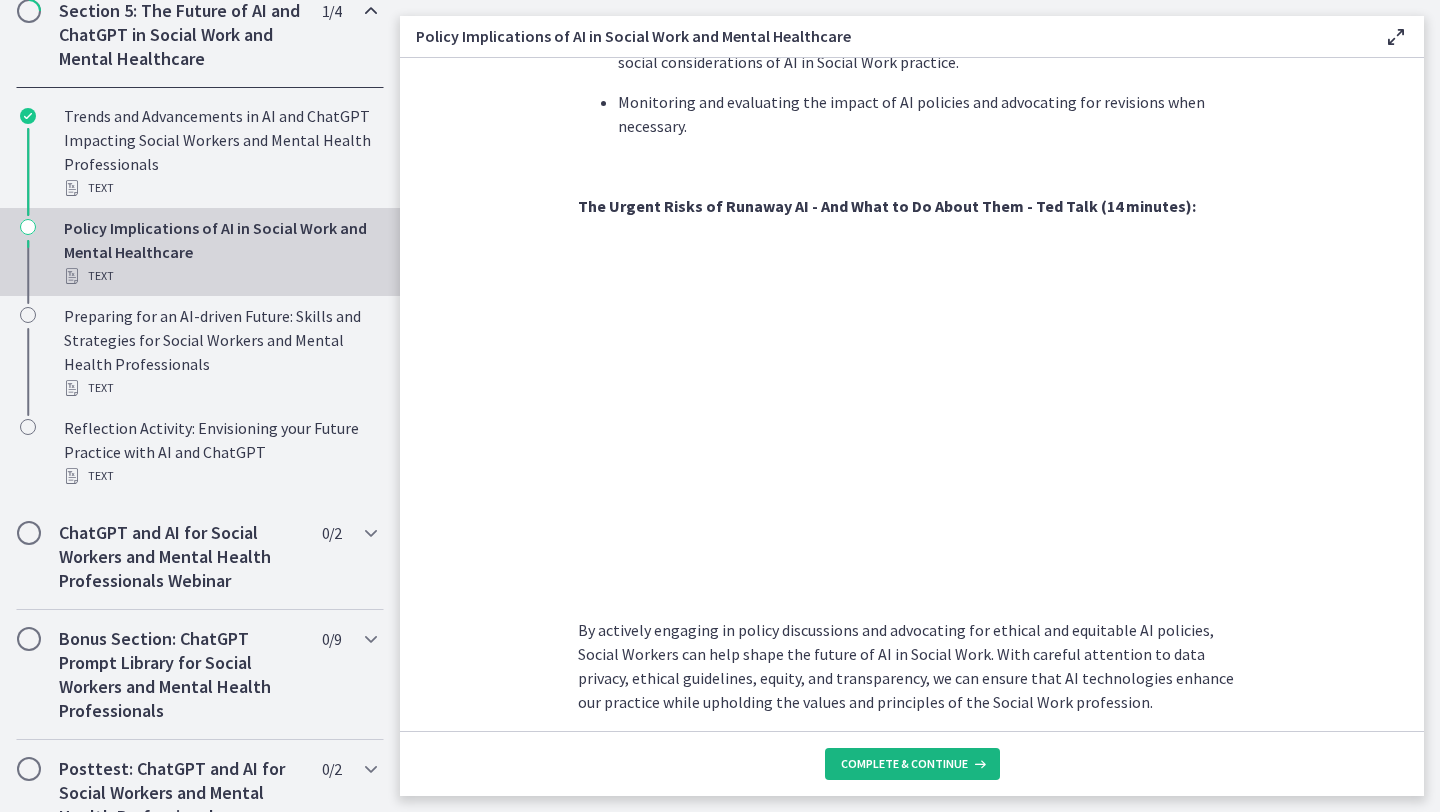 click on "Complete & continue" at bounding box center (904, 764) 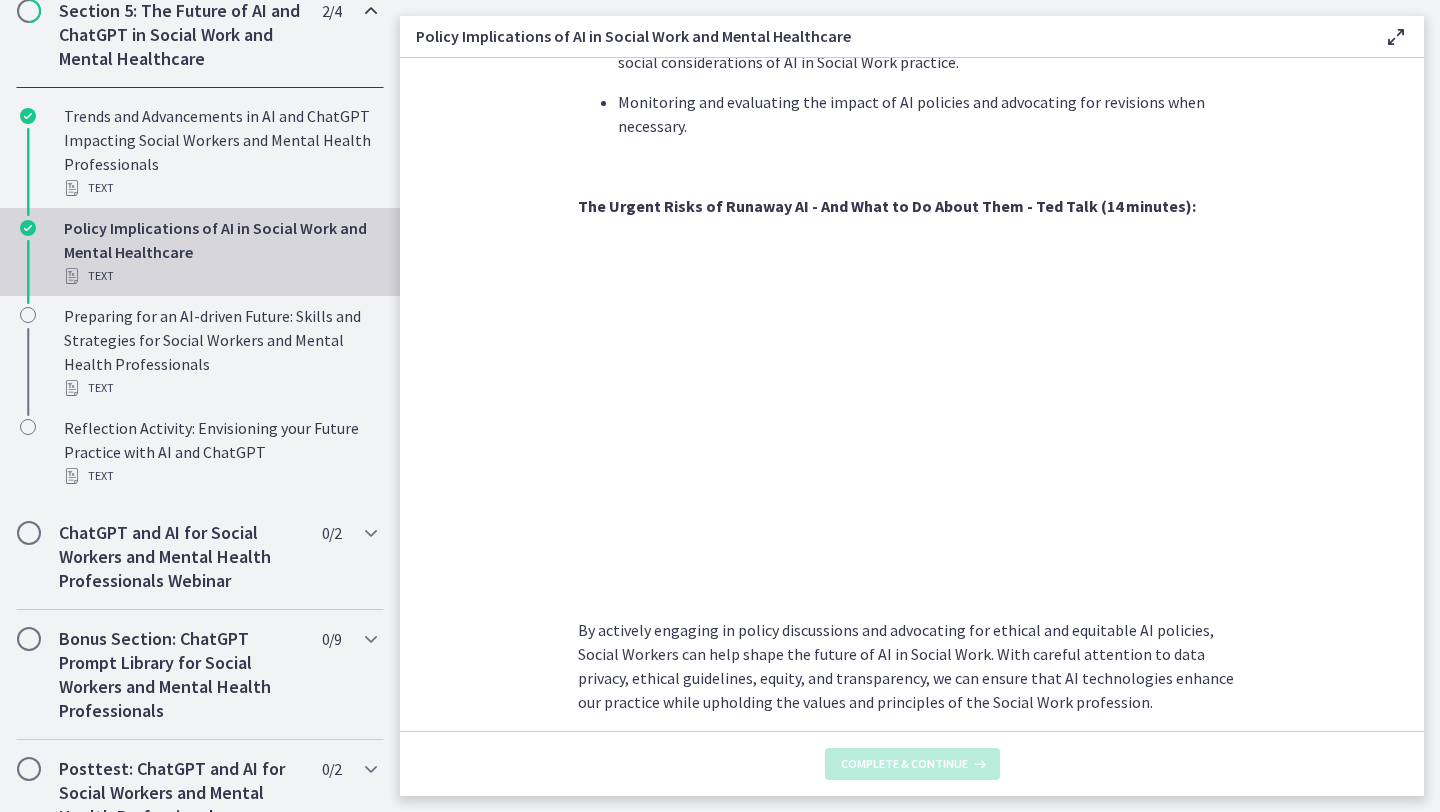 scroll, scrollTop: 0, scrollLeft: 0, axis: both 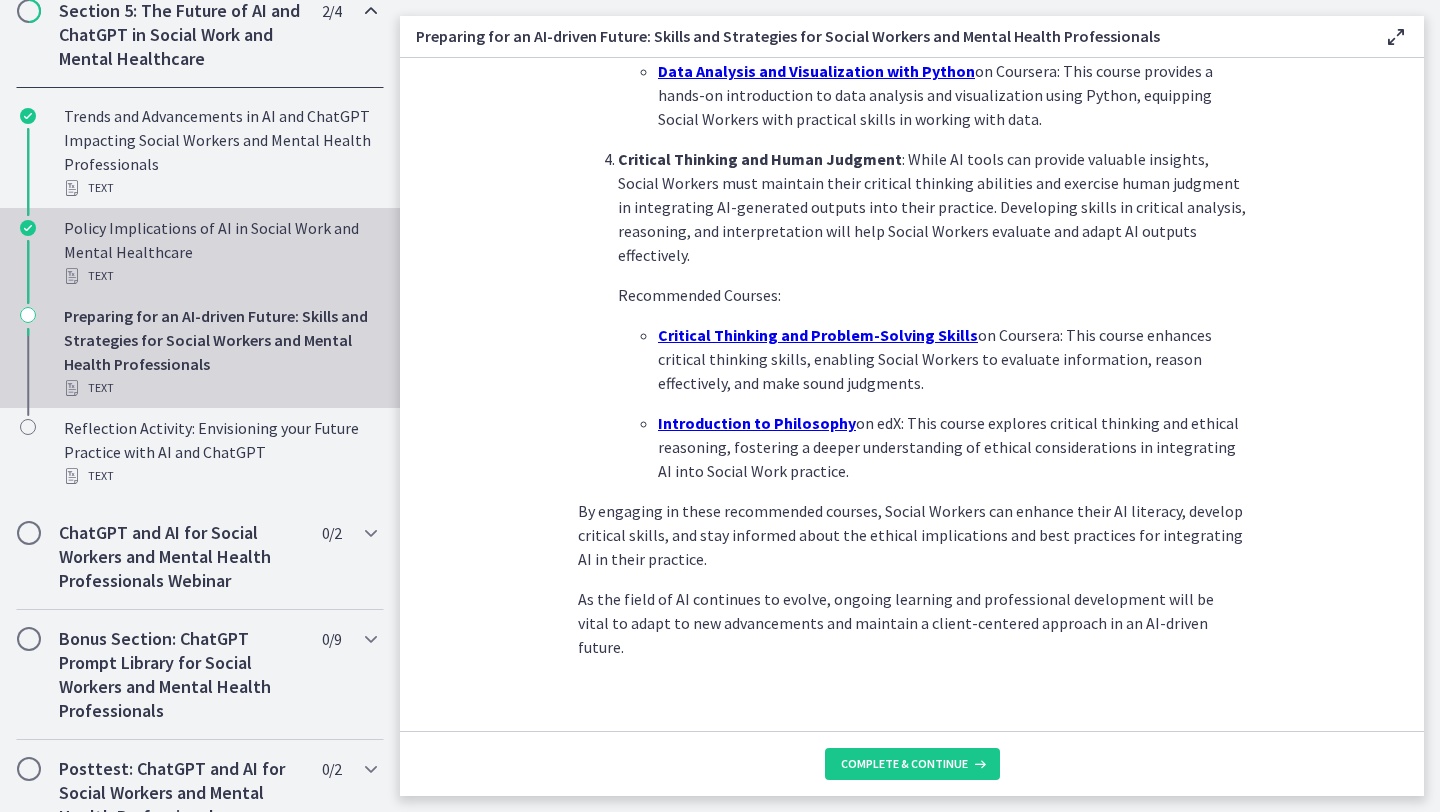 click on "Text" at bounding box center (220, 276) 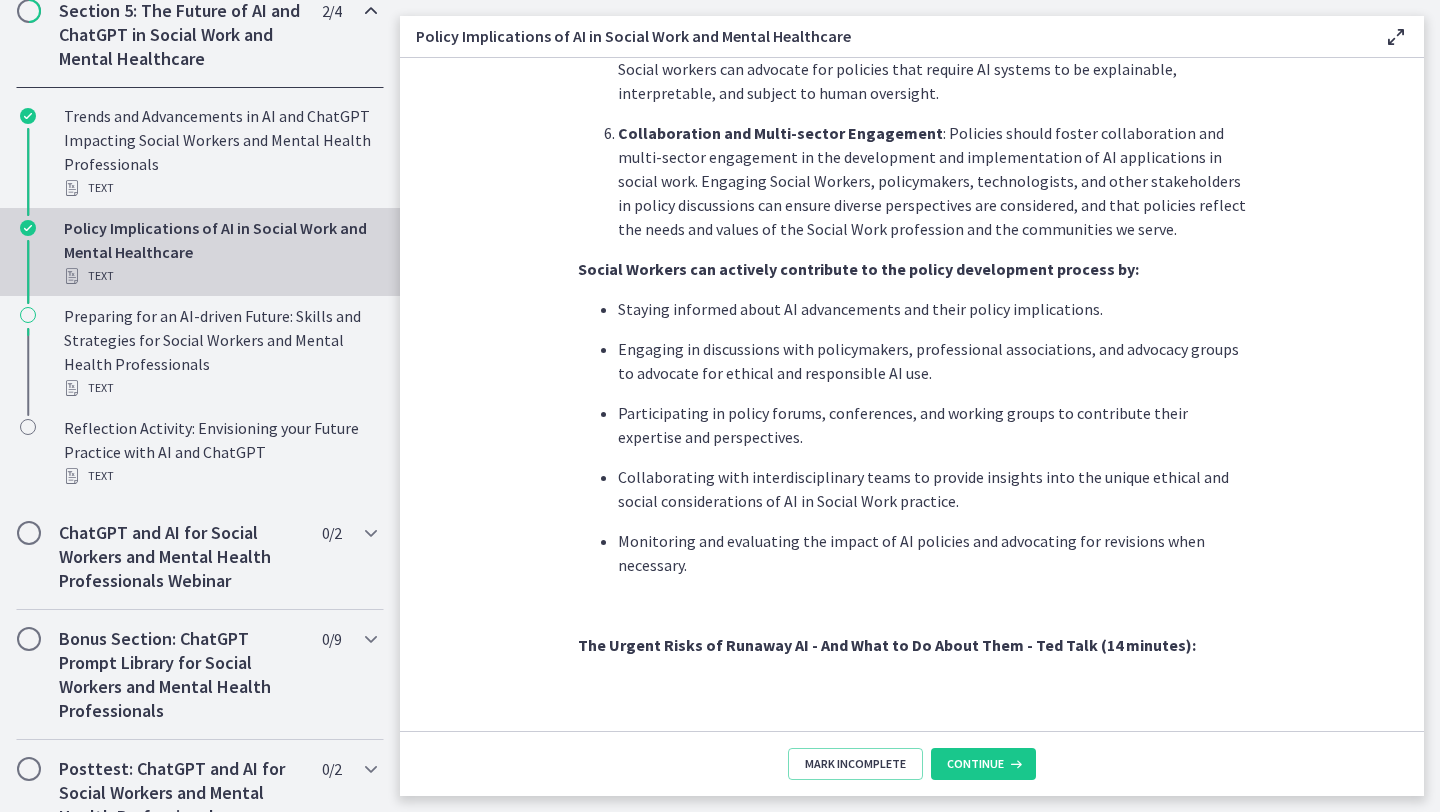 scroll, scrollTop: 1693, scrollLeft: 0, axis: vertical 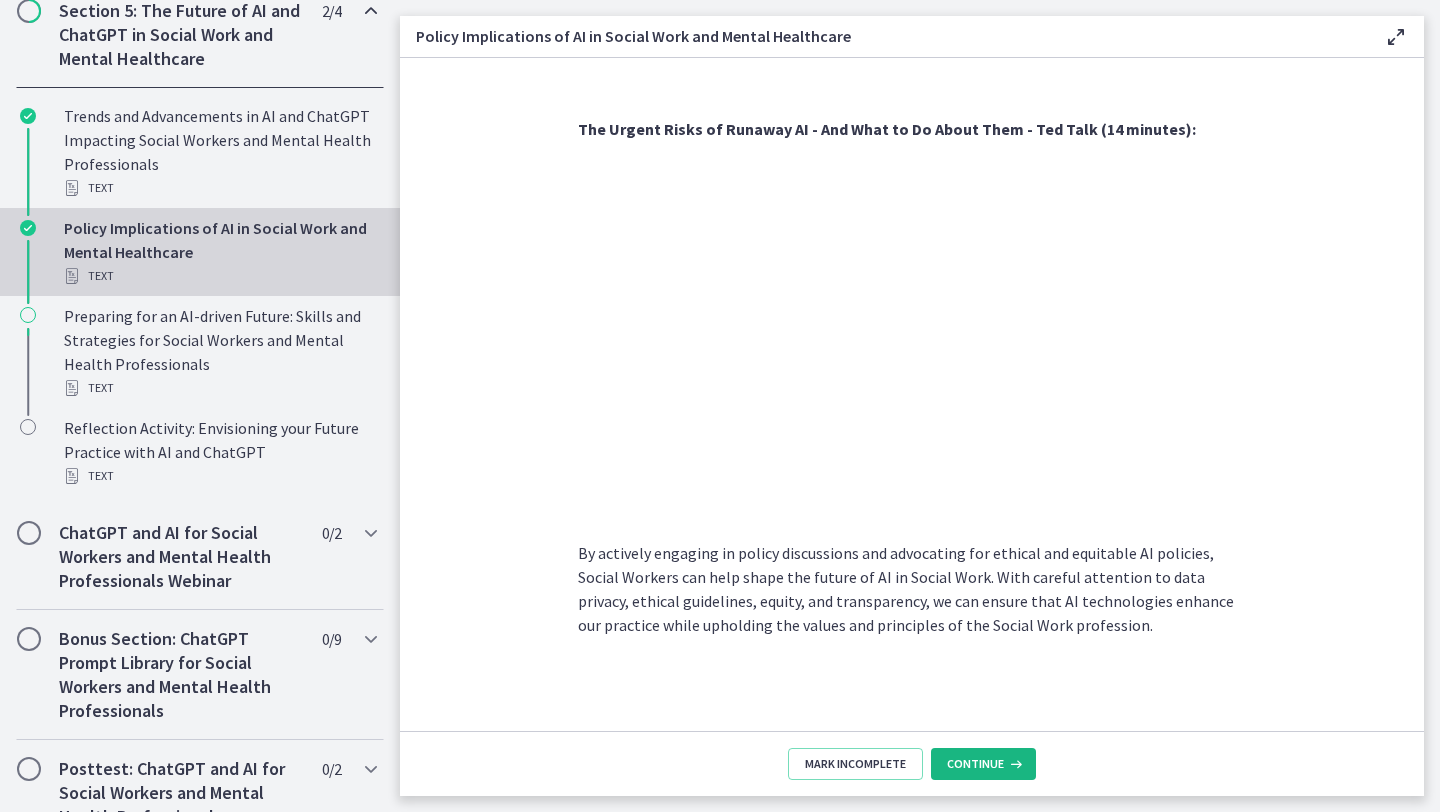 click on "Continue" at bounding box center [975, 764] 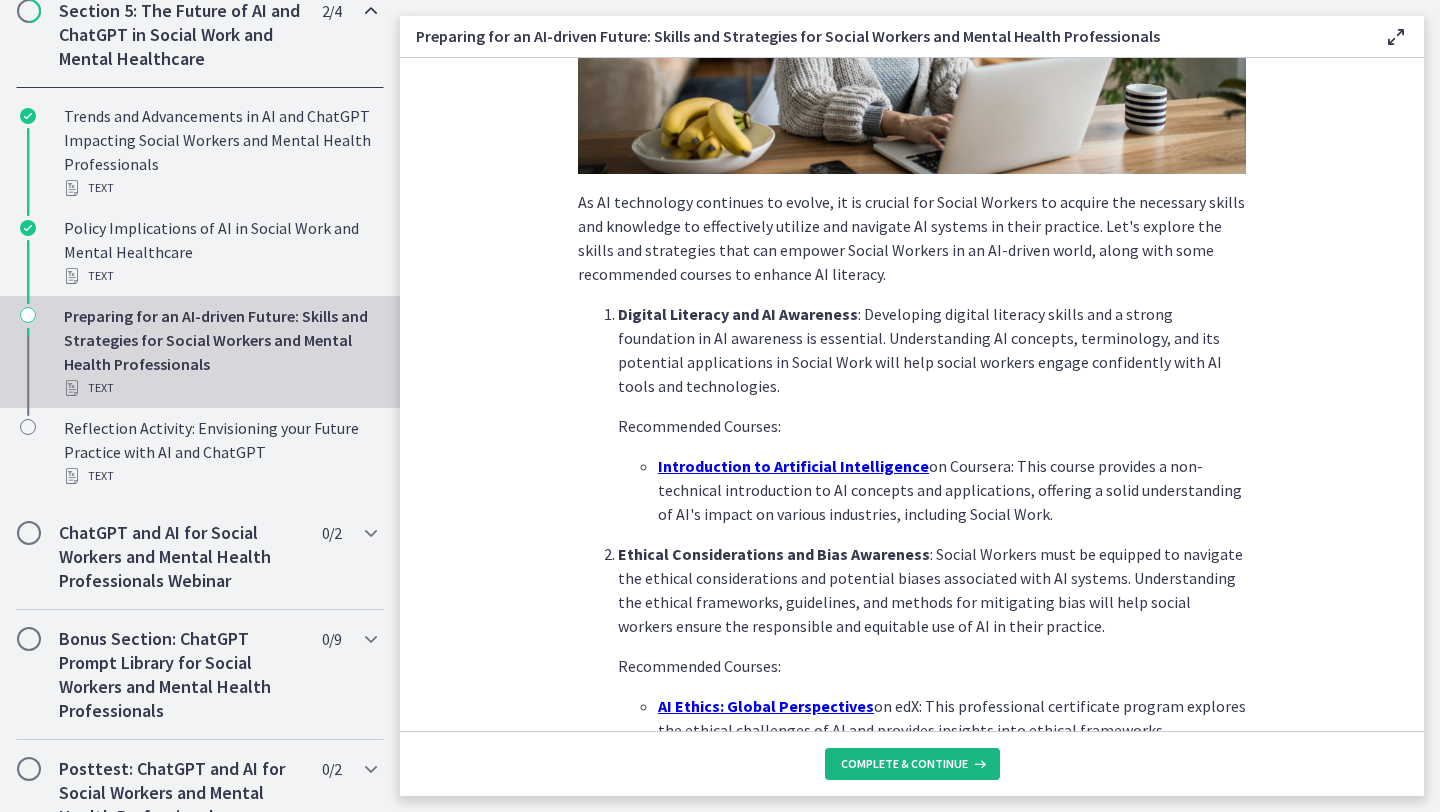 scroll, scrollTop: 383, scrollLeft: 0, axis: vertical 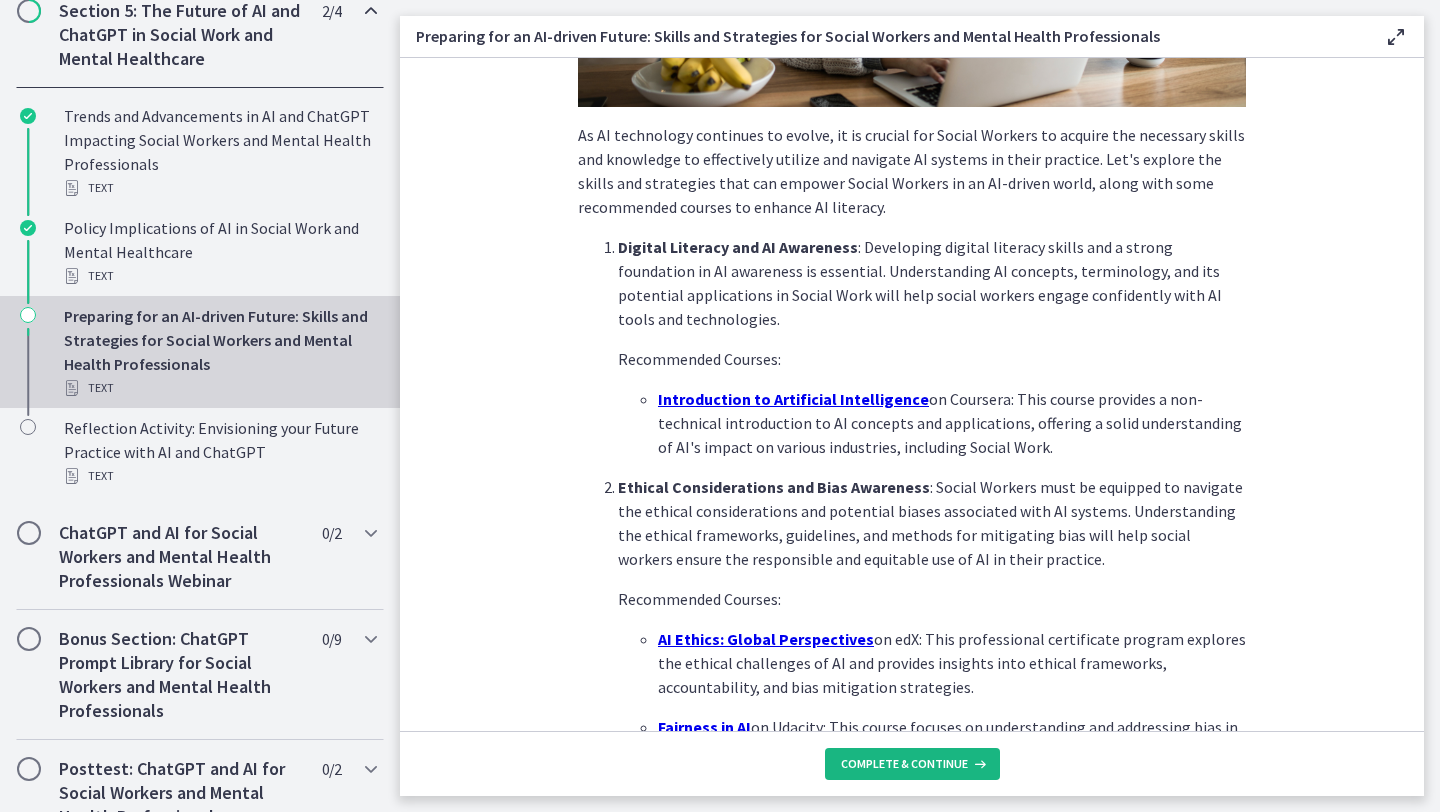 click on "Complete & continue" at bounding box center [912, 764] 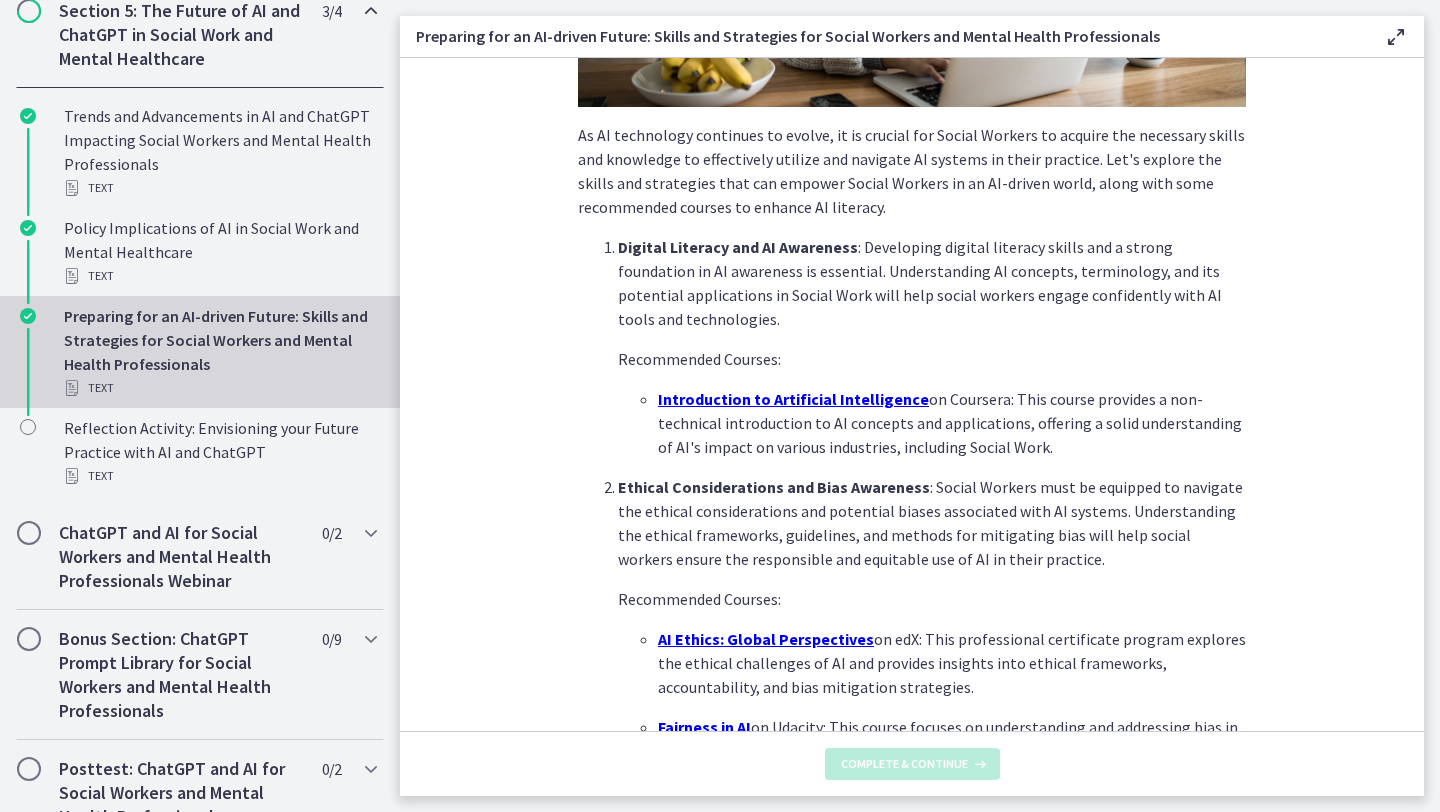 scroll, scrollTop: 0, scrollLeft: 0, axis: both 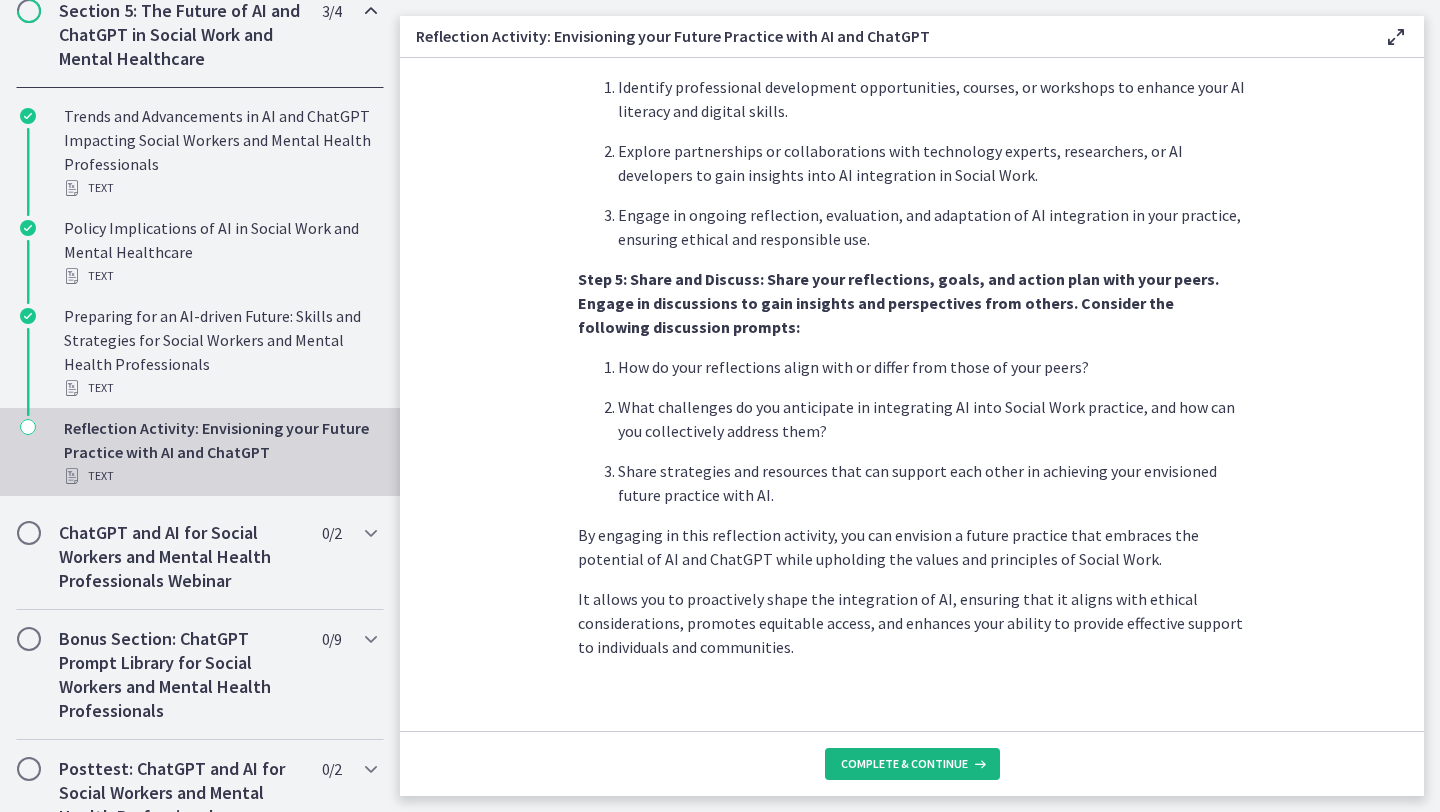 click on "Complete & continue" at bounding box center [912, 764] 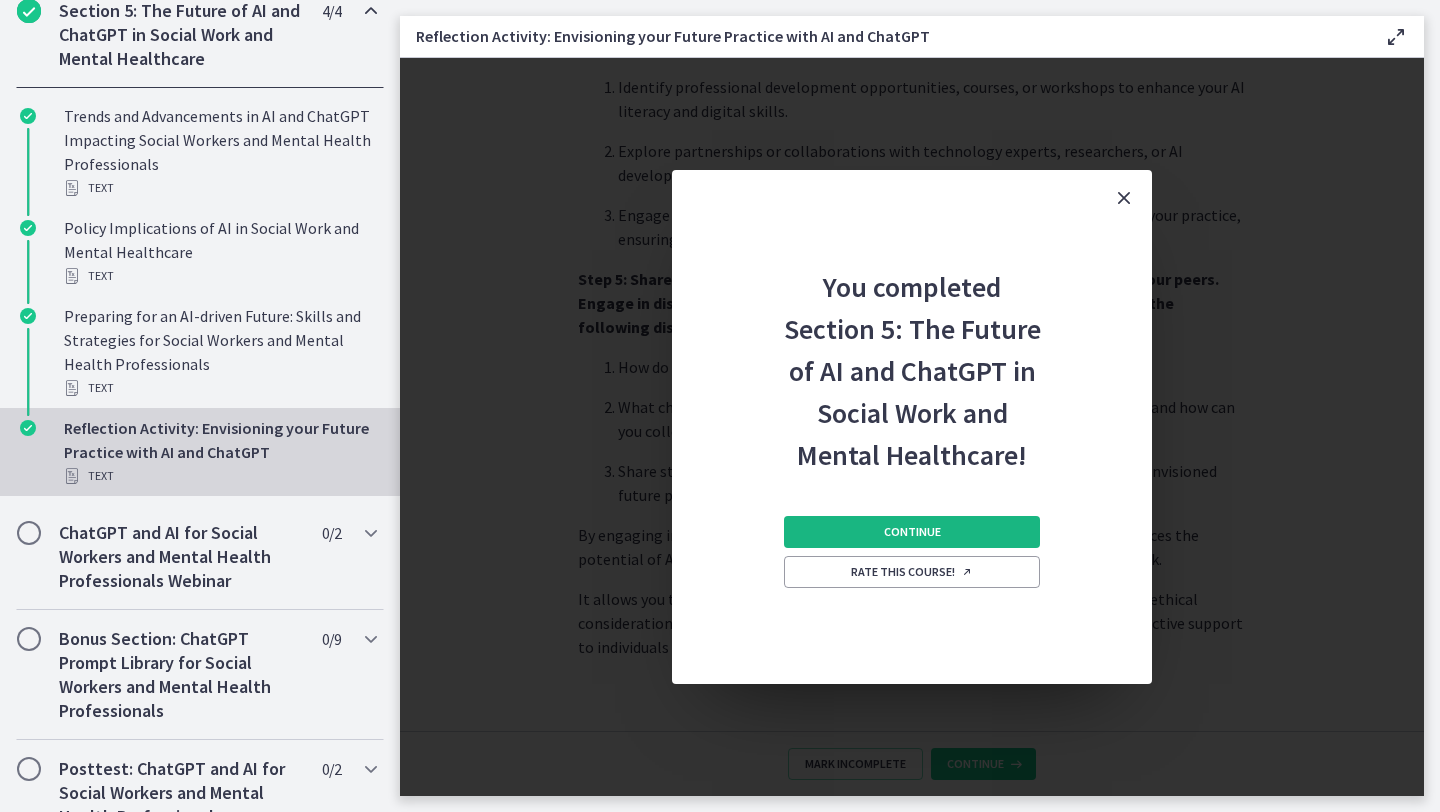 click on "Continue" at bounding box center [912, 532] 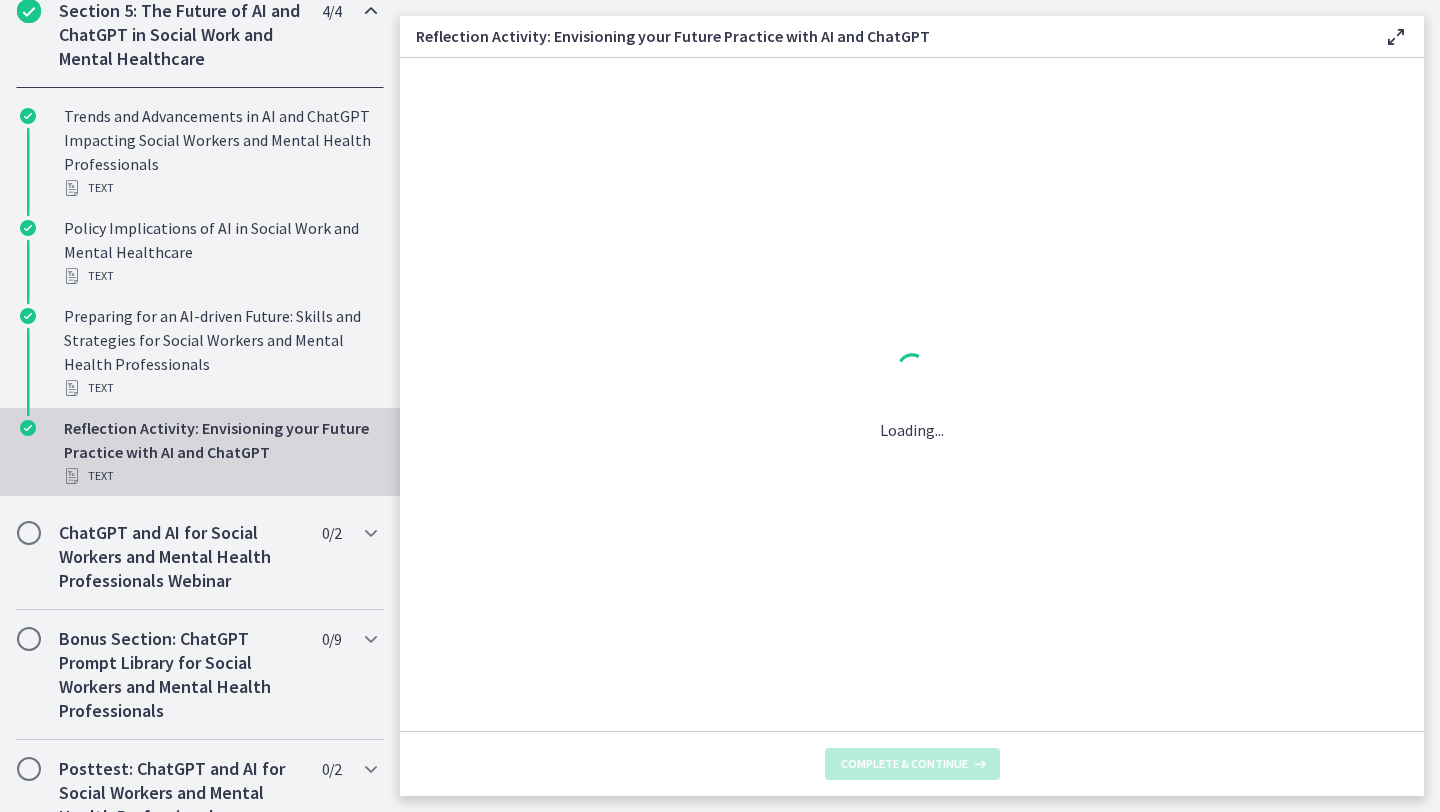 scroll, scrollTop: 0, scrollLeft: 0, axis: both 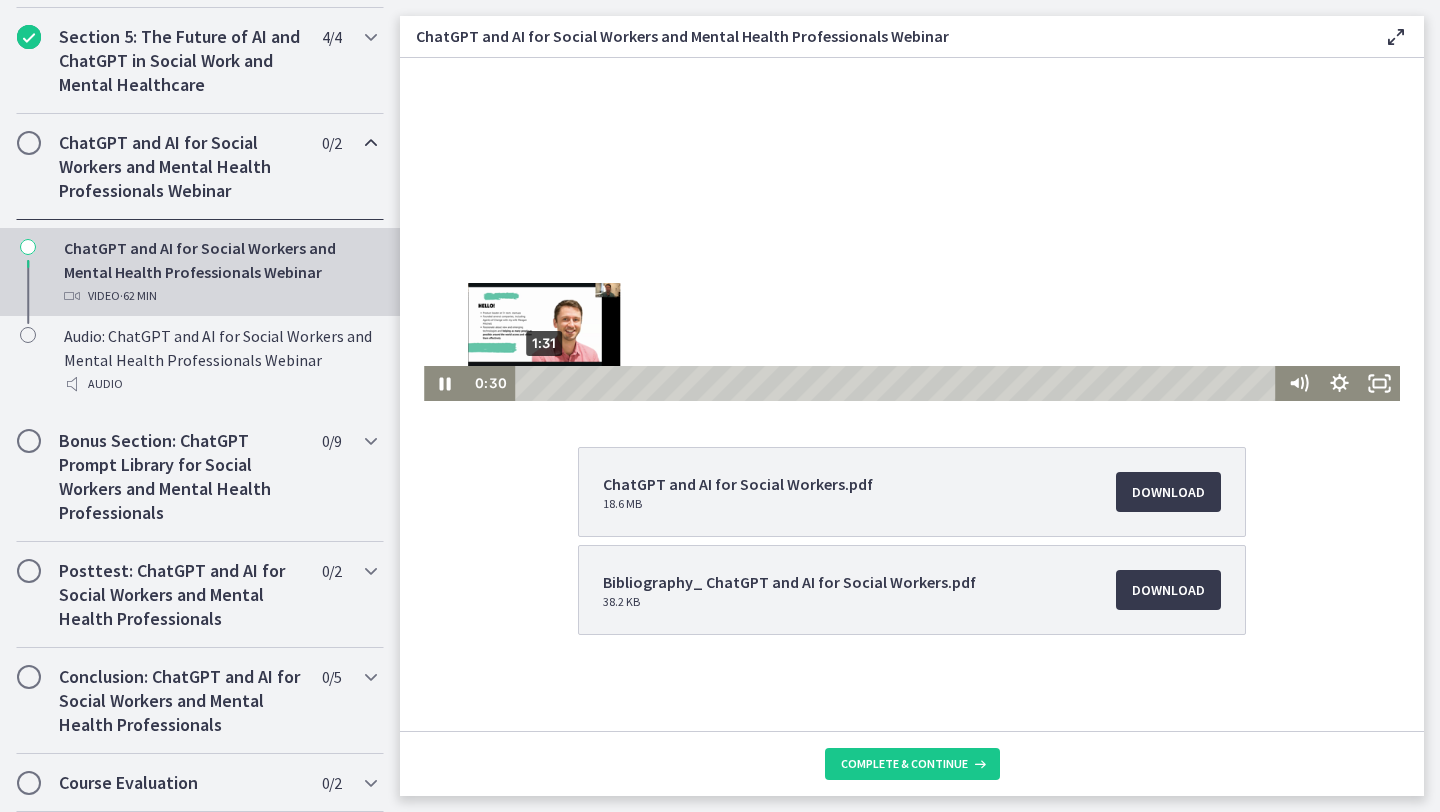 click on "1:31" at bounding box center [898, 383] 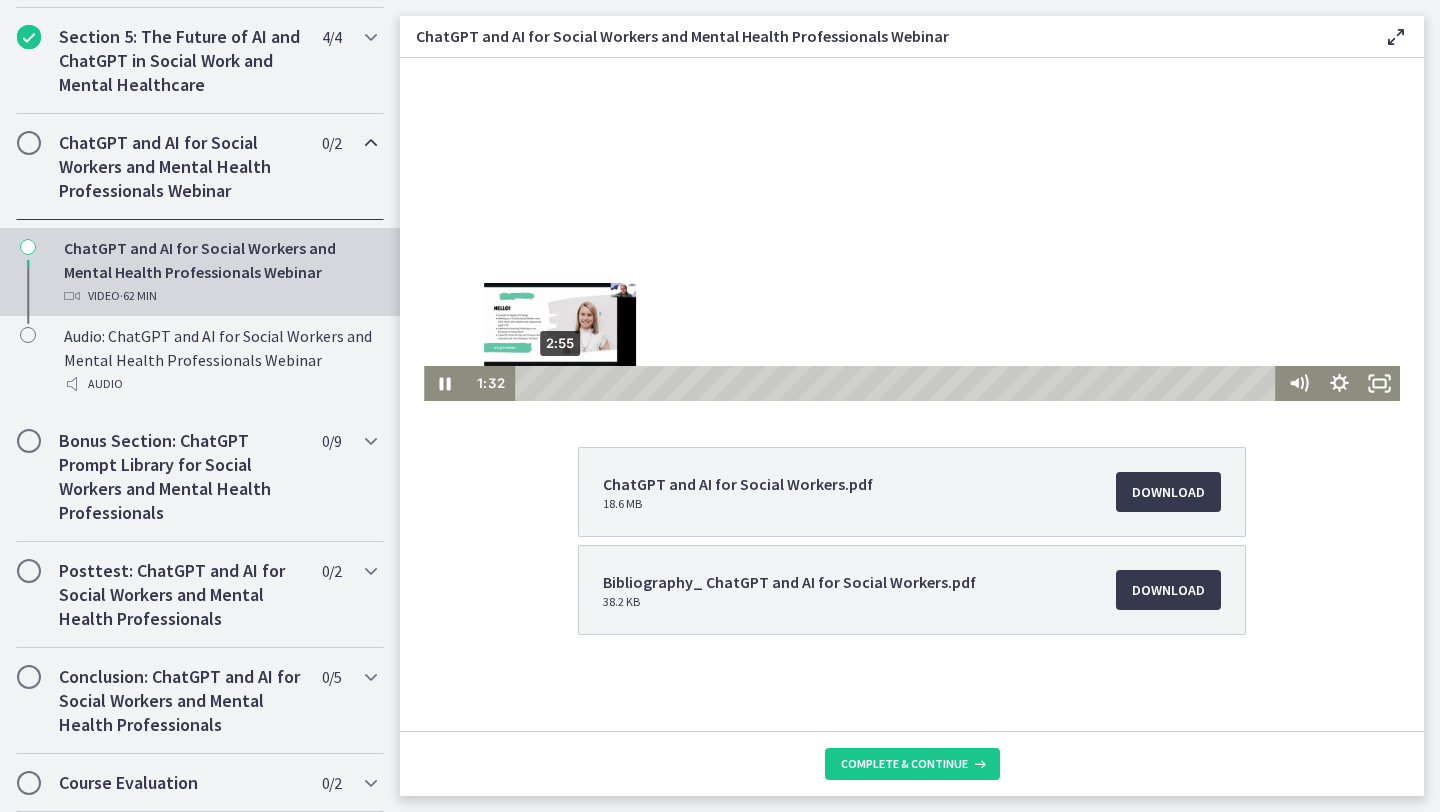 click on "2:55" at bounding box center [898, 383] 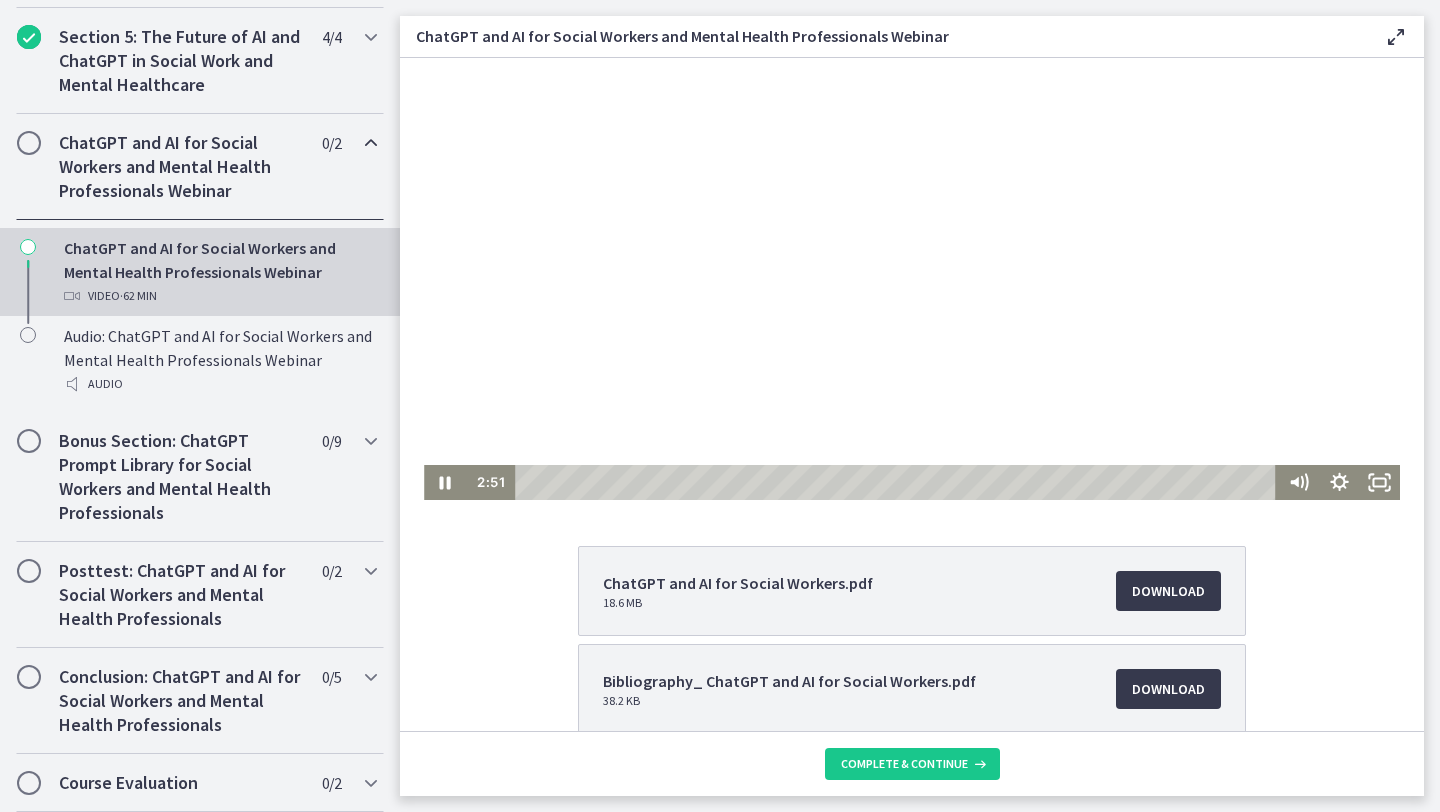 scroll, scrollTop: 94, scrollLeft: 0, axis: vertical 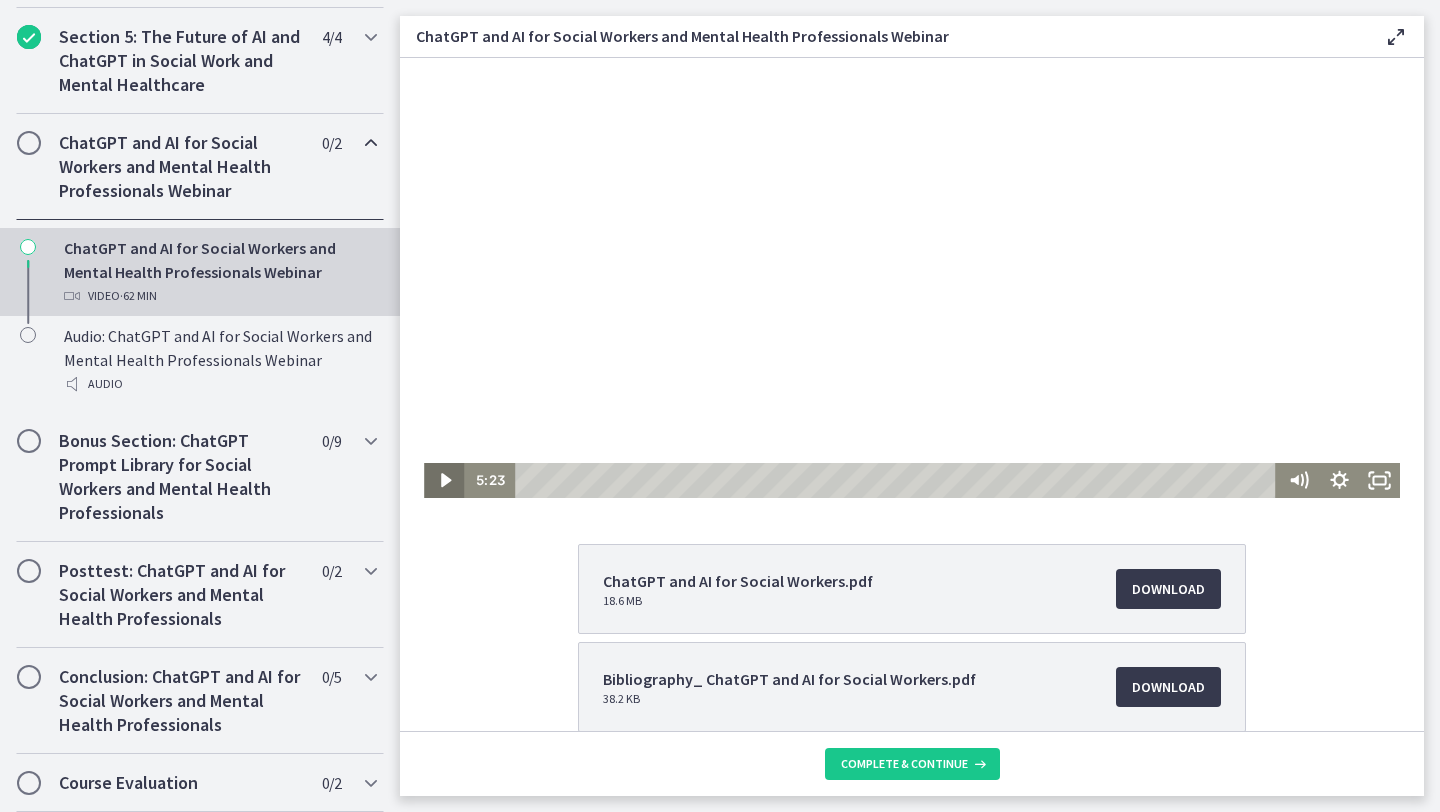 click 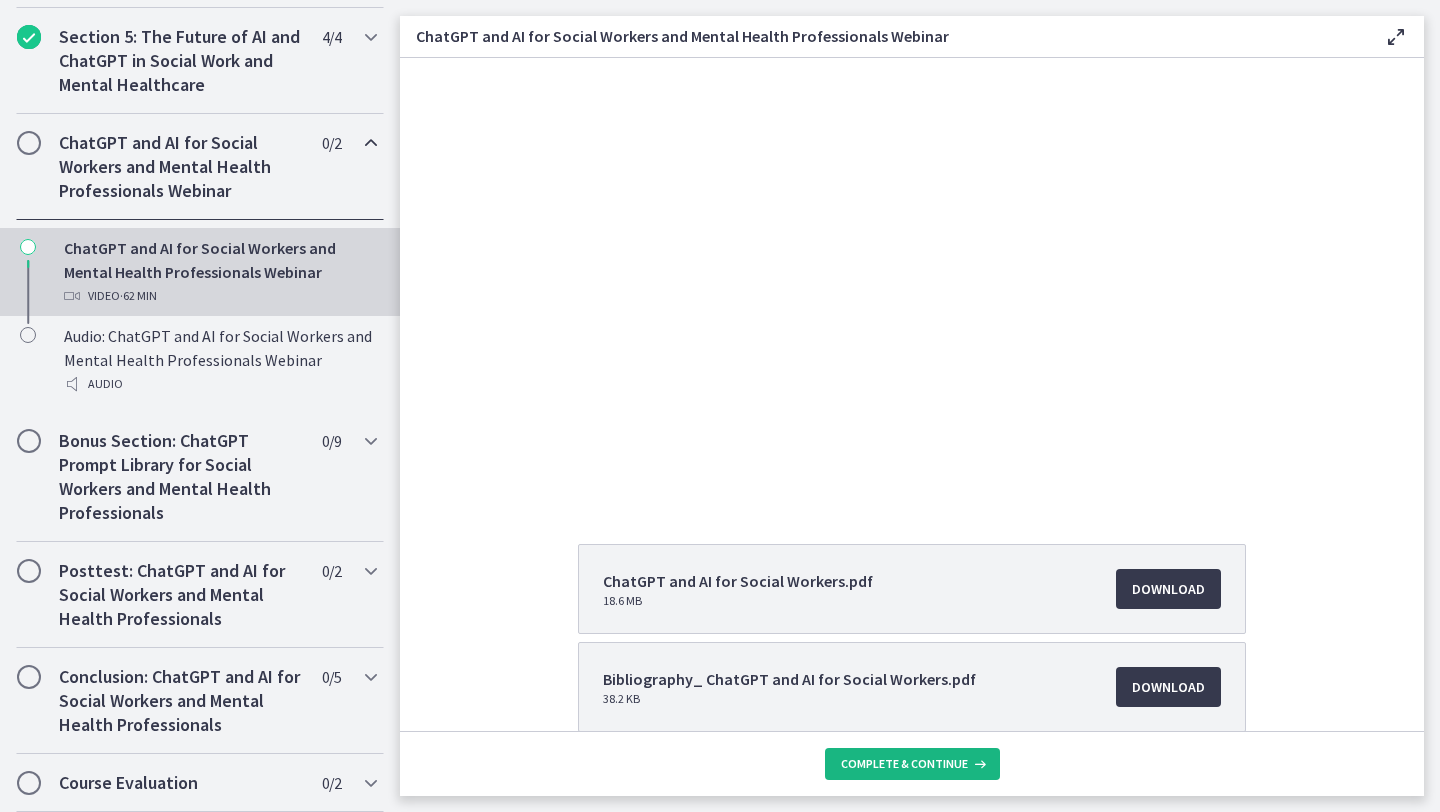 click on "Complete & continue" at bounding box center (904, 764) 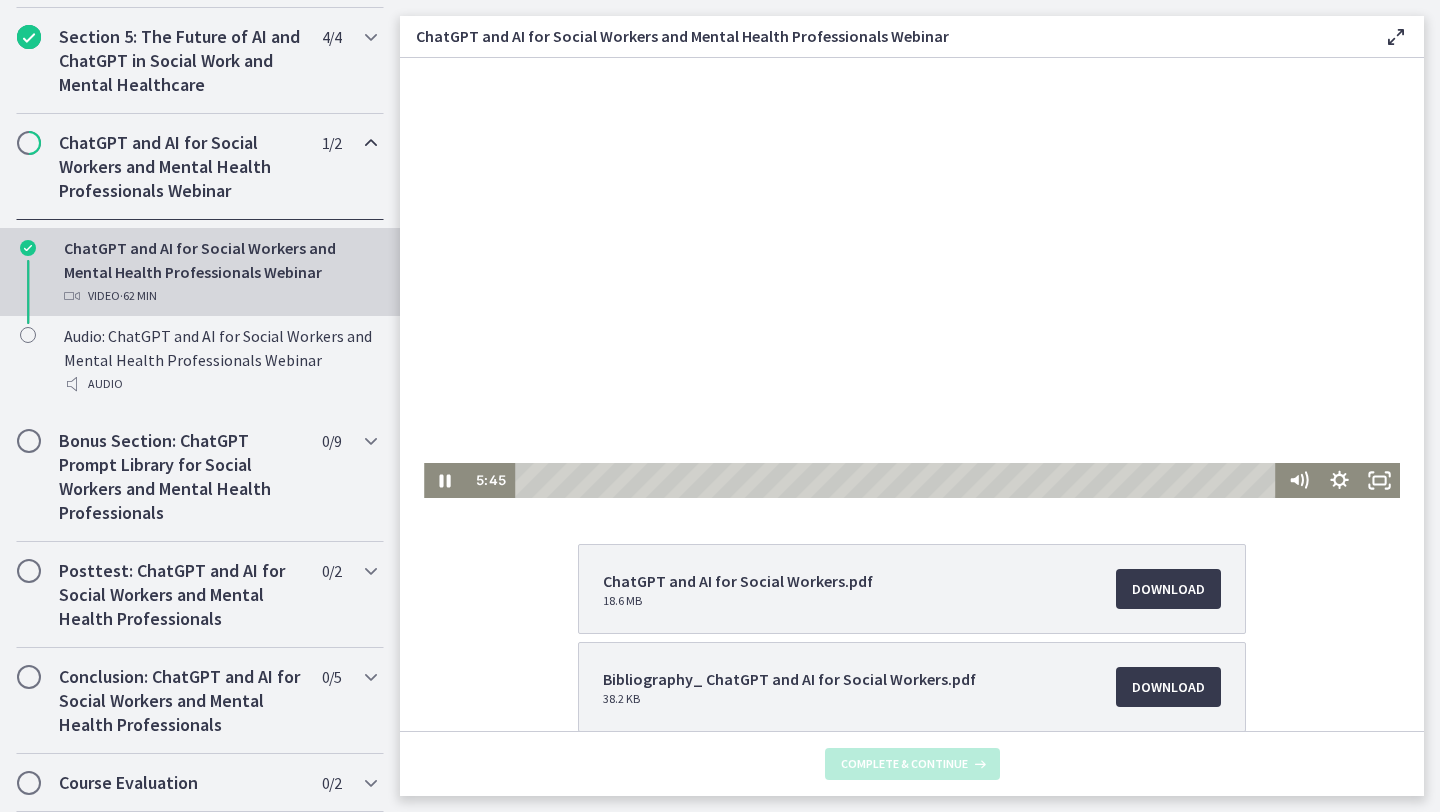 scroll, scrollTop: 0, scrollLeft: 0, axis: both 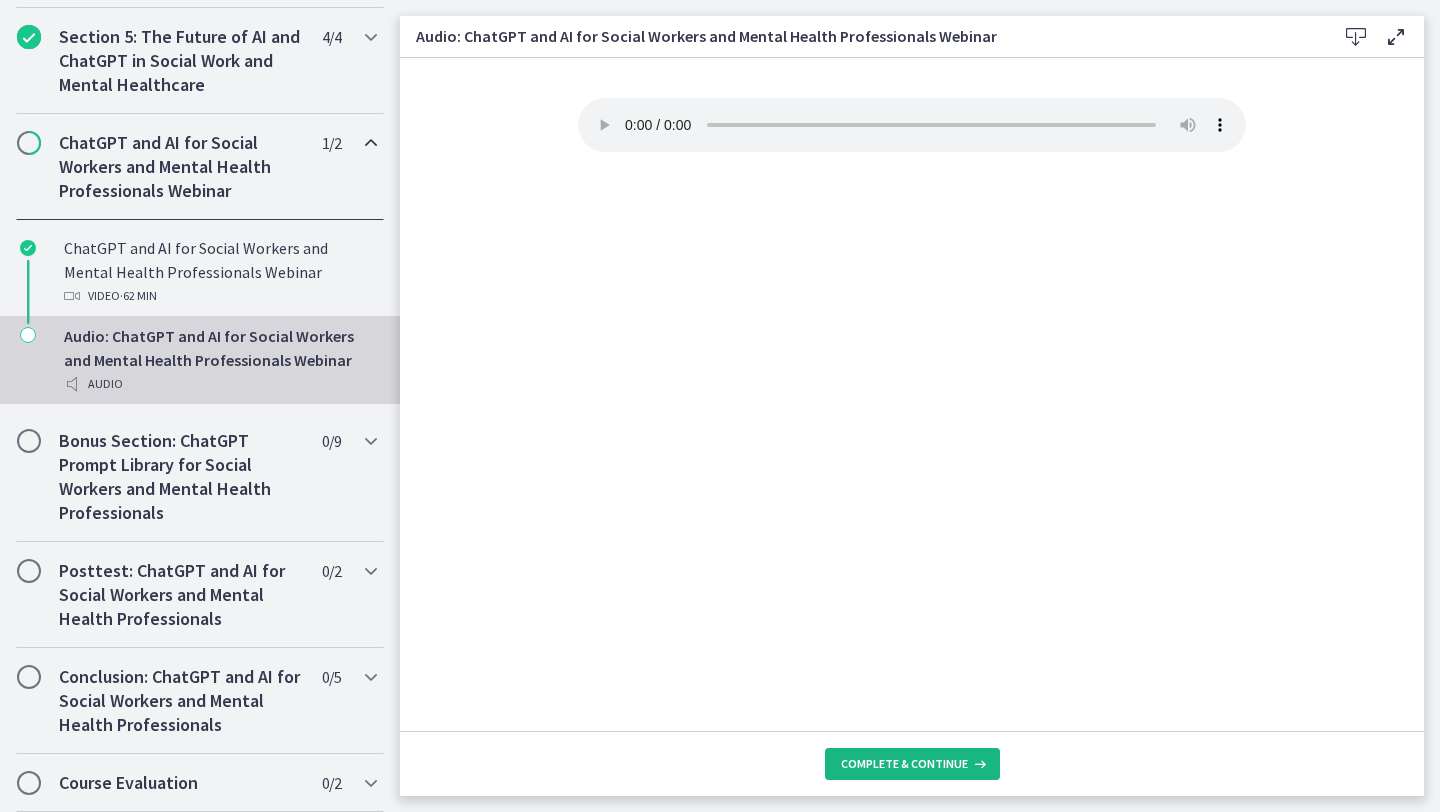 click on "Complete & continue" at bounding box center (904, 764) 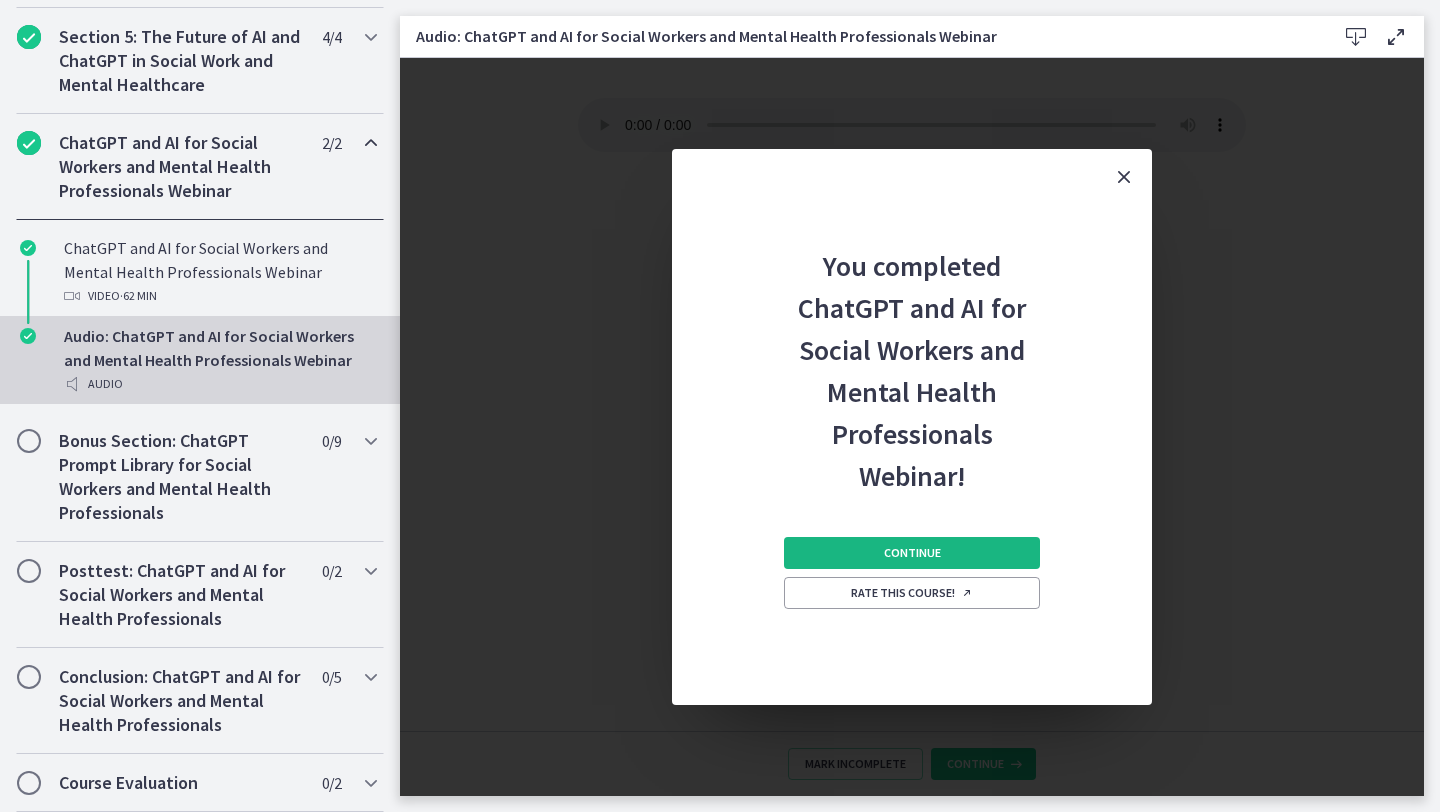click on "Continue" at bounding box center (912, 553) 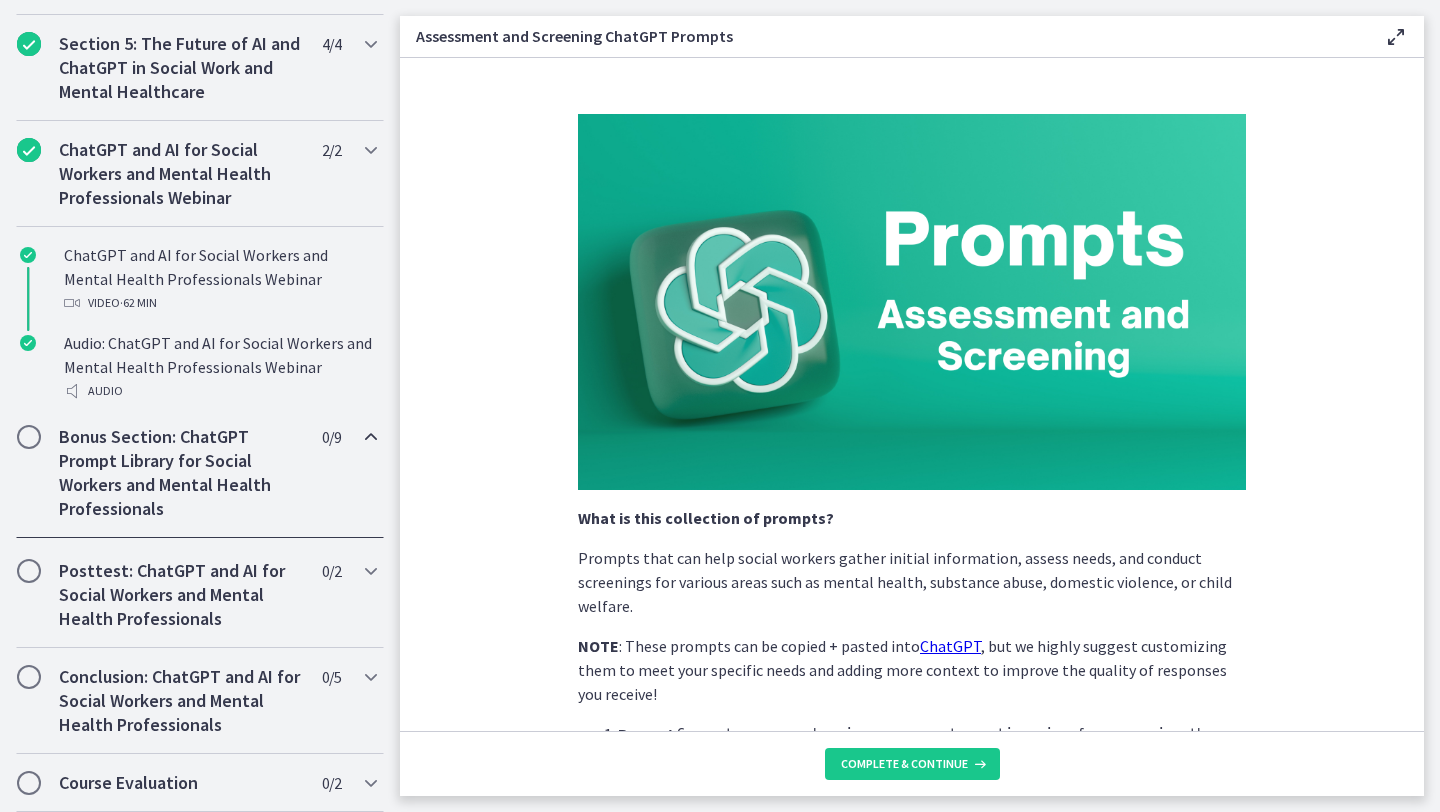 scroll, scrollTop: 906, scrollLeft: 0, axis: vertical 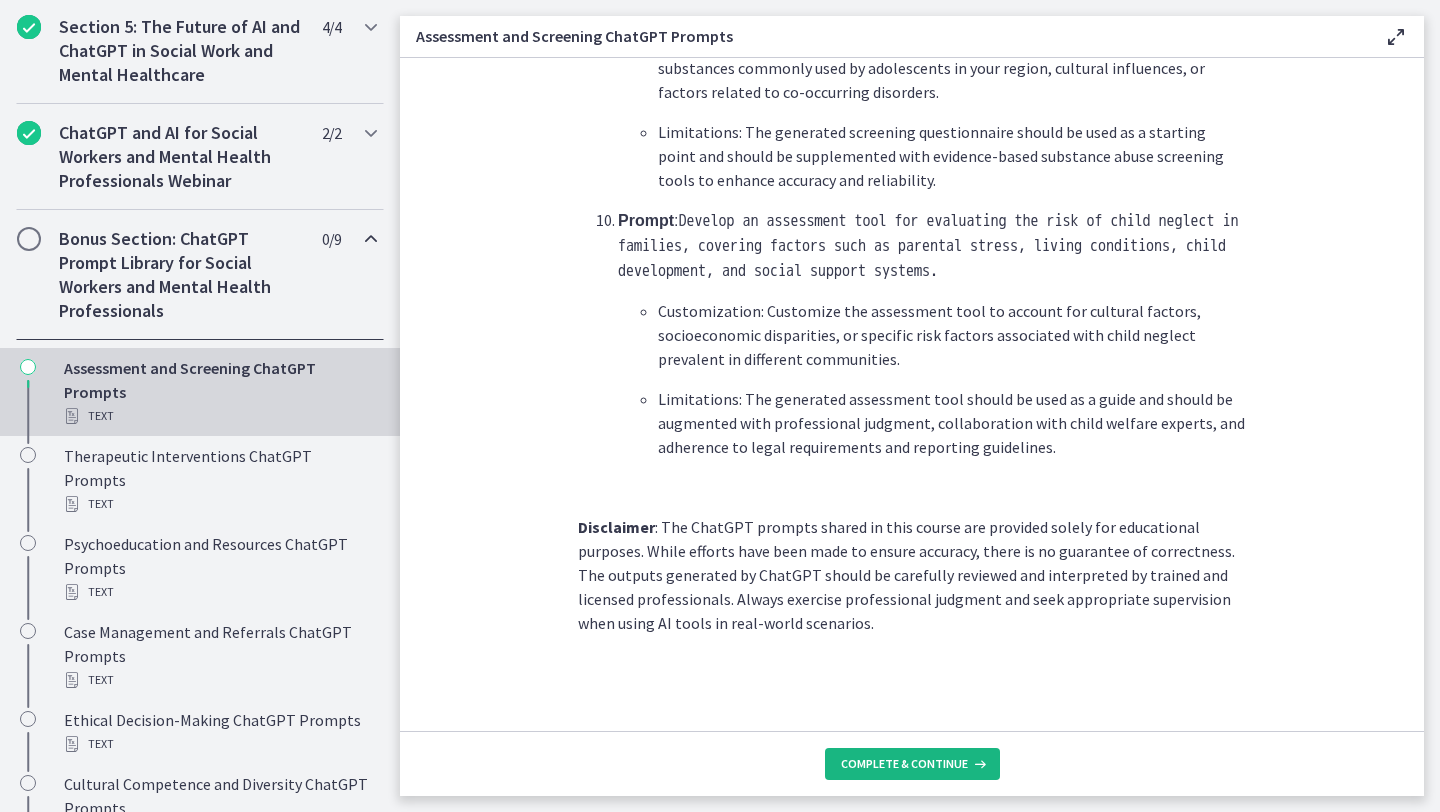 click on "Complete & continue" at bounding box center [912, 764] 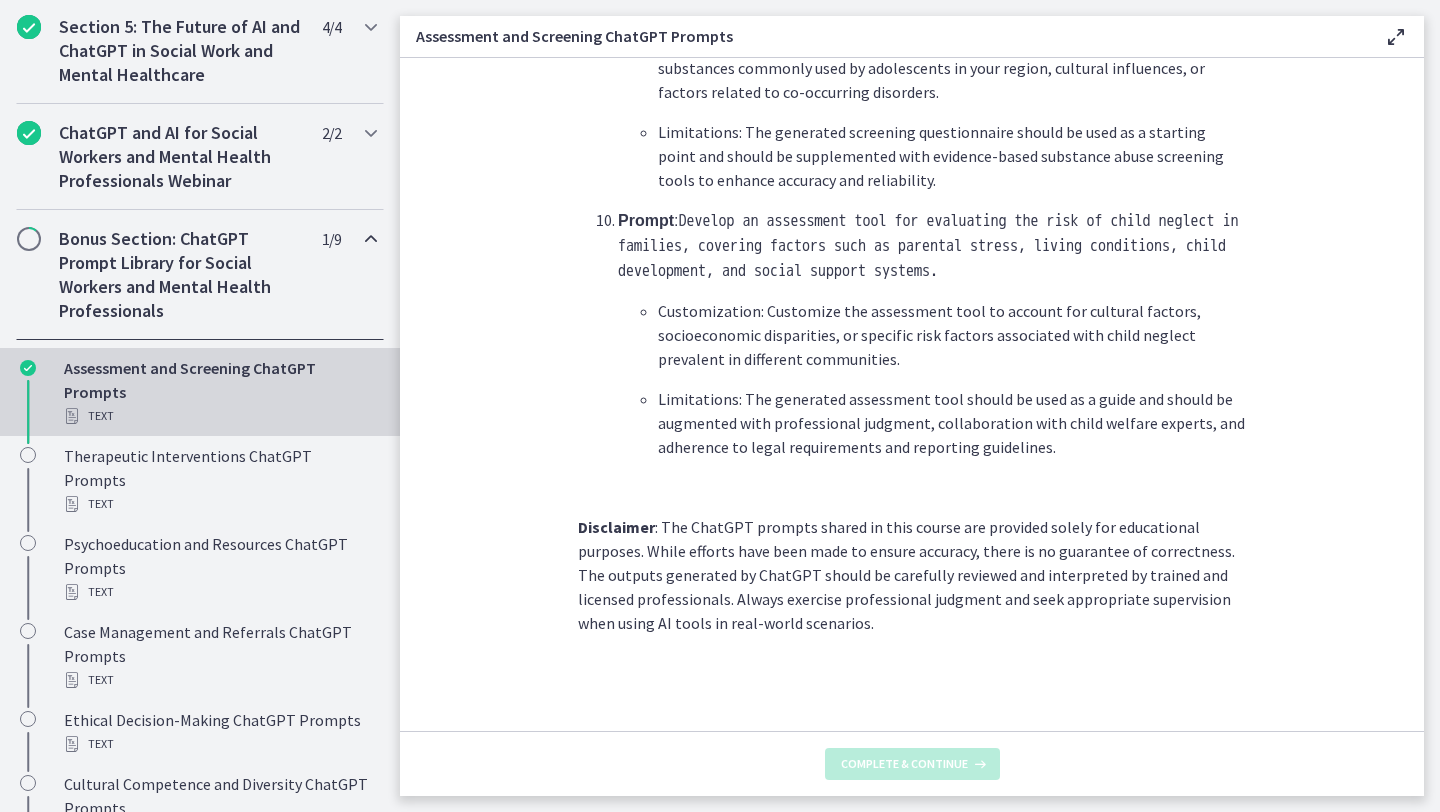 scroll, scrollTop: 0, scrollLeft: 0, axis: both 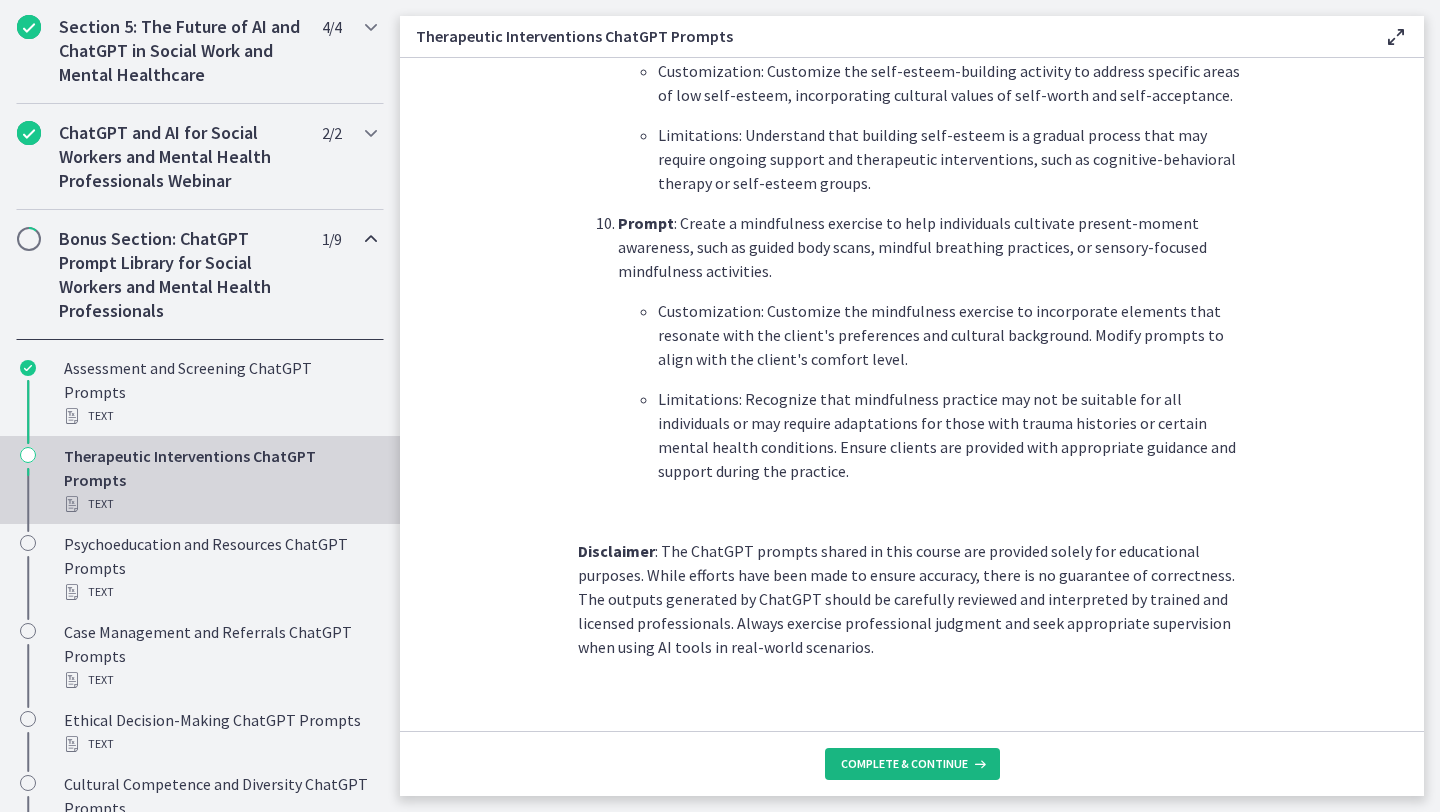 click on "Complete & continue" at bounding box center (904, 764) 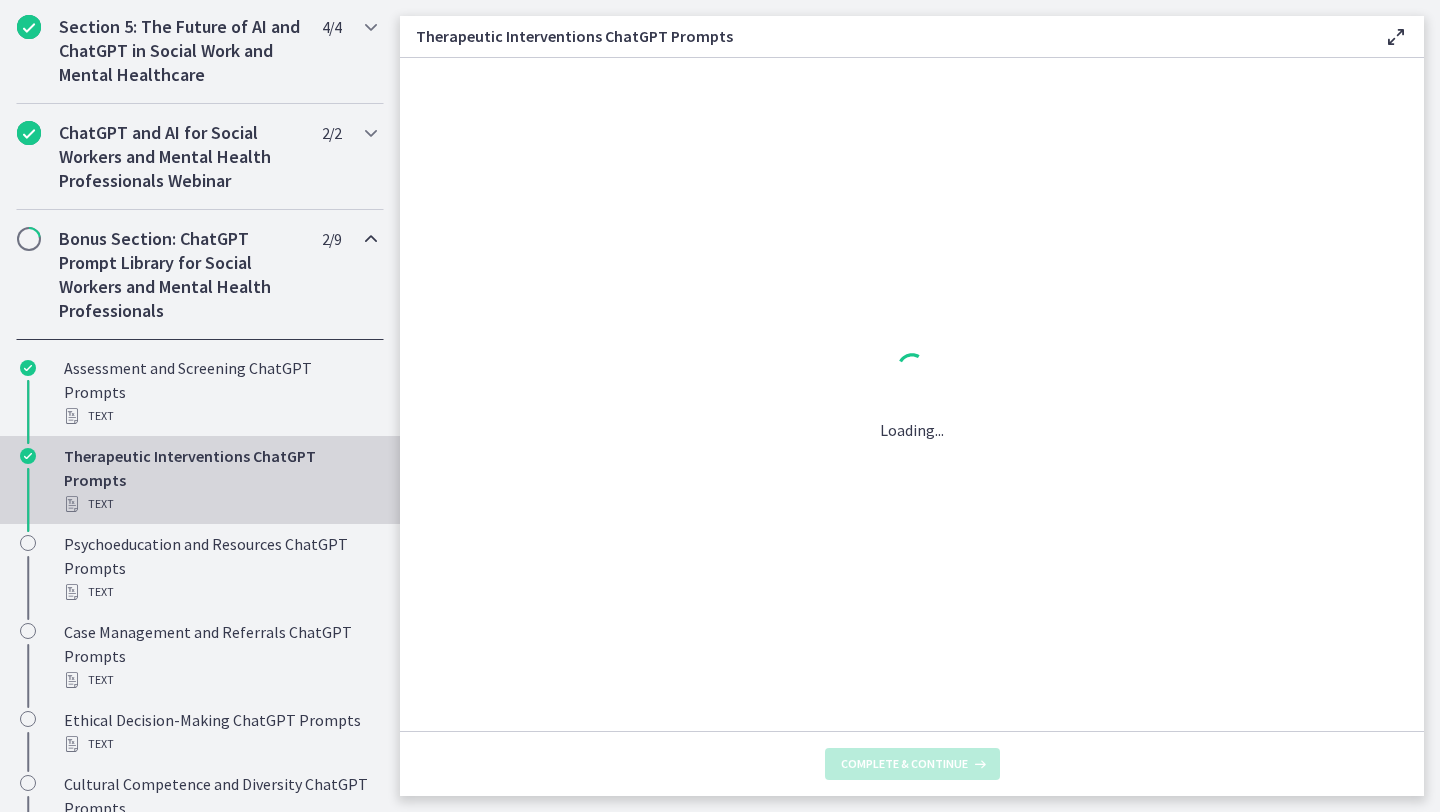 scroll, scrollTop: 0, scrollLeft: 0, axis: both 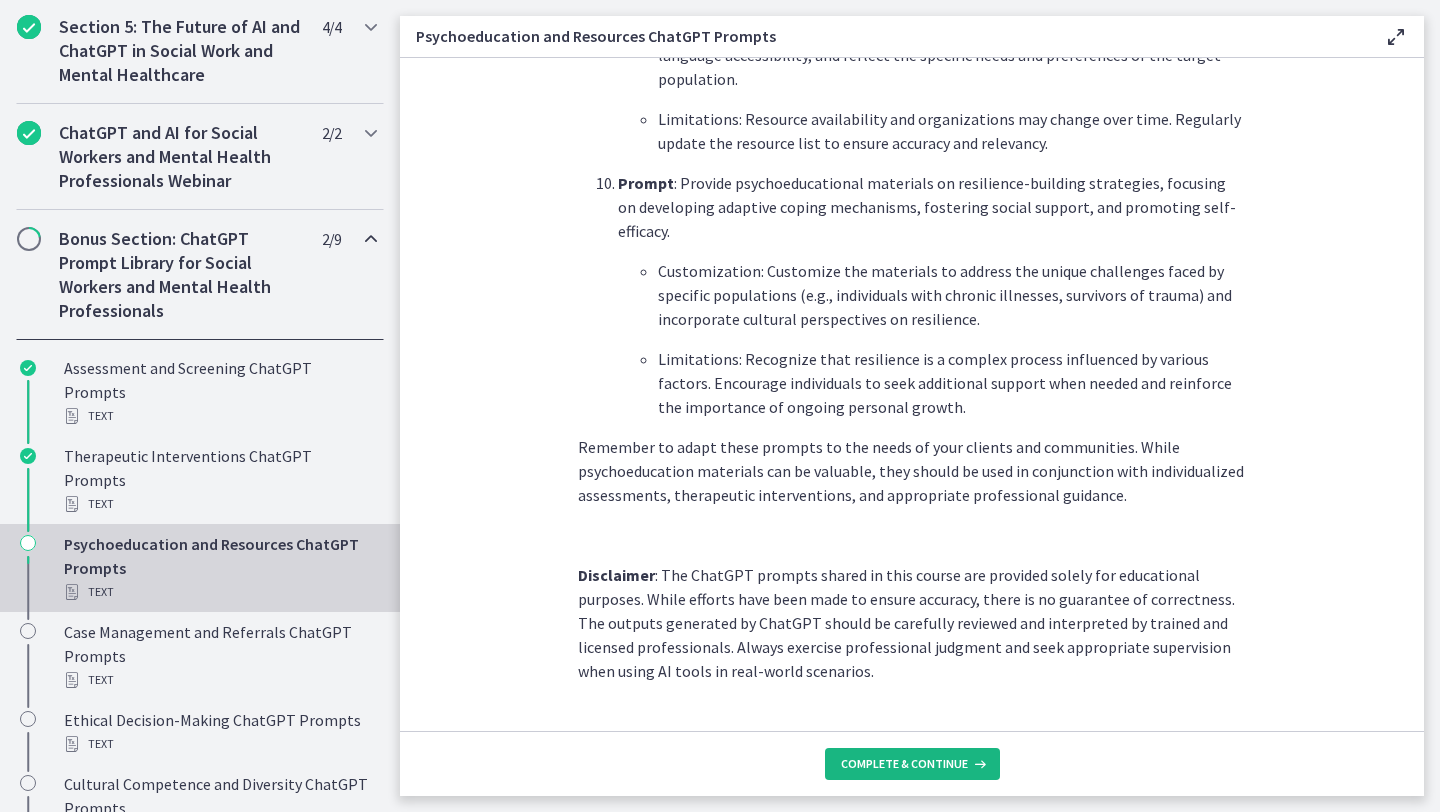 click on "Complete & continue" at bounding box center [904, 764] 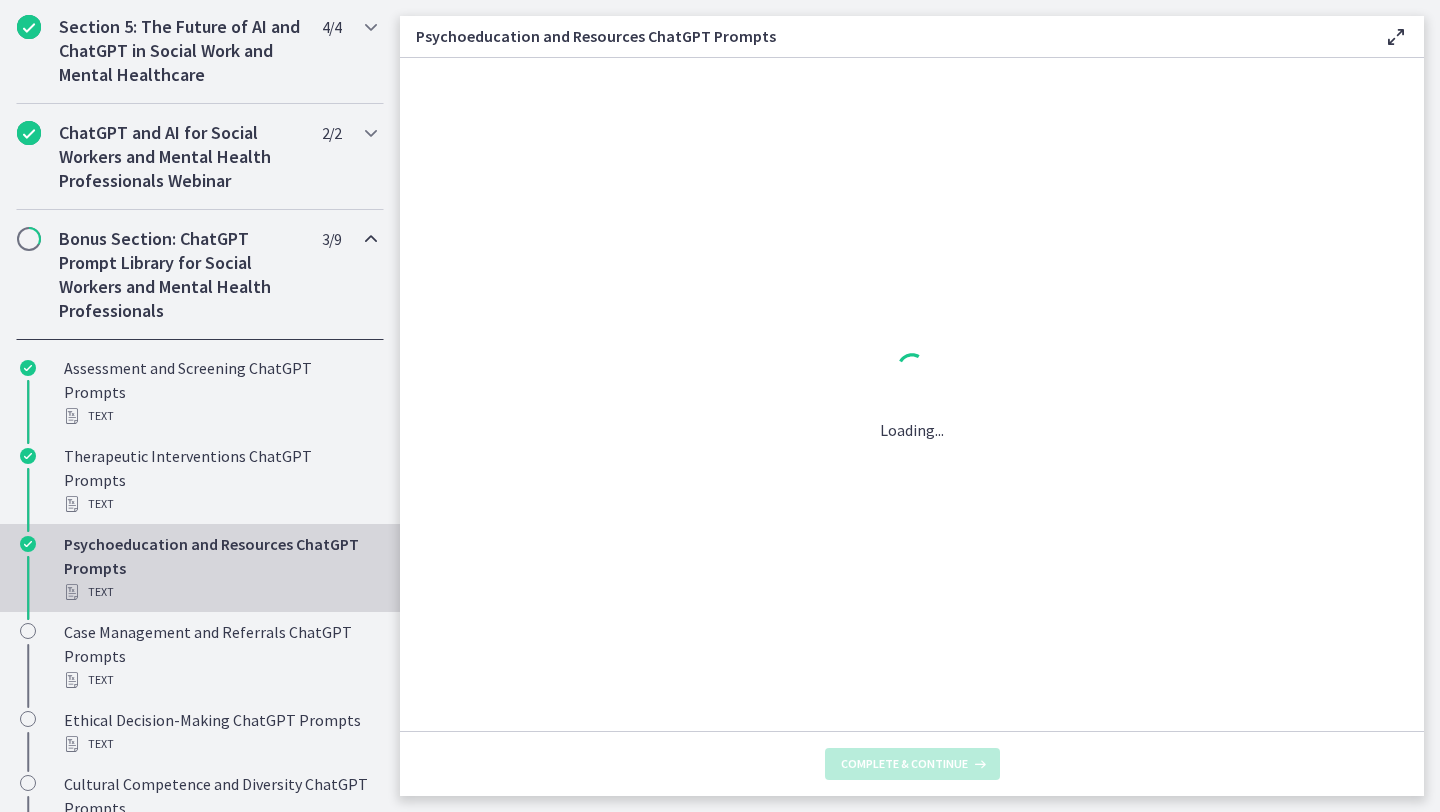 scroll, scrollTop: 0, scrollLeft: 0, axis: both 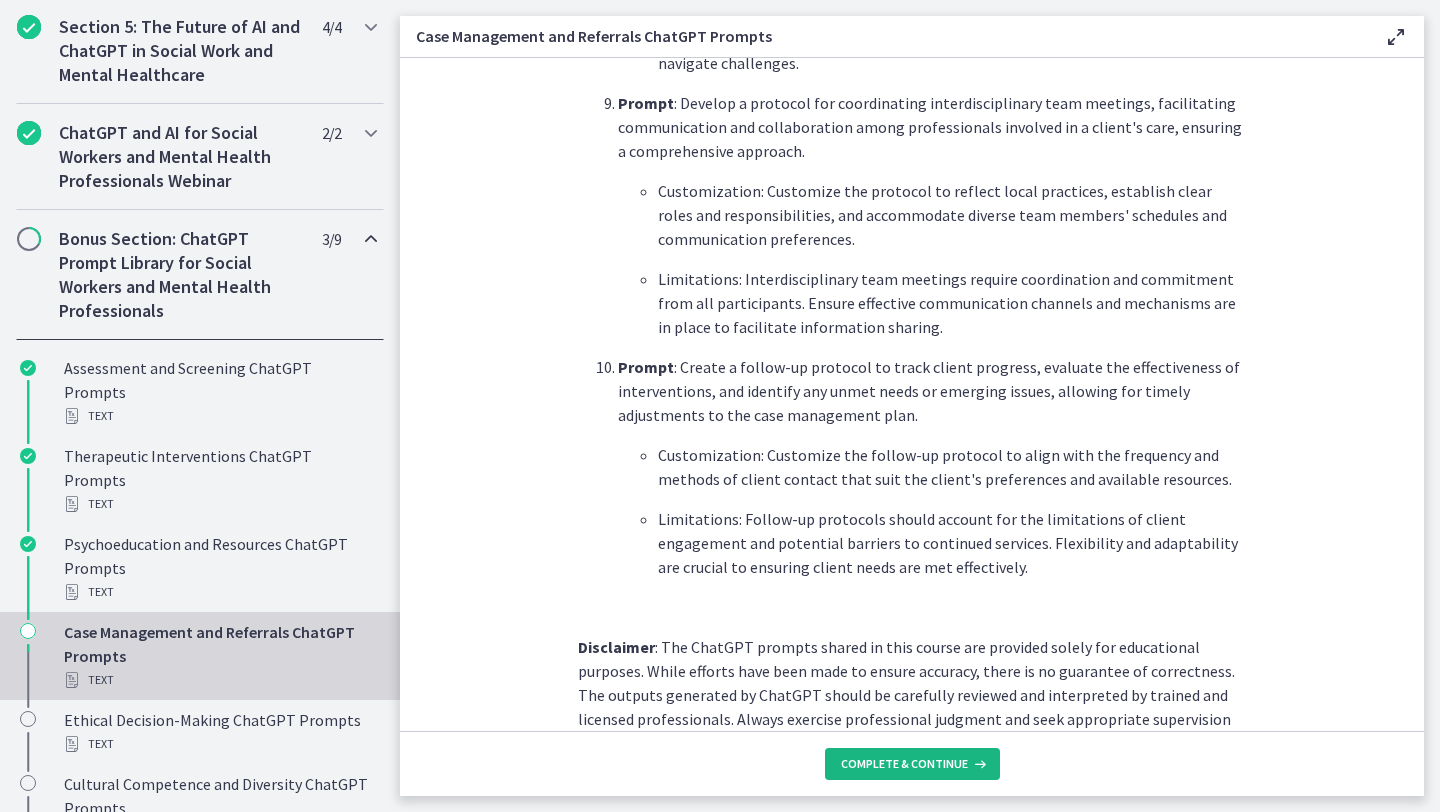 click on "Complete & continue" at bounding box center (904, 764) 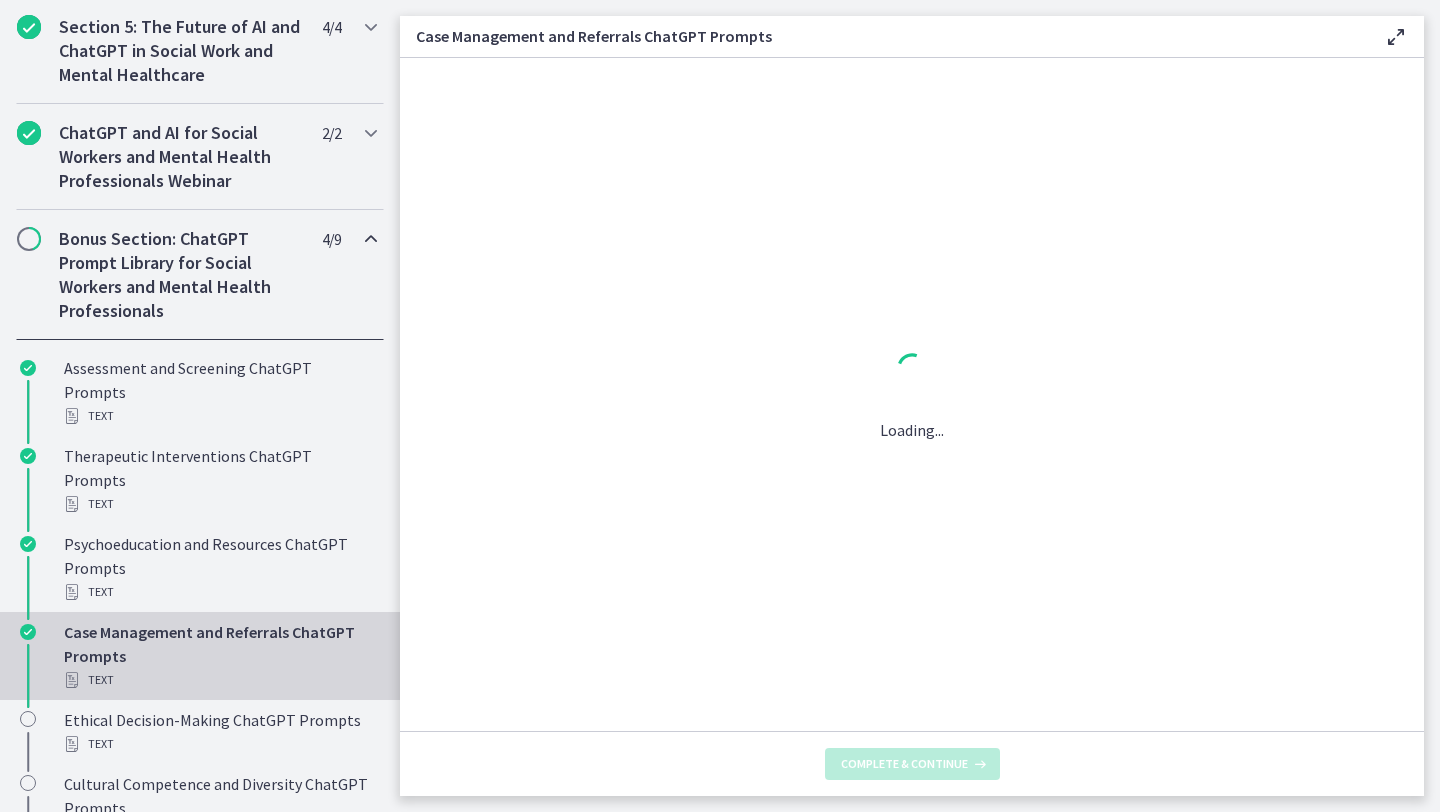 scroll, scrollTop: 0, scrollLeft: 0, axis: both 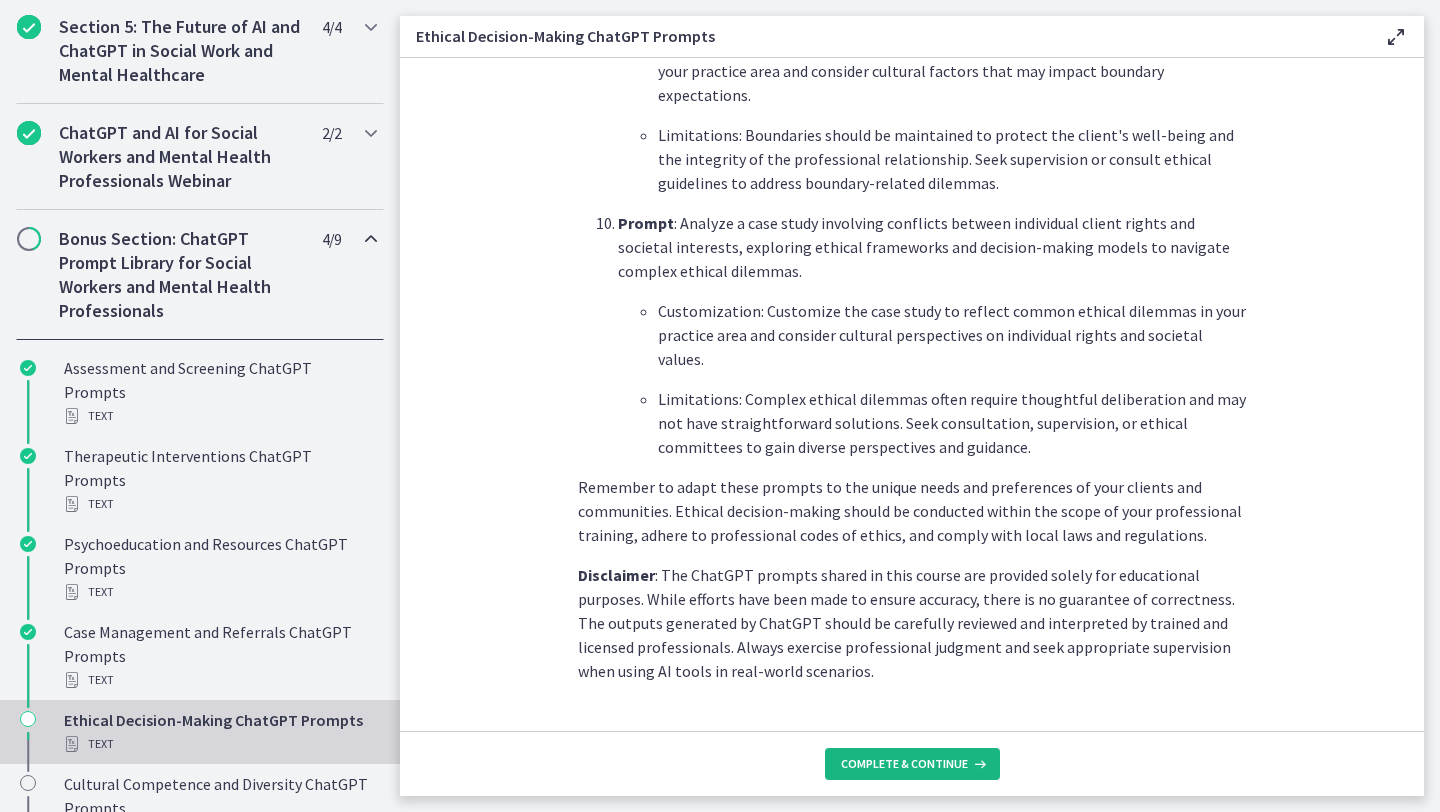 click on "Complete & continue" at bounding box center (904, 764) 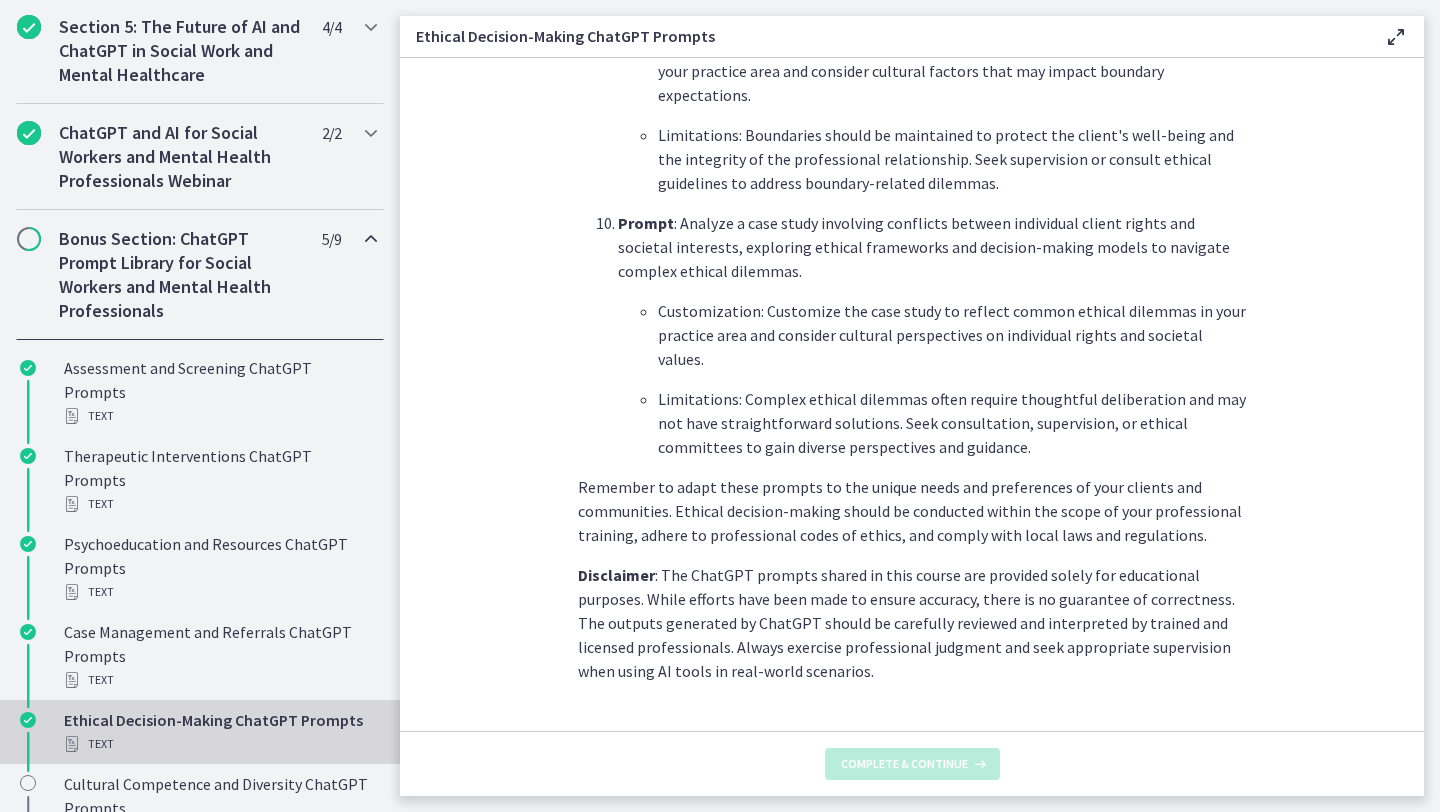 scroll, scrollTop: 0, scrollLeft: 0, axis: both 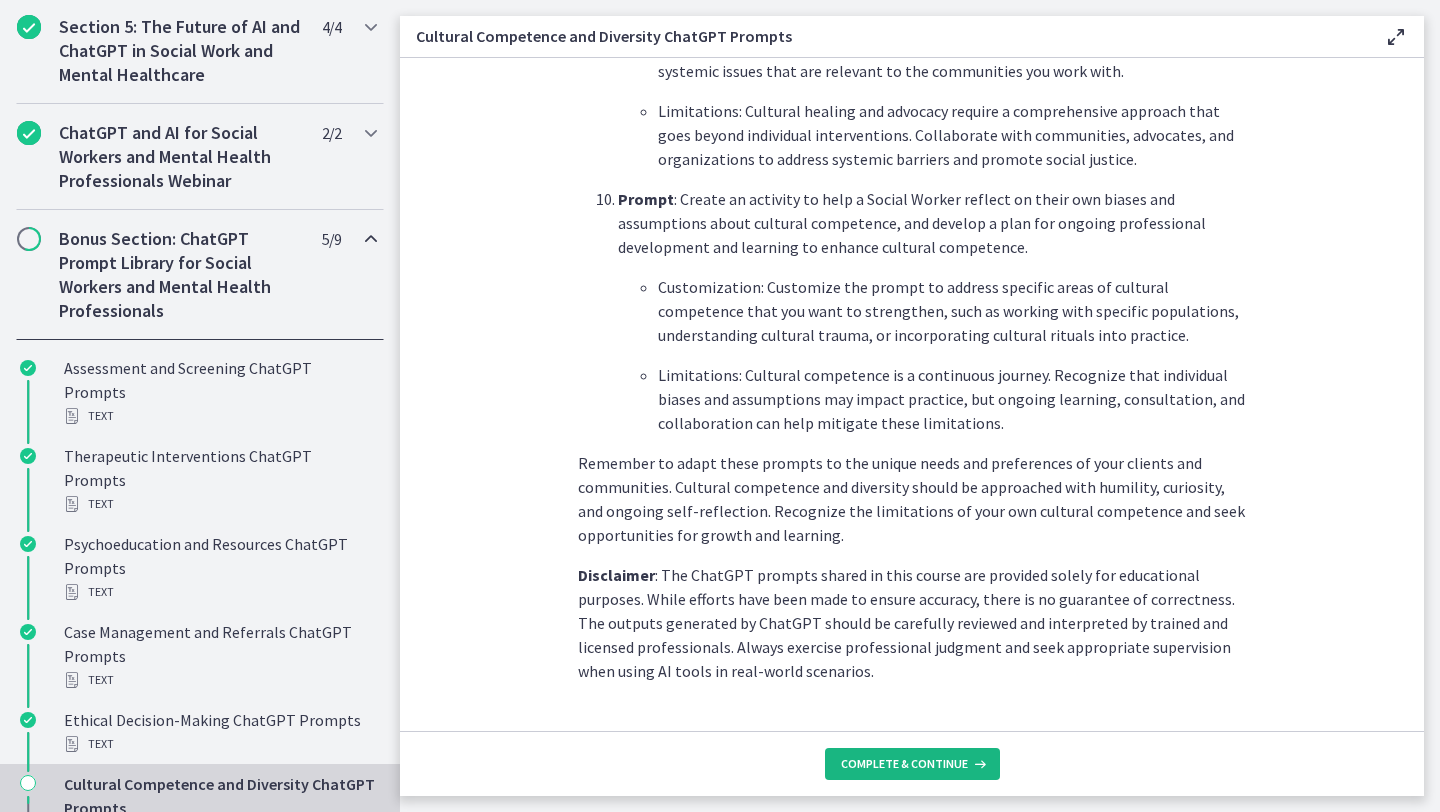 click on "Complete & continue" at bounding box center (904, 764) 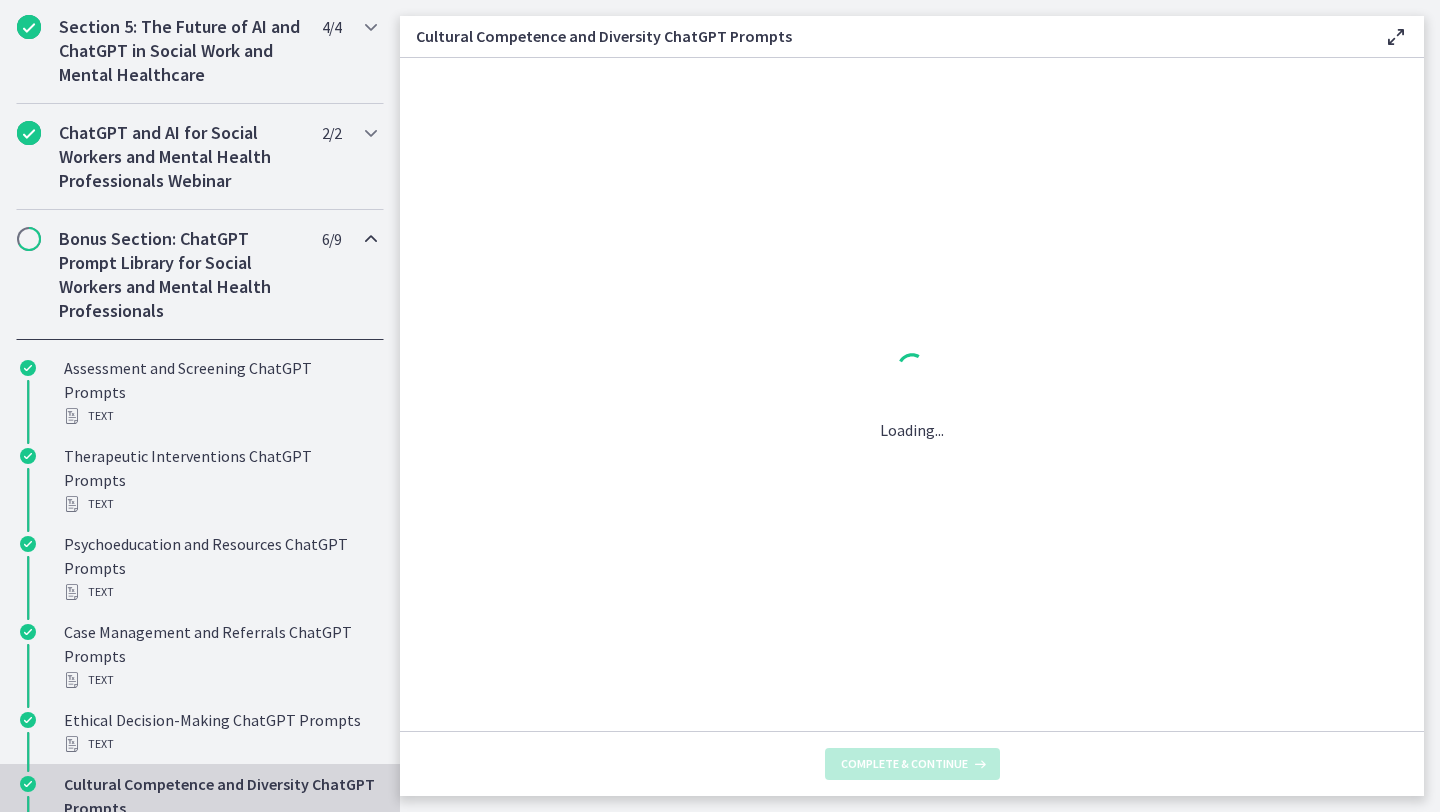 scroll, scrollTop: 0, scrollLeft: 0, axis: both 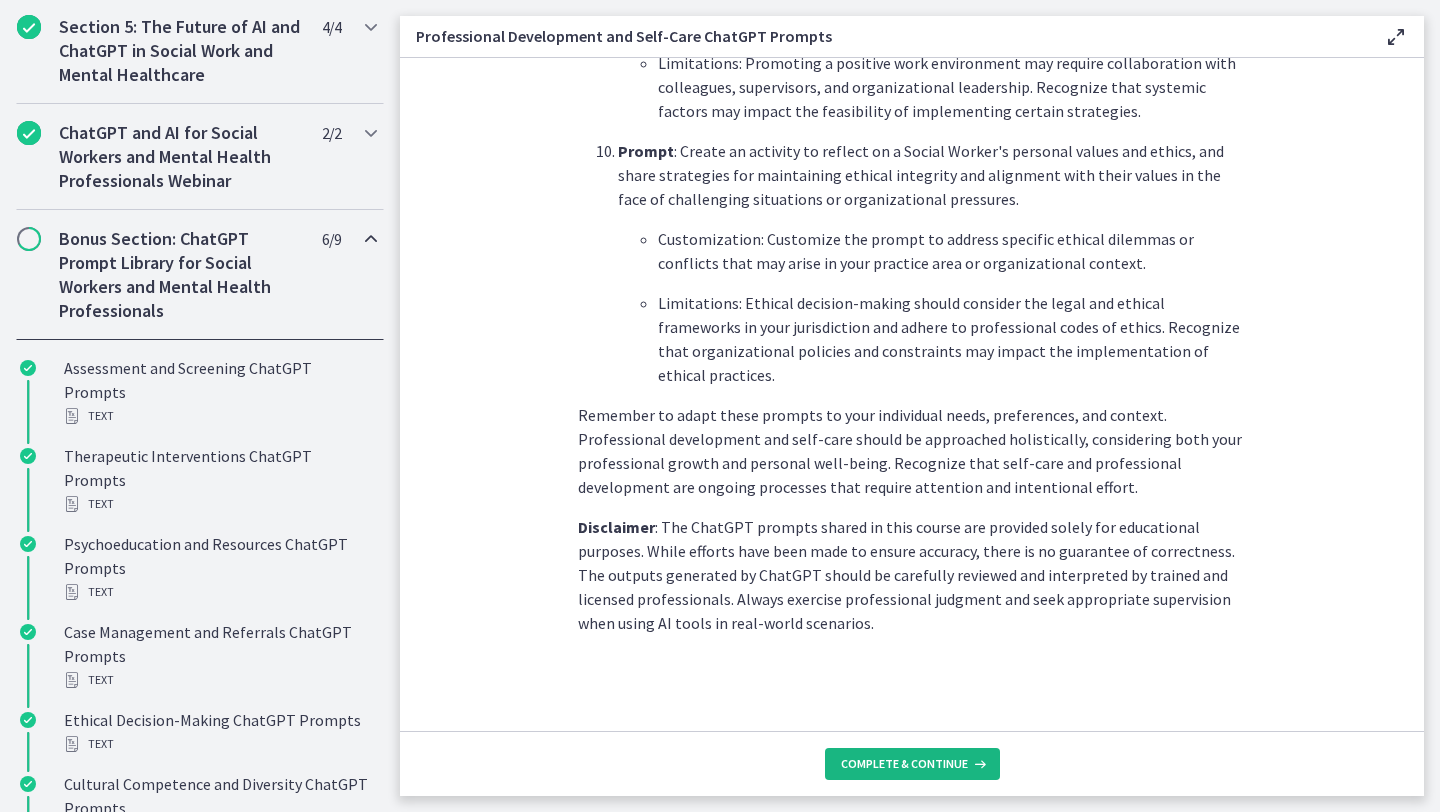 click on "Complete & continue" at bounding box center [904, 764] 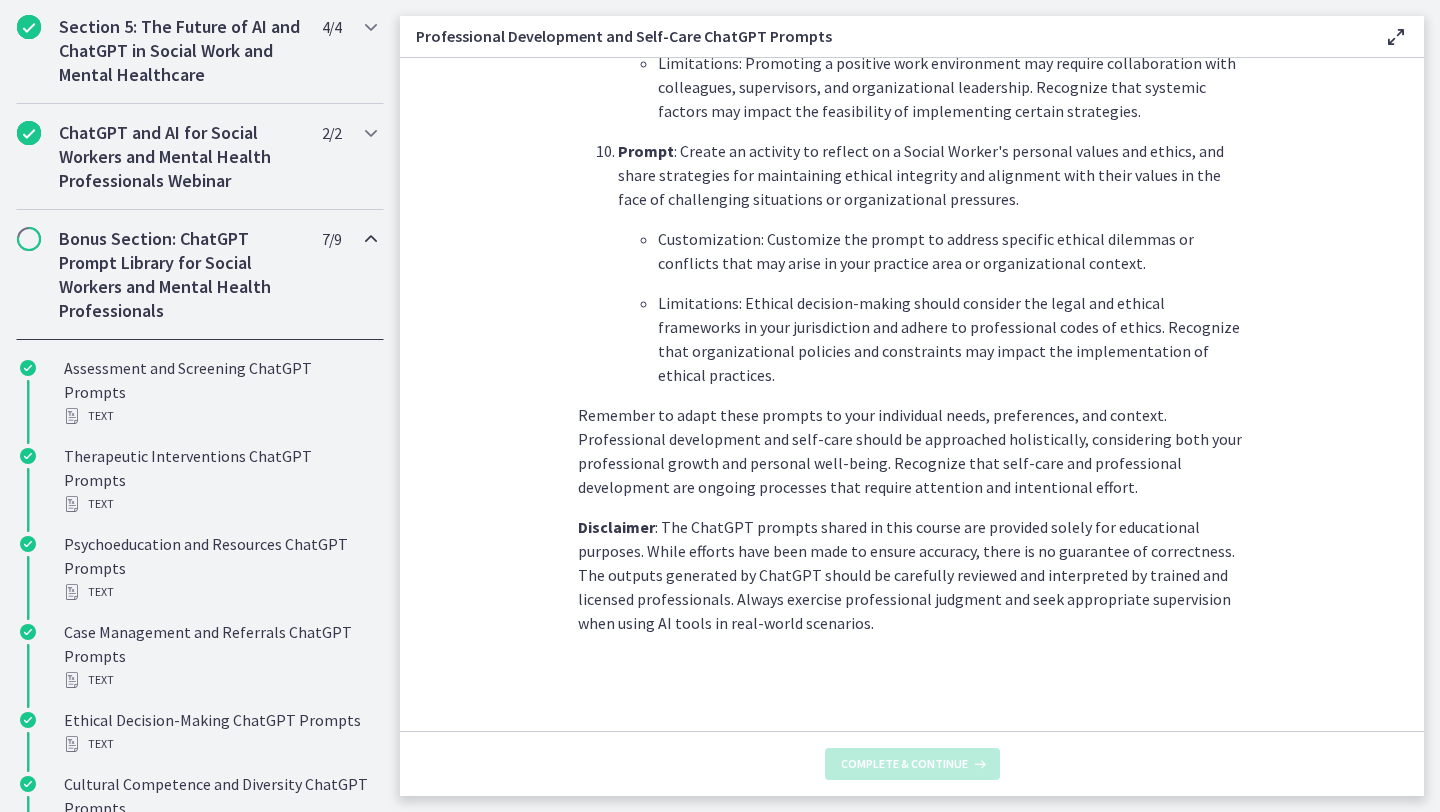scroll, scrollTop: 0, scrollLeft: 0, axis: both 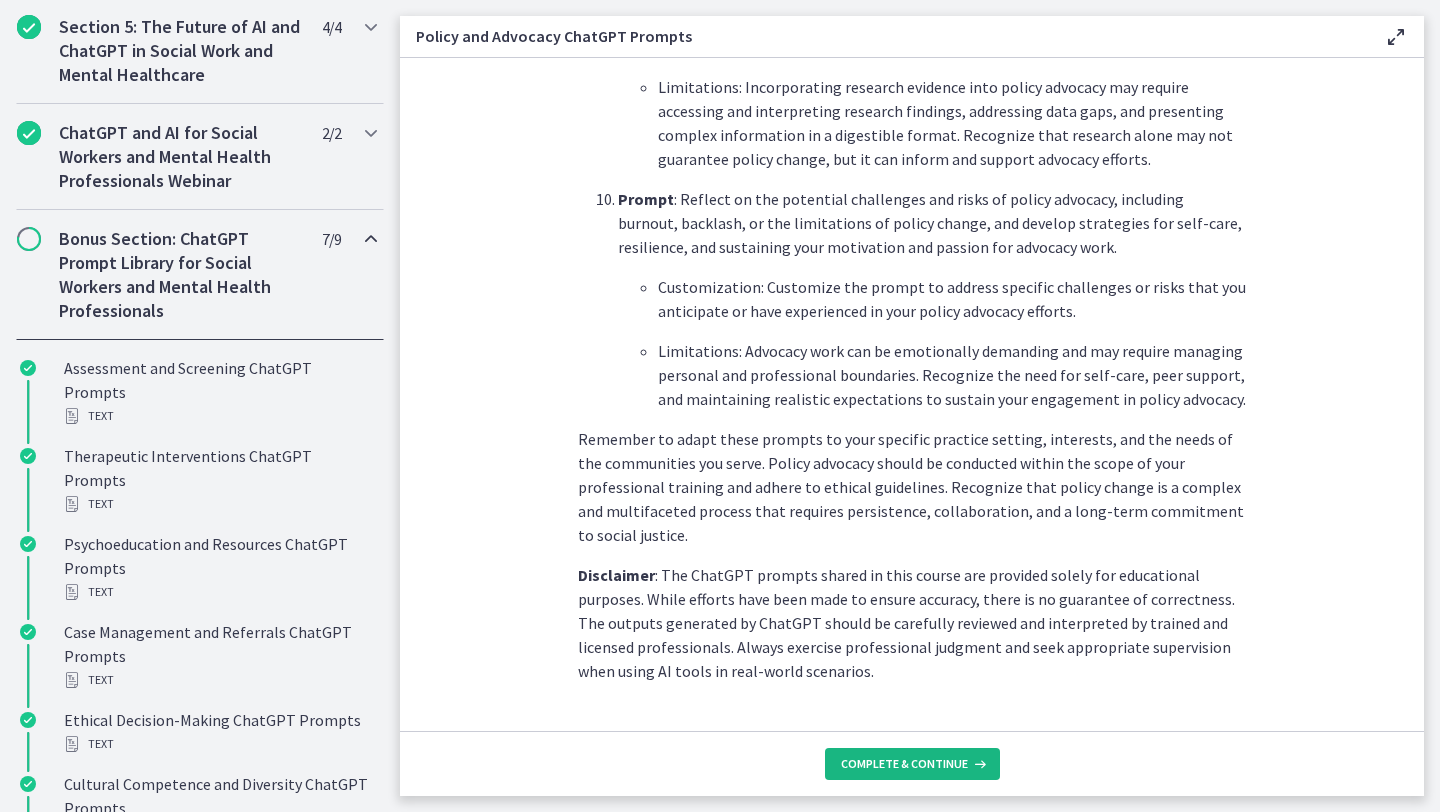 click on "Complete & continue" at bounding box center [904, 764] 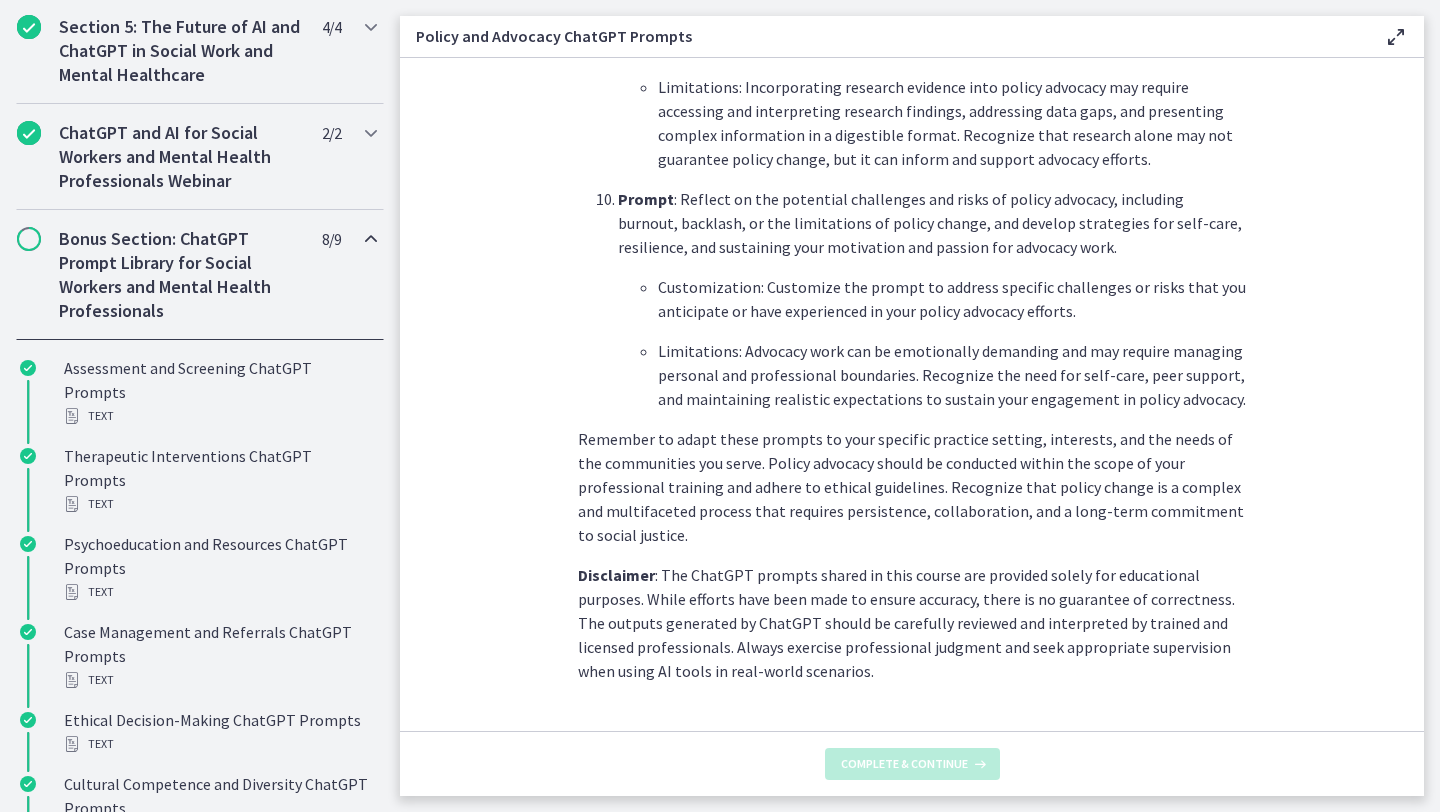 scroll, scrollTop: 0, scrollLeft: 0, axis: both 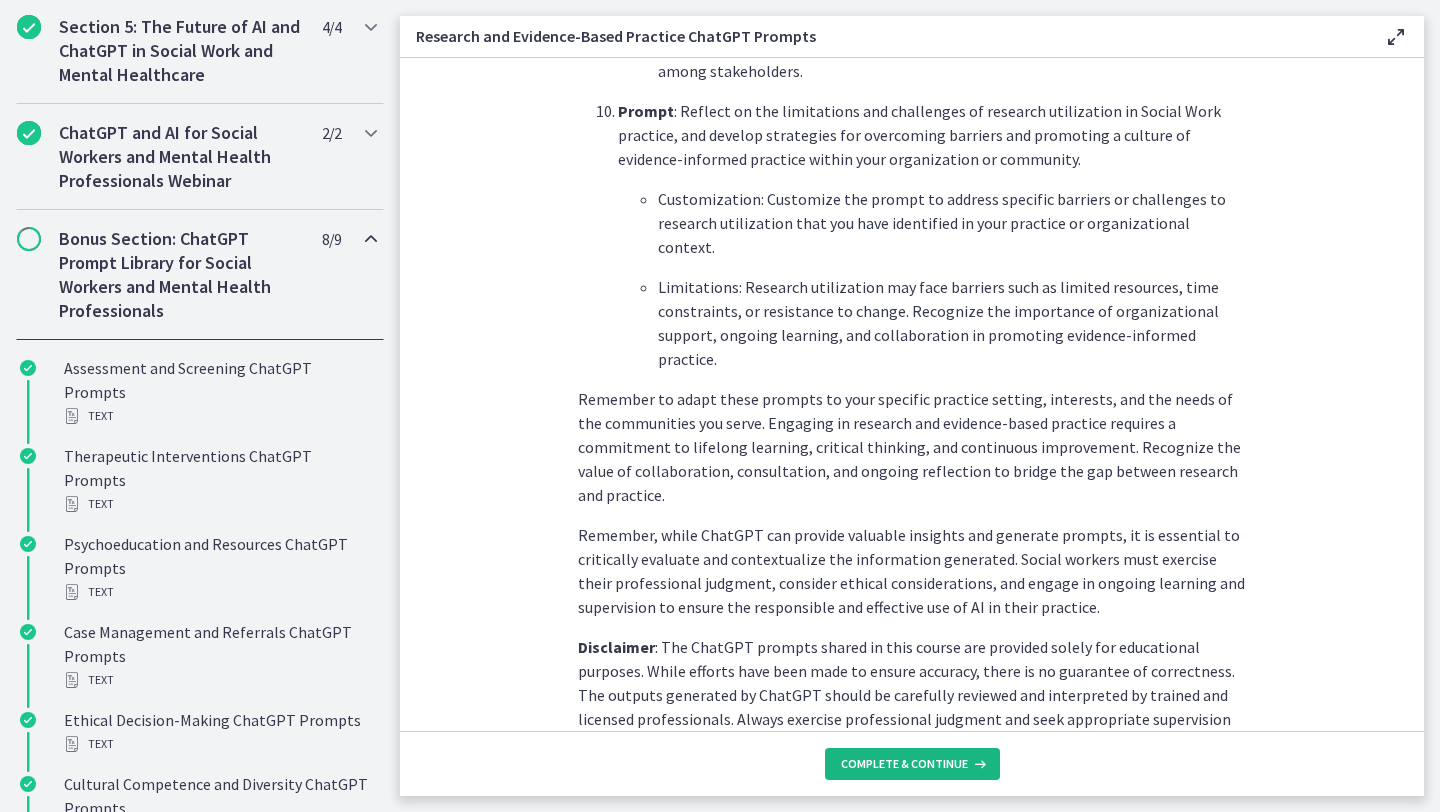 click on "Complete & continue" at bounding box center [904, 764] 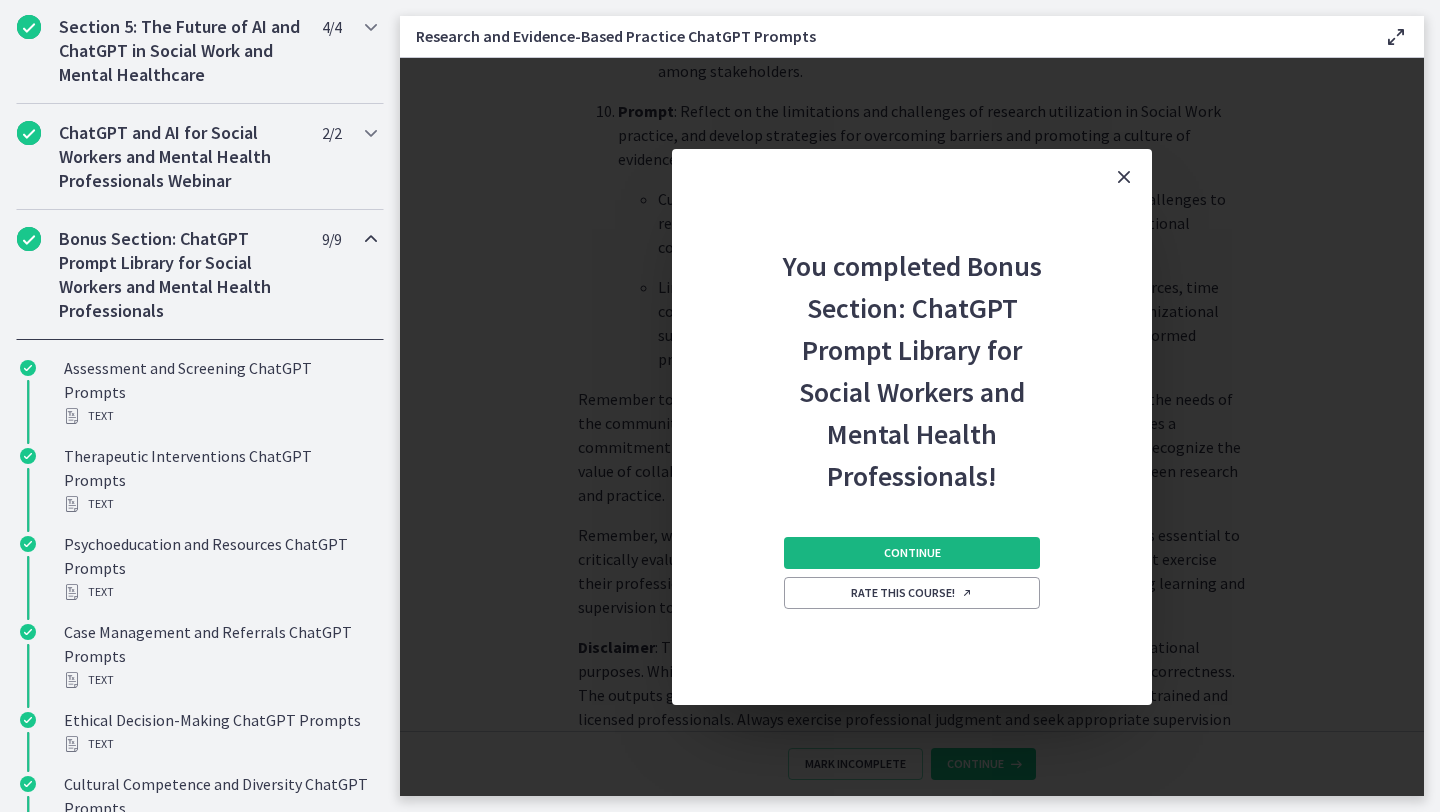 click on "Continue" at bounding box center (912, 553) 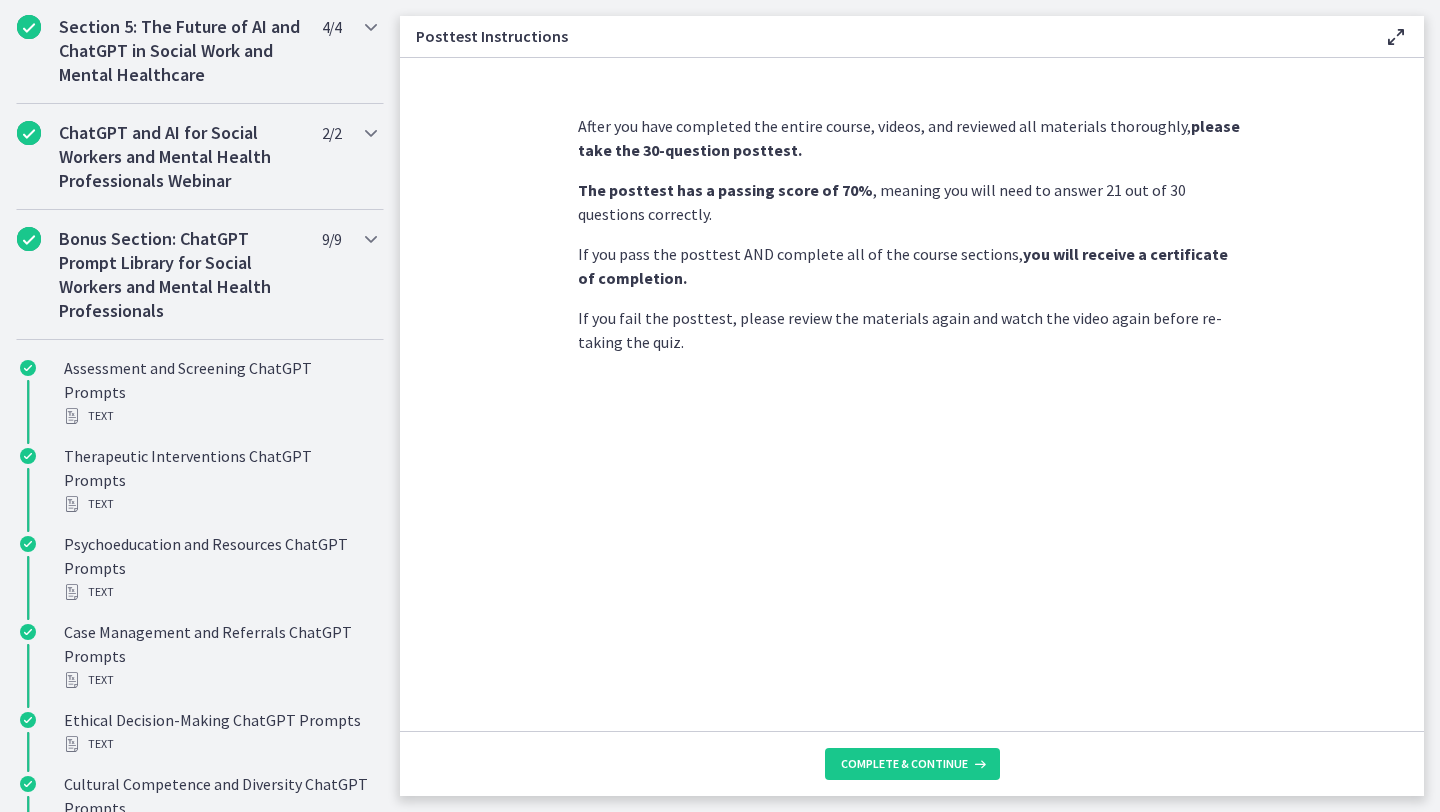 scroll, scrollTop: 872, scrollLeft: 0, axis: vertical 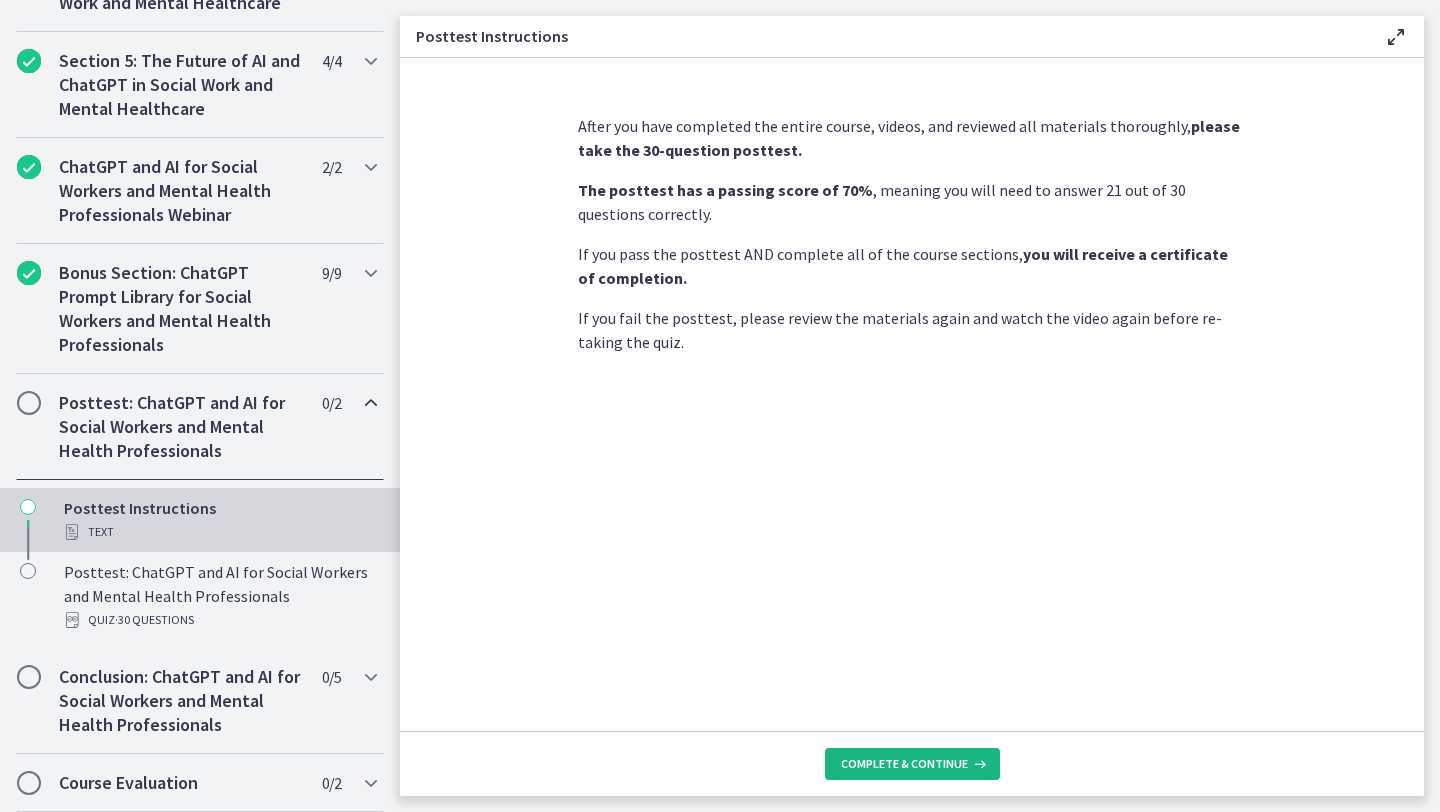 click on "Complete & continue" at bounding box center (904, 764) 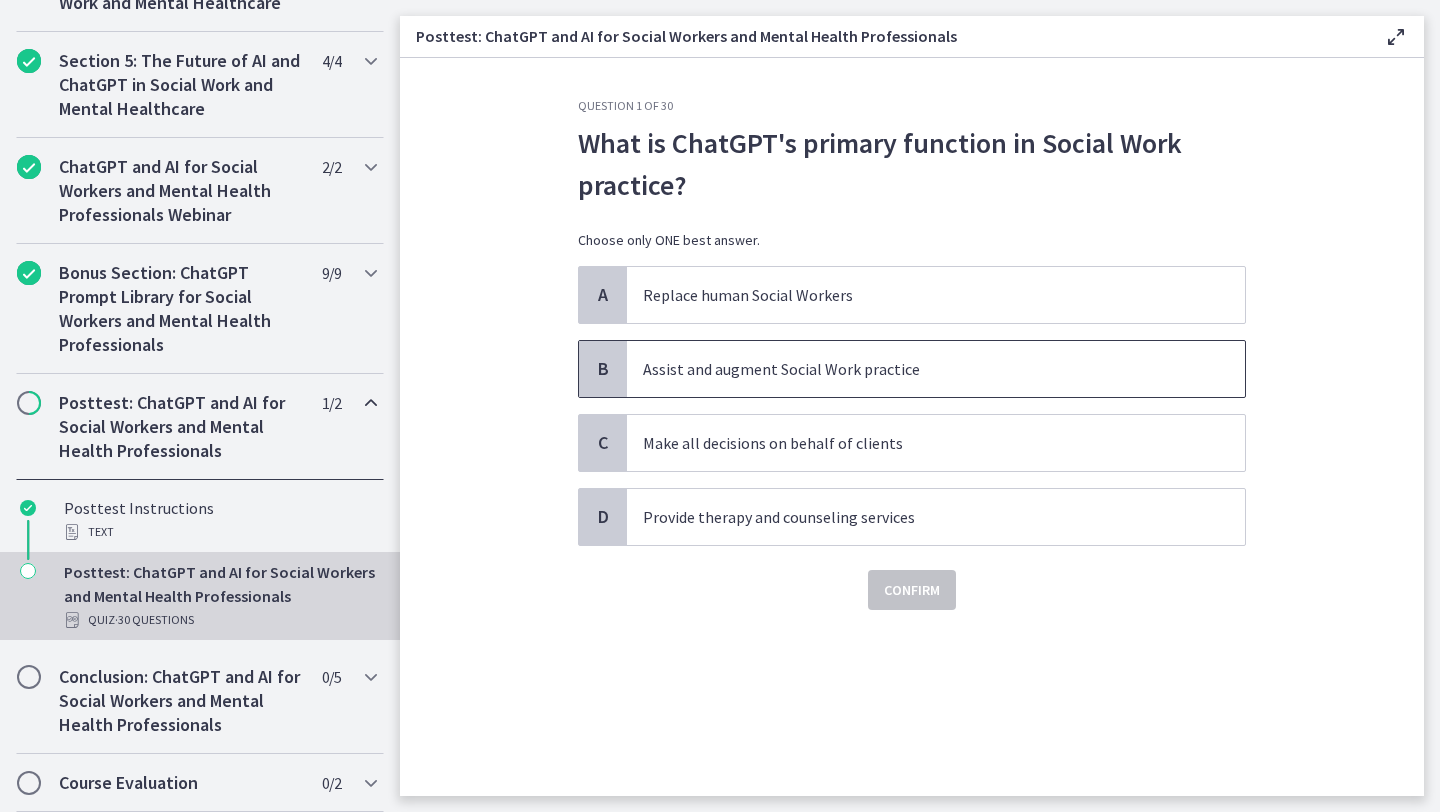 click on "B" at bounding box center [603, 369] 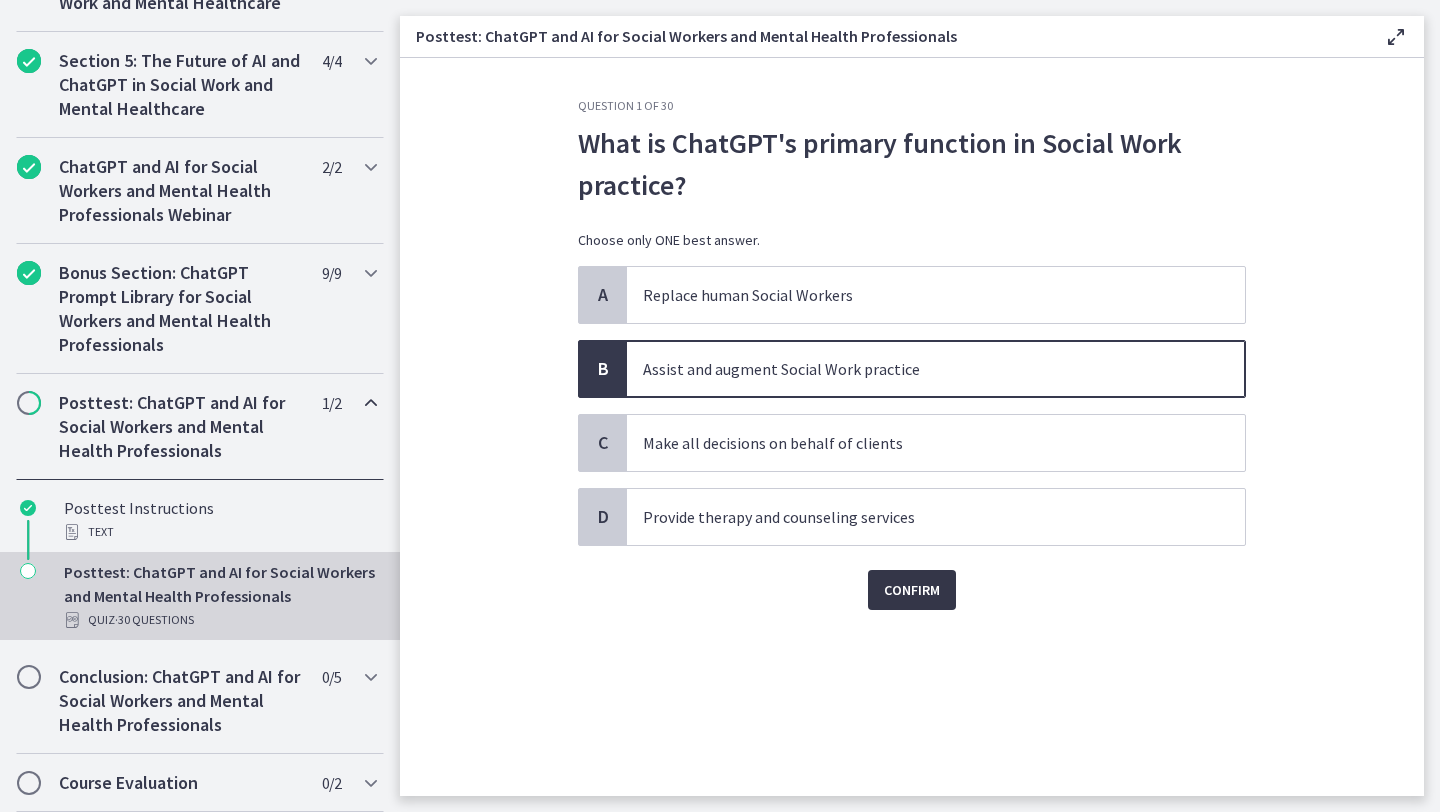 click on "Confirm" at bounding box center [912, 590] 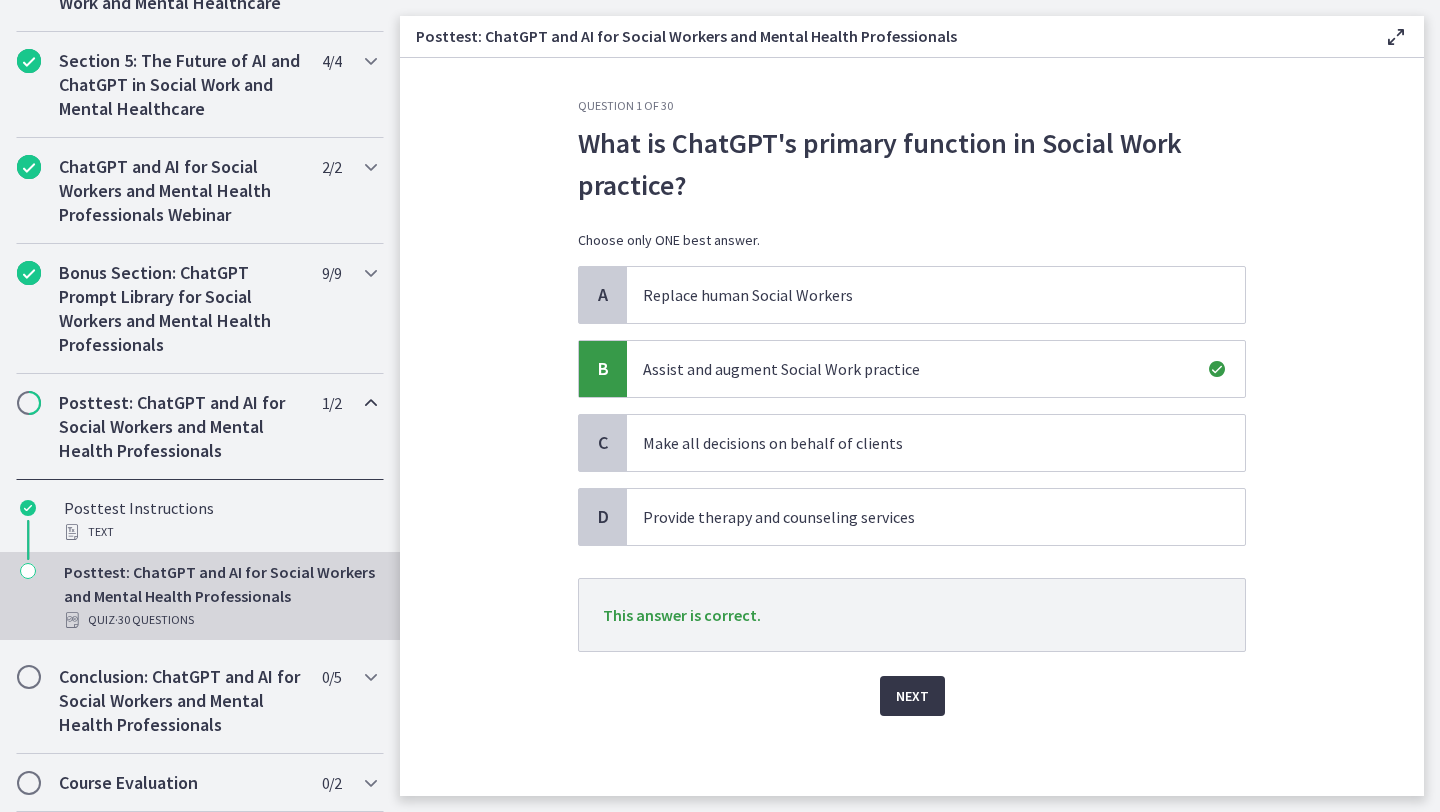 click on "Next" at bounding box center [912, 696] 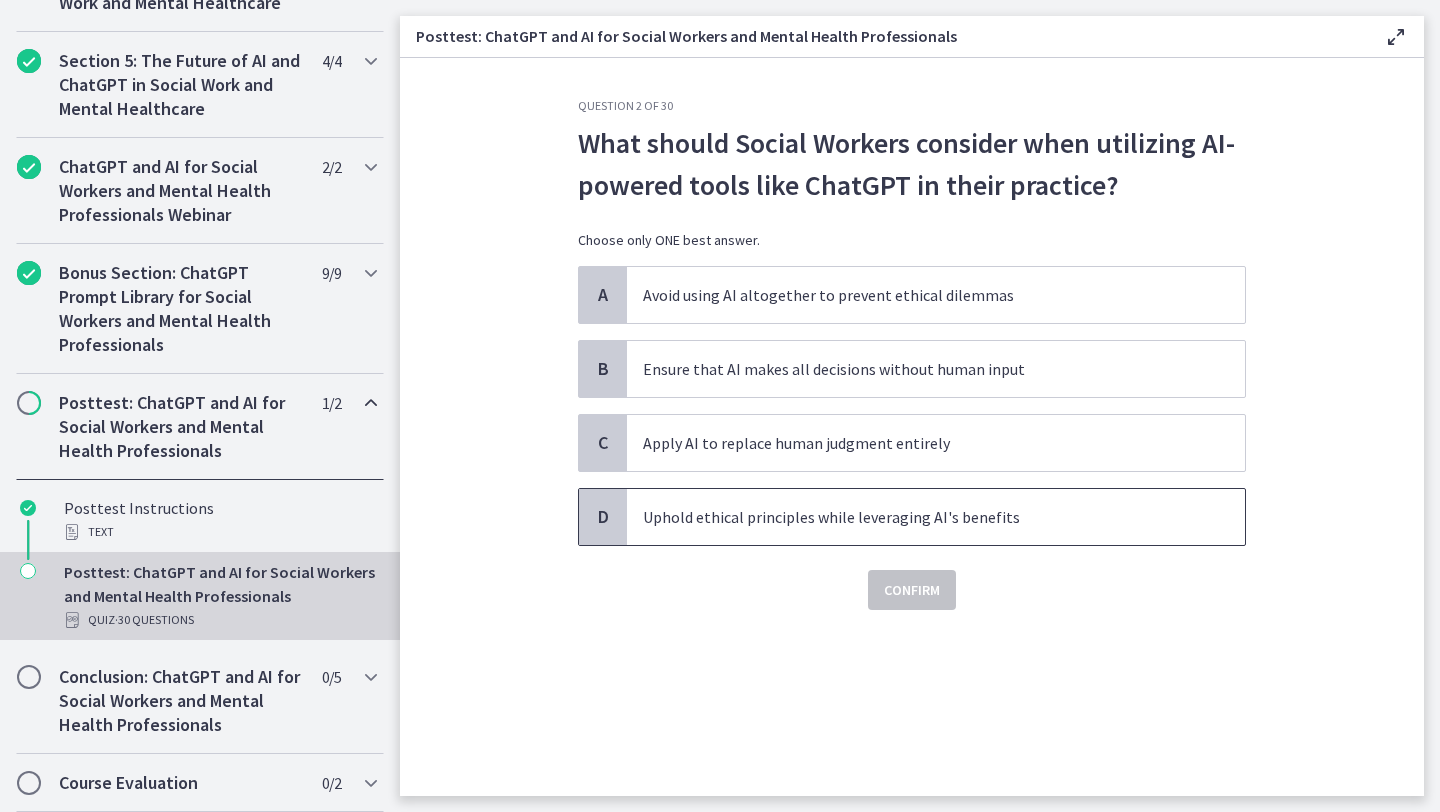 click on "Uphold ethical principles while leveraging AI's benefits" at bounding box center (916, 517) 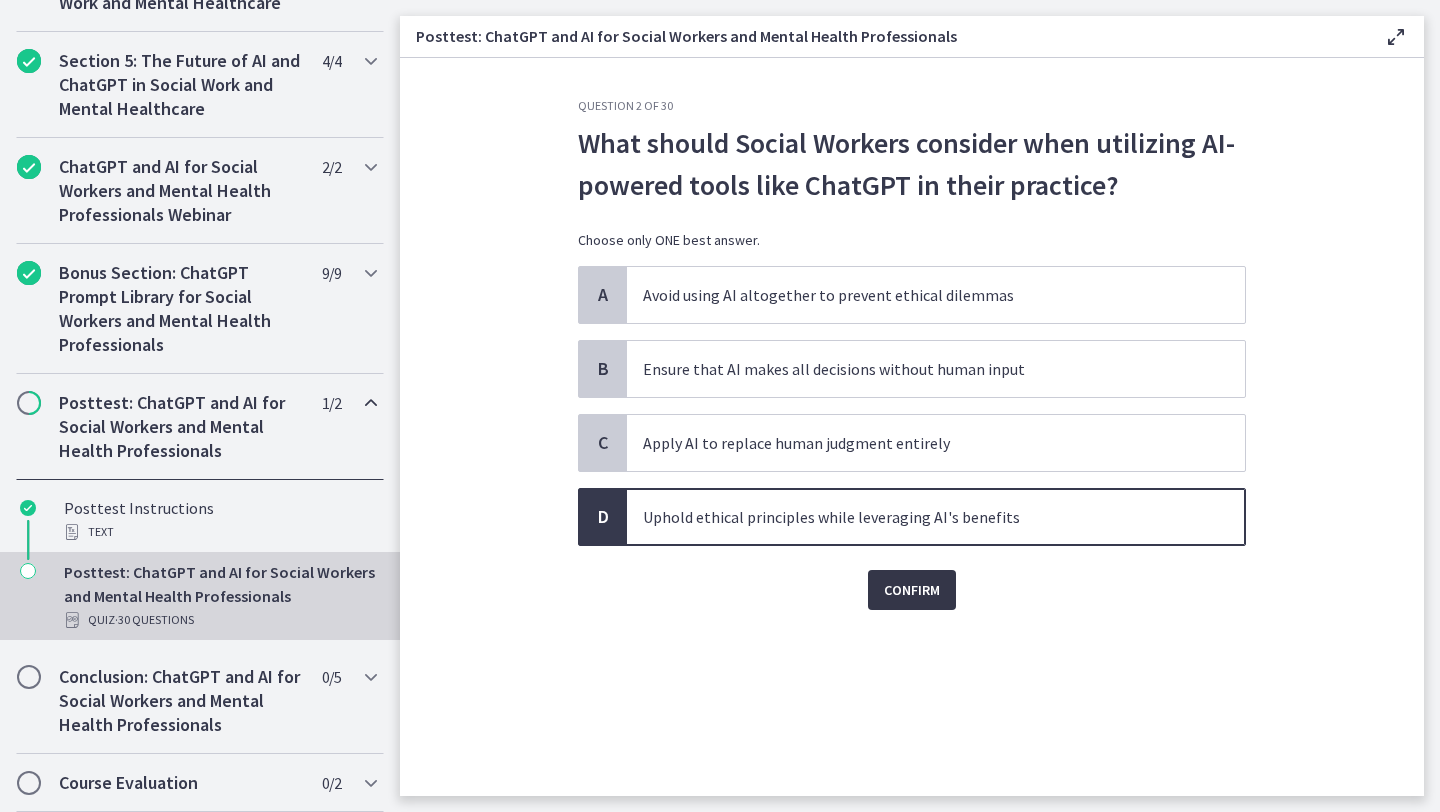 click on "Confirm" at bounding box center (912, 590) 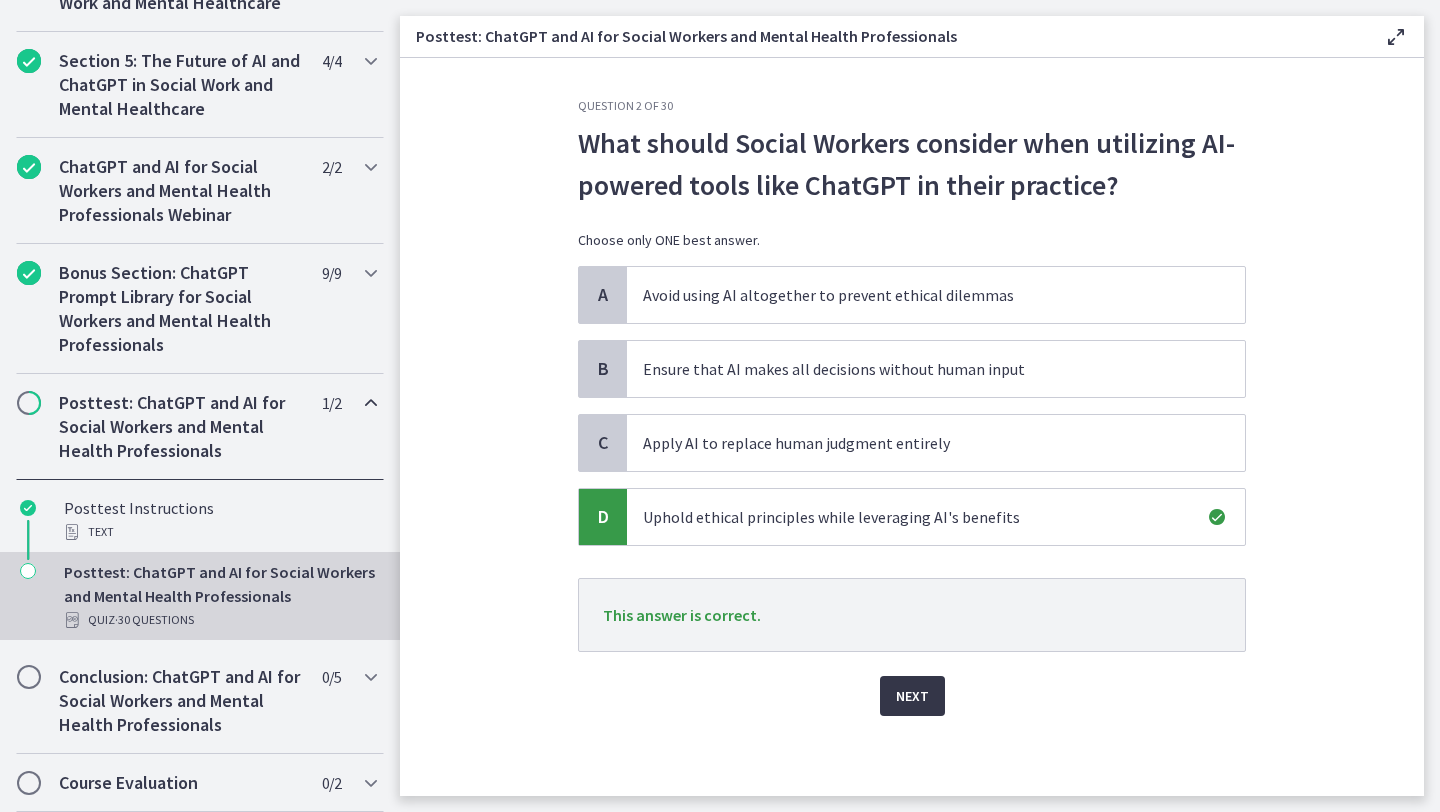 click on "Next" at bounding box center (912, 696) 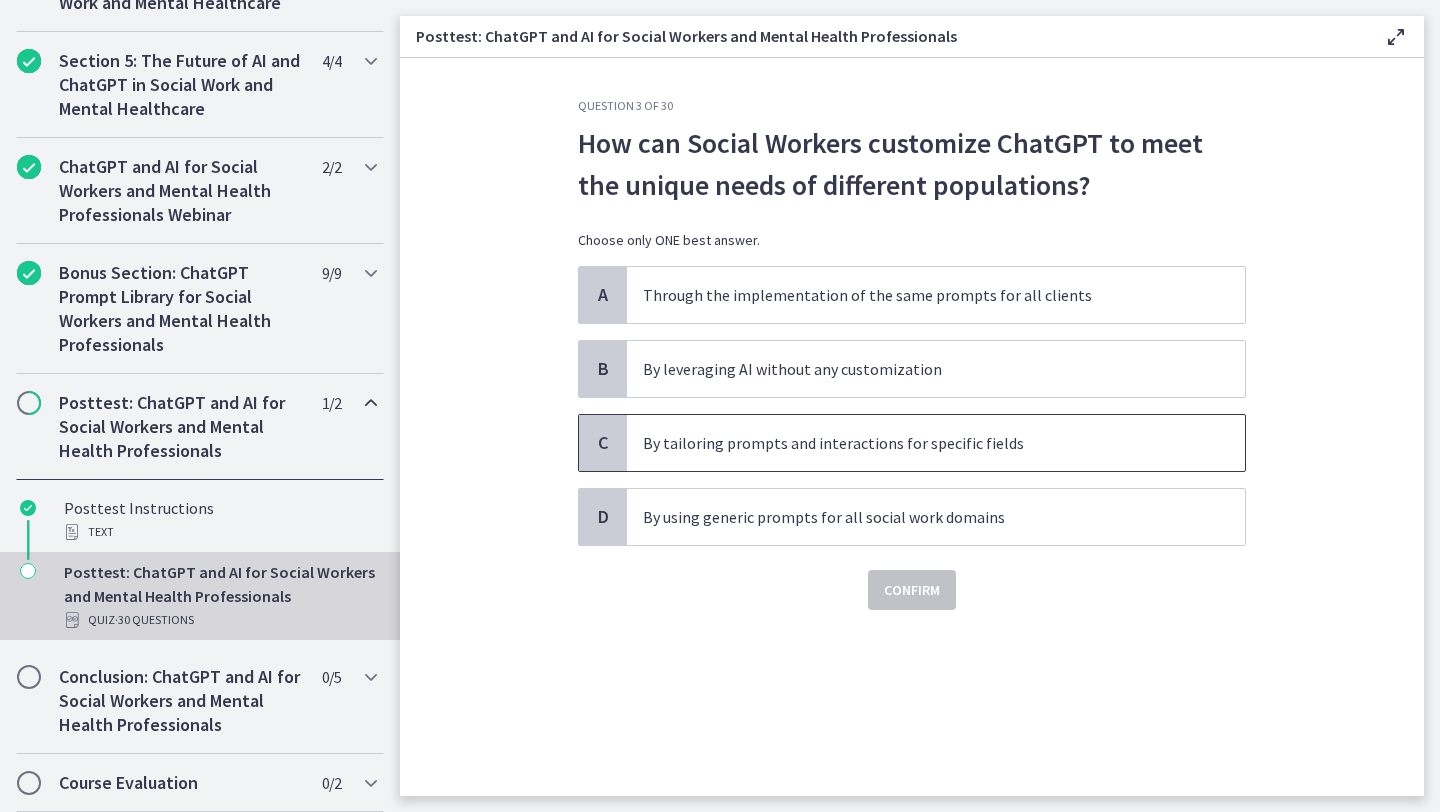 click on "By tailoring prompts and interactions for specific fields" at bounding box center (916, 443) 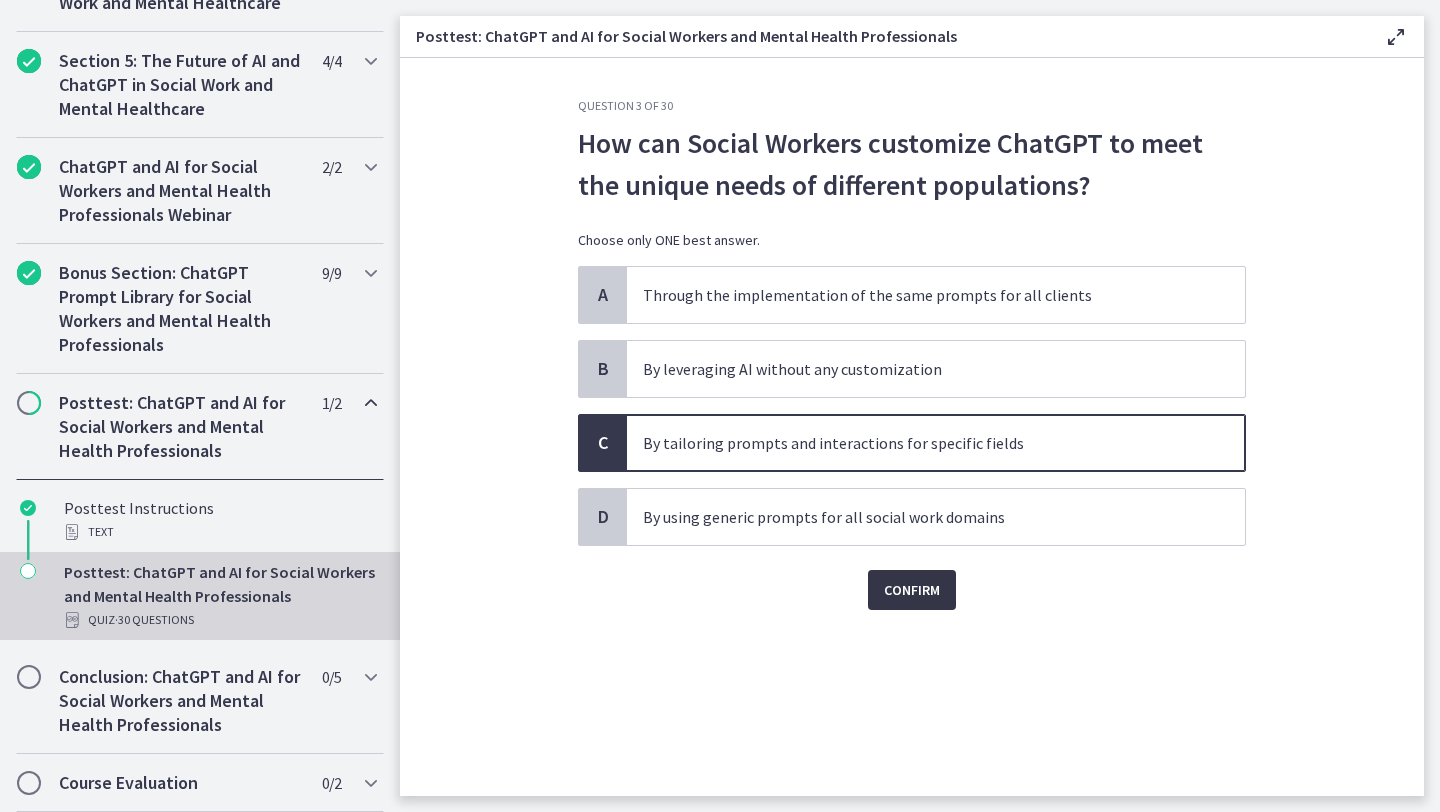 click on "Confirm" at bounding box center [912, 590] 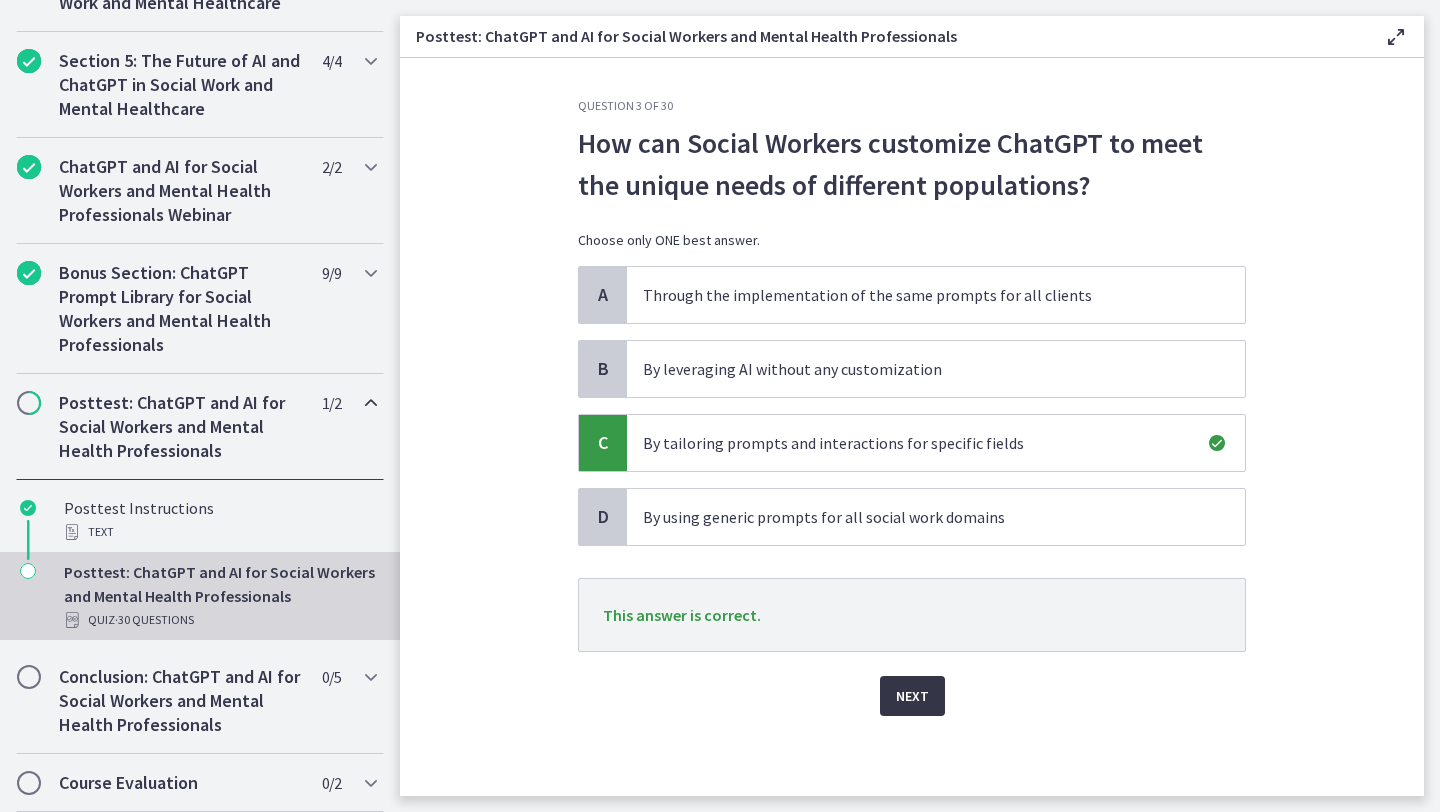 click on "Next" at bounding box center [912, 696] 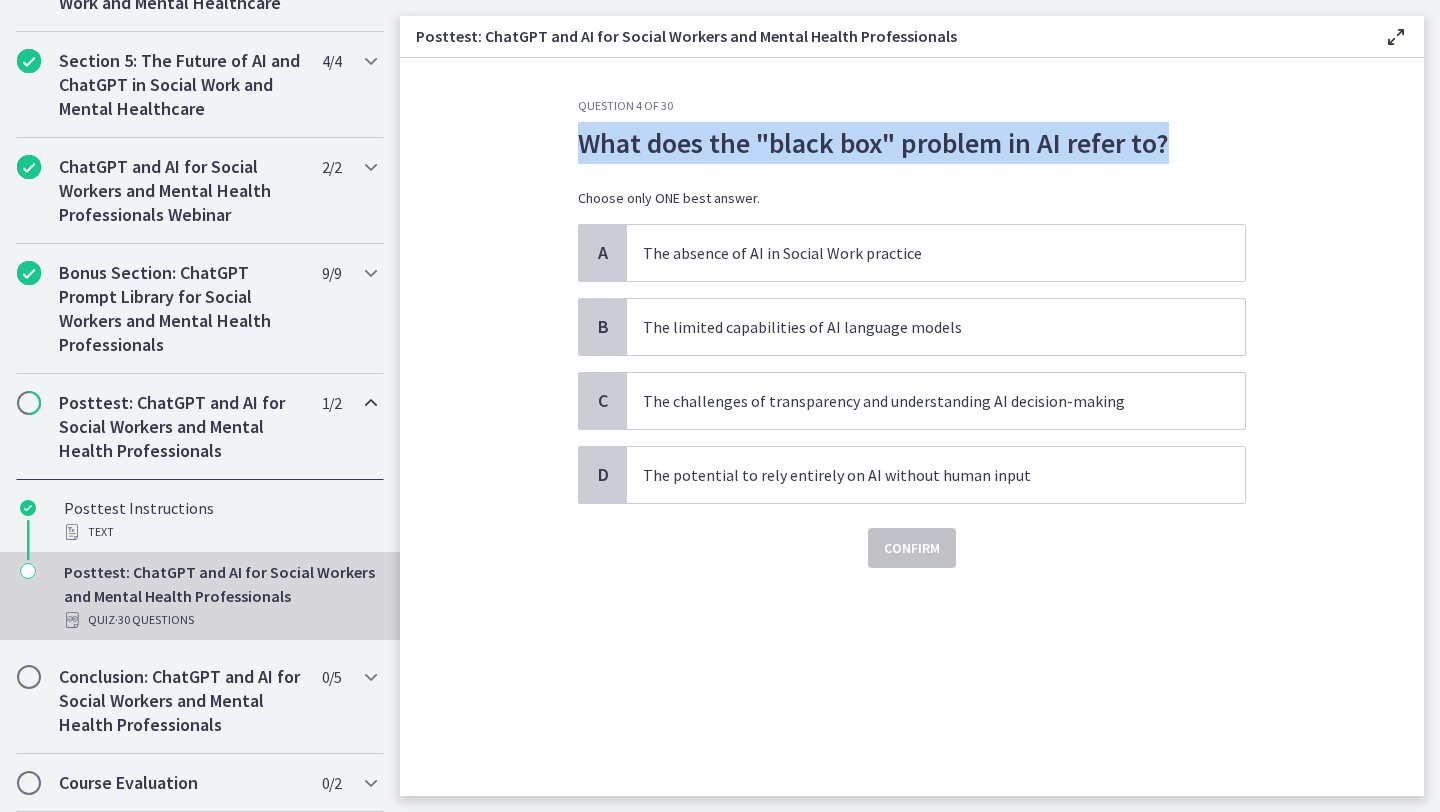 drag, startPoint x: 577, startPoint y: 140, endPoint x: 1202, endPoint y: 153, distance: 625.1352 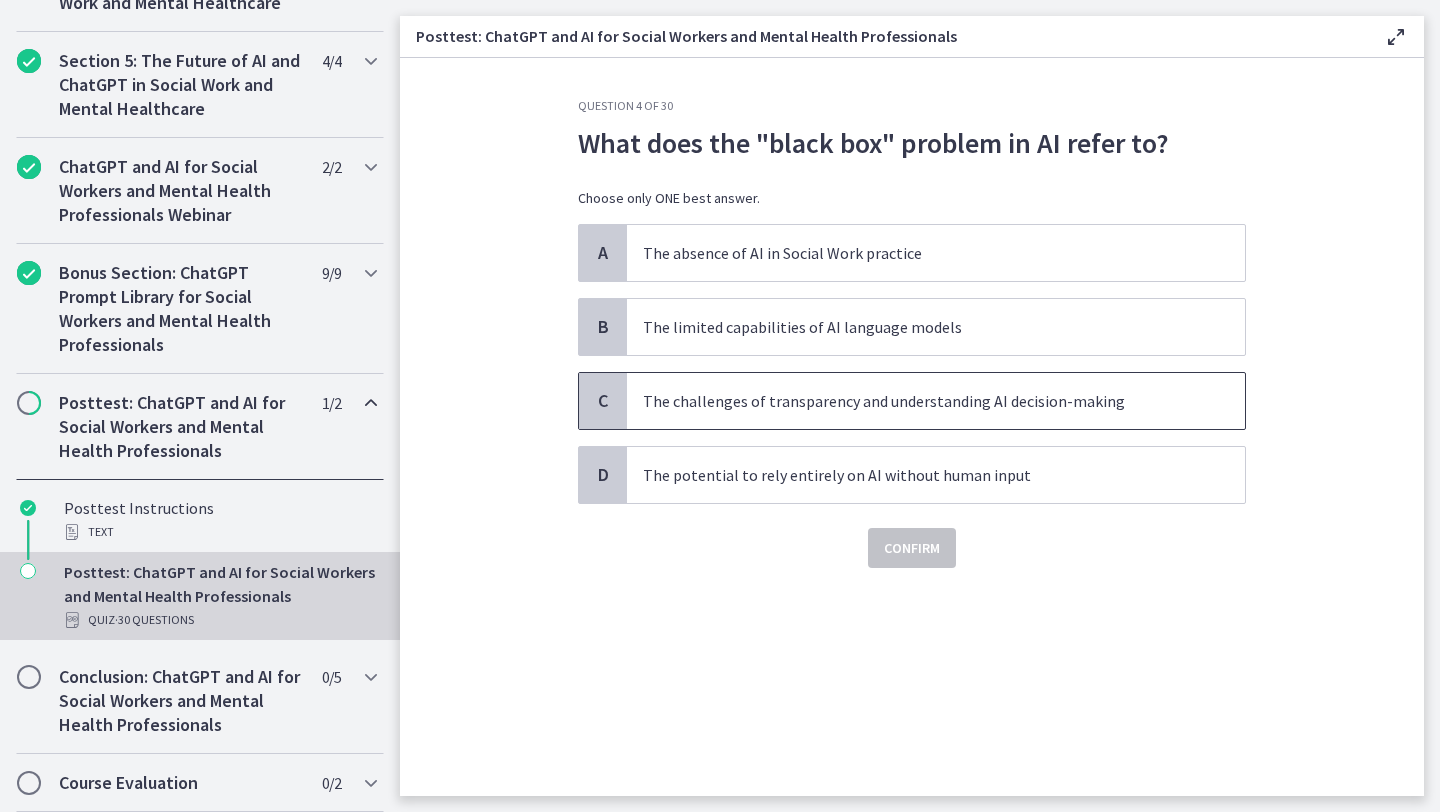 click on "The challenges of transparency and understanding AI decision-making" at bounding box center (916, 401) 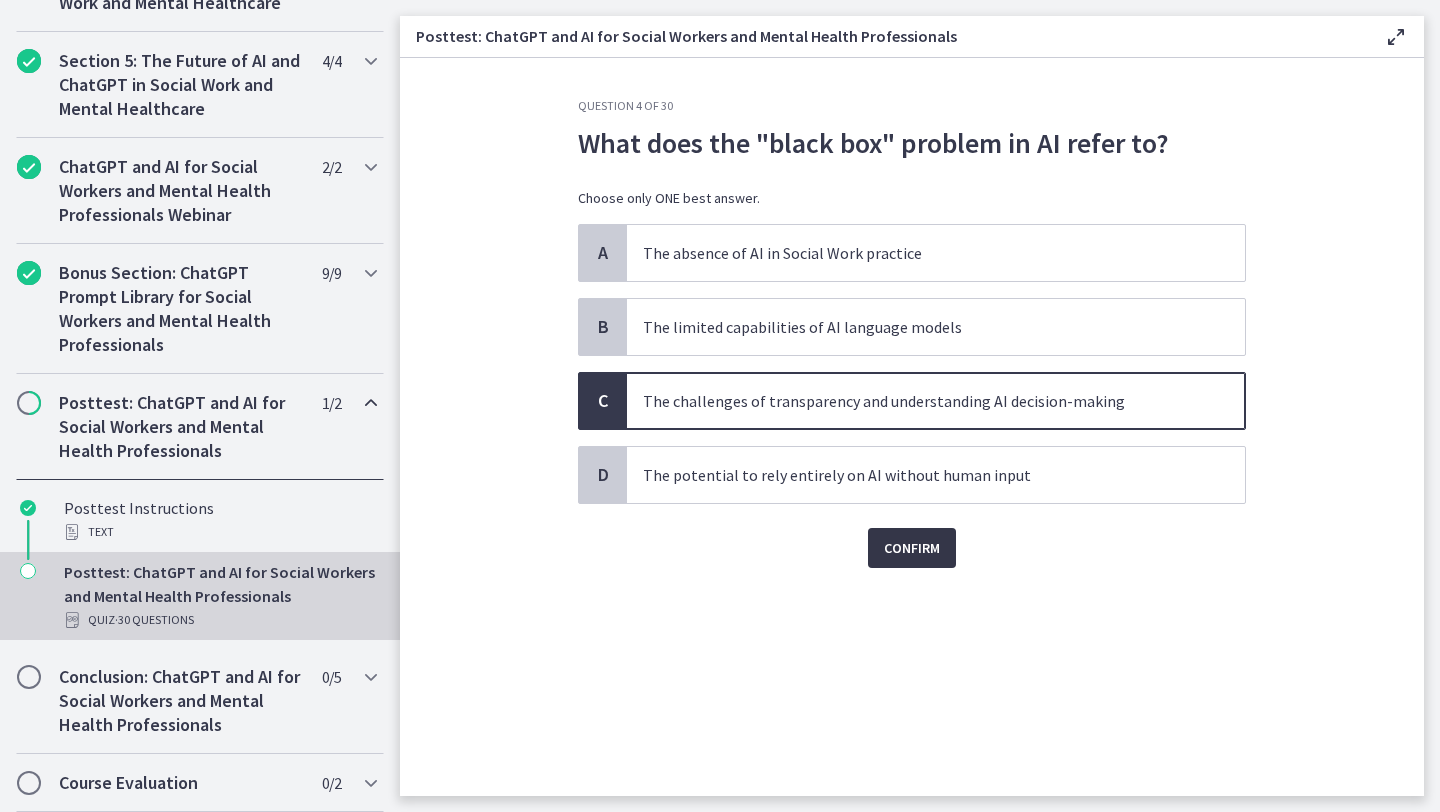 click on "Confirm" at bounding box center (912, 548) 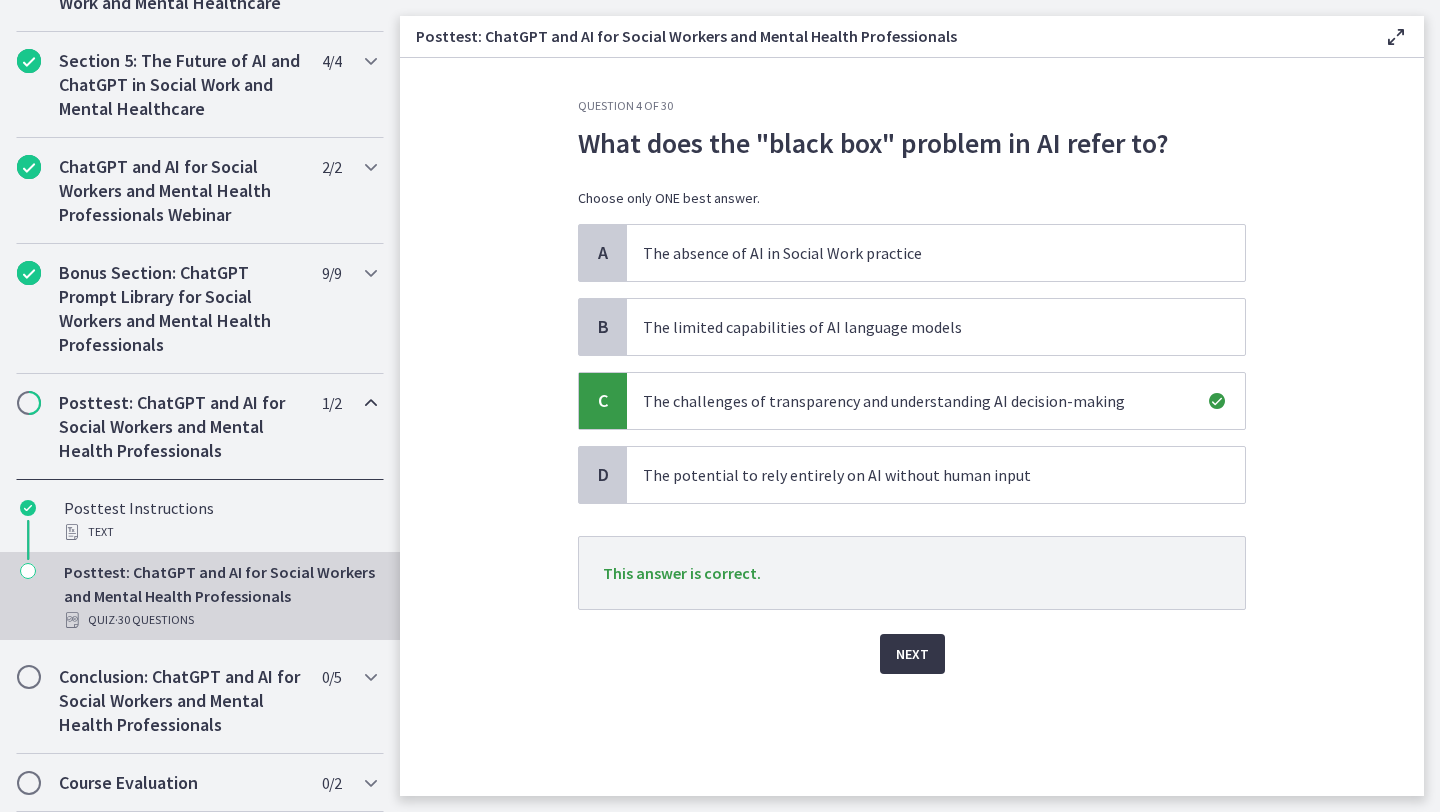 click on "Next" at bounding box center [912, 654] 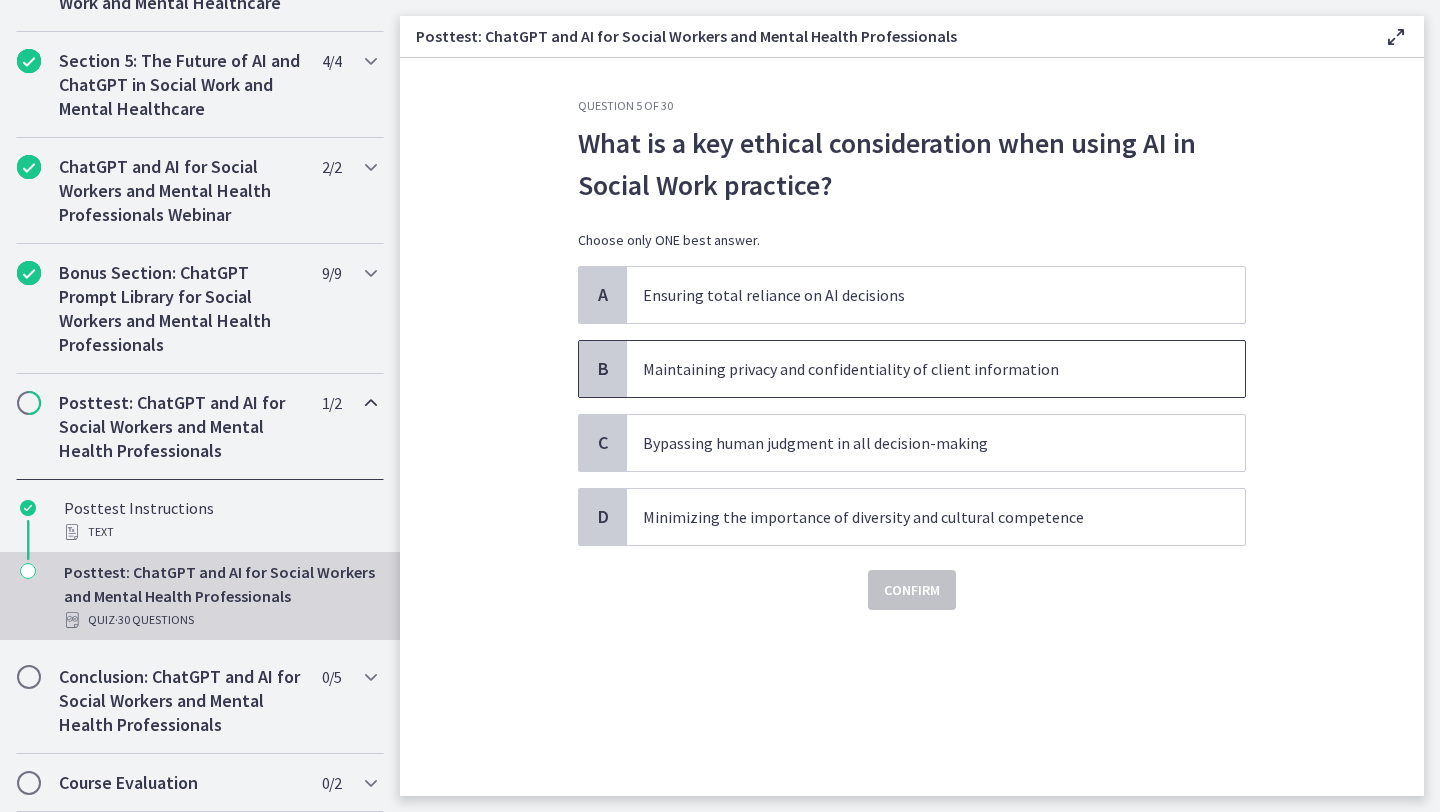 click on "Maintaining privacy and confidentiality of client information" at bounding box center [916, 369] 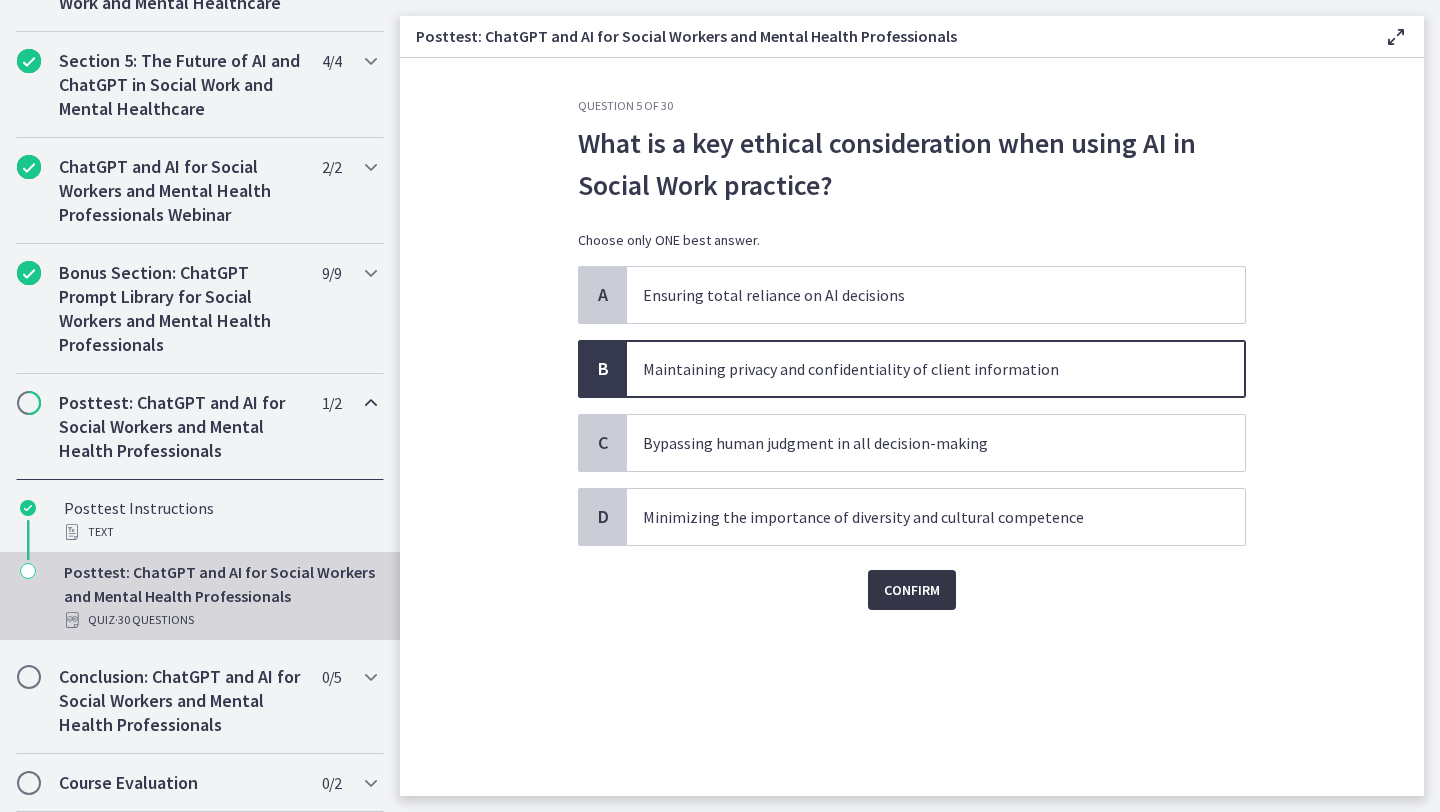click on "Confirm" at bounding box center (912, 590) 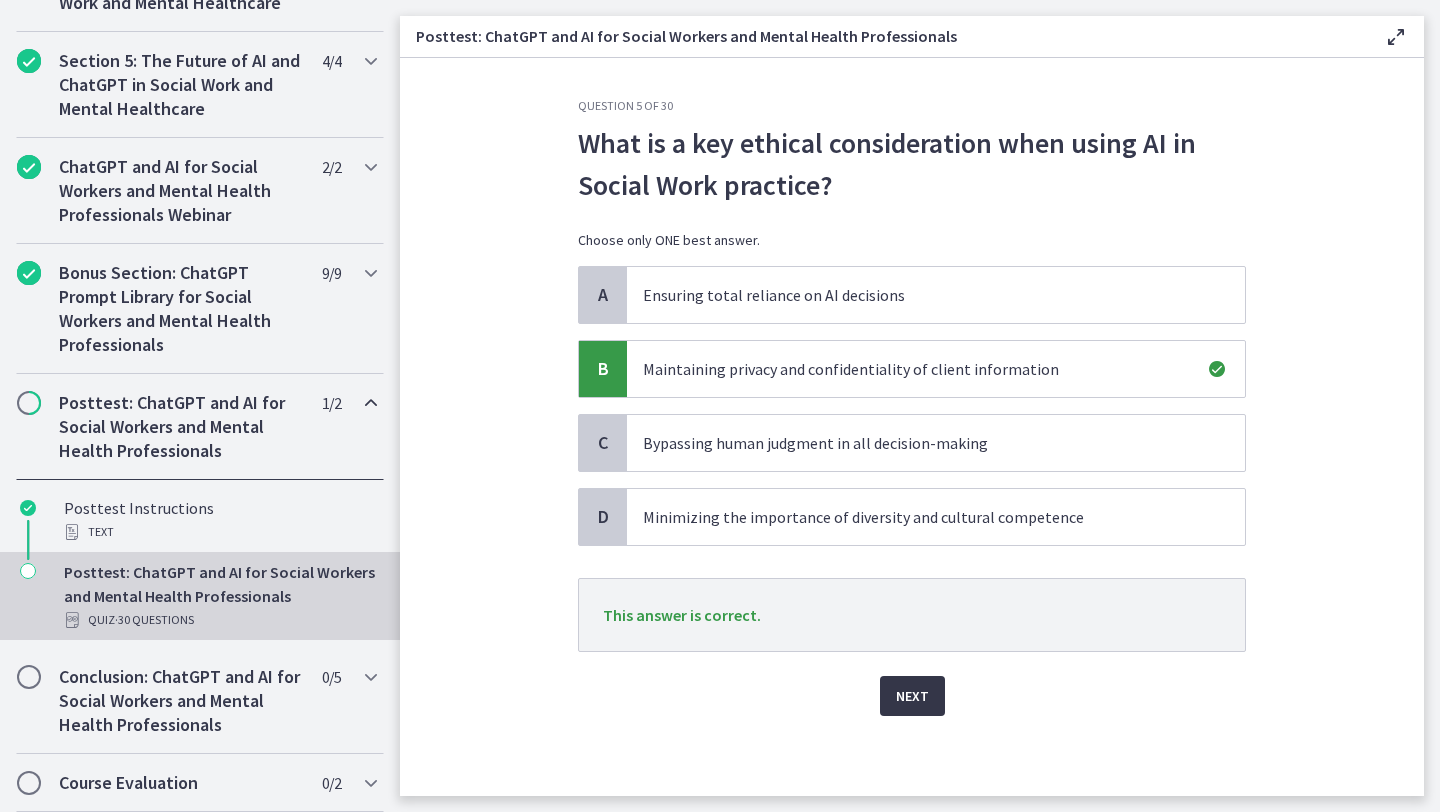 click on "Next" at bounding box center (912, 696) 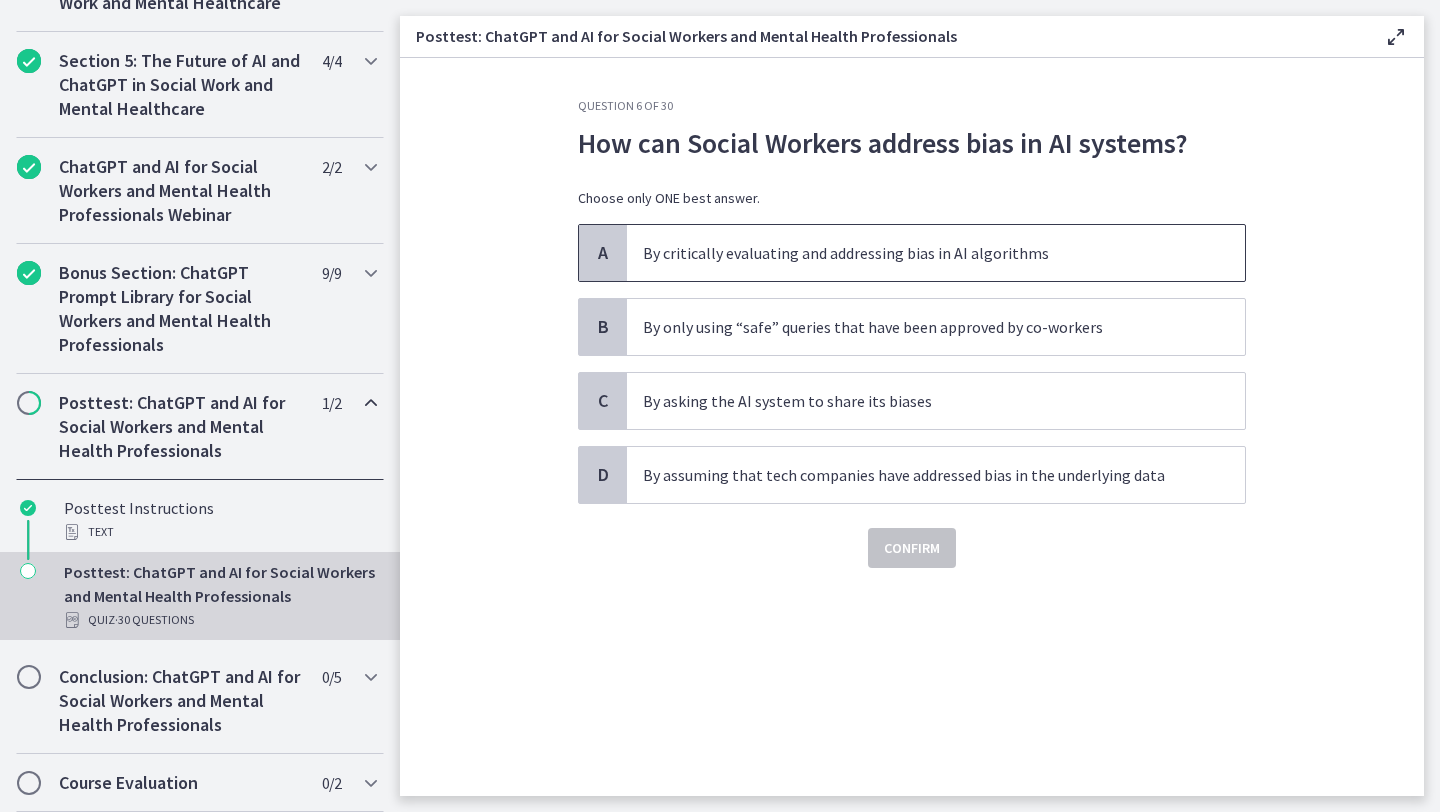 click on "By critically evaluating and addressing bias in AI algorithms" at bounding box center [916, 253] 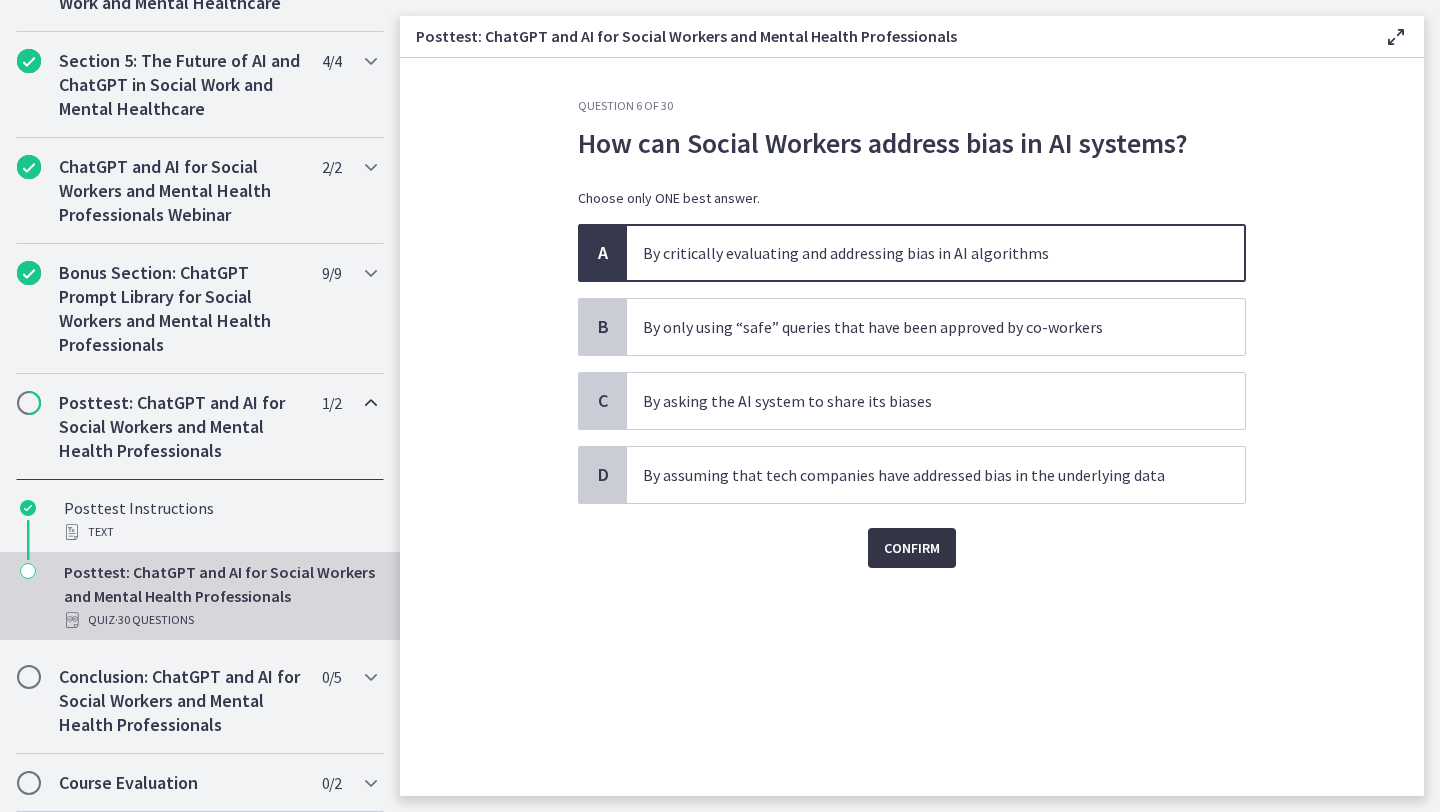 click on "Confirm" at bounding box center (912, 548) 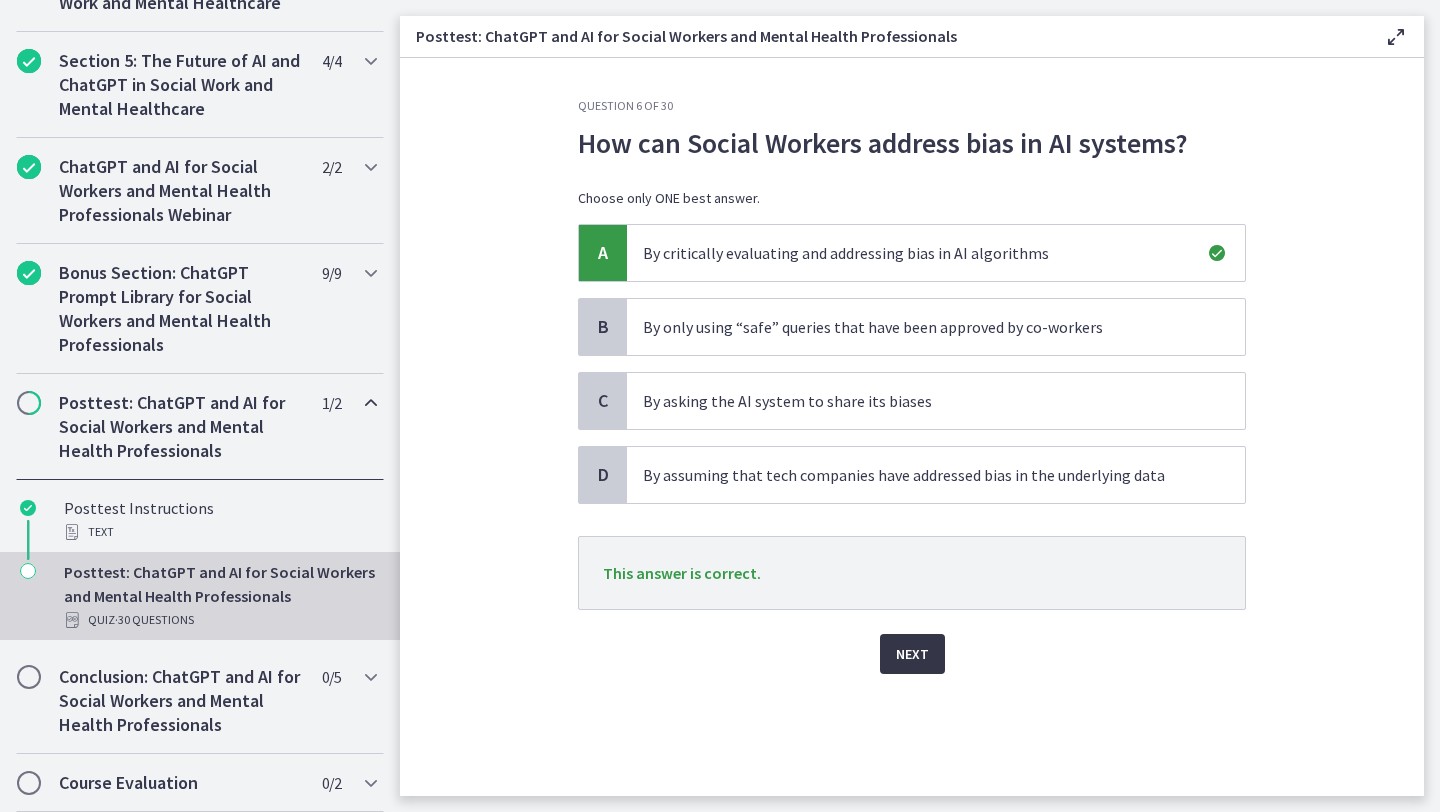 click on "Next" at bounding box center (912, 654) 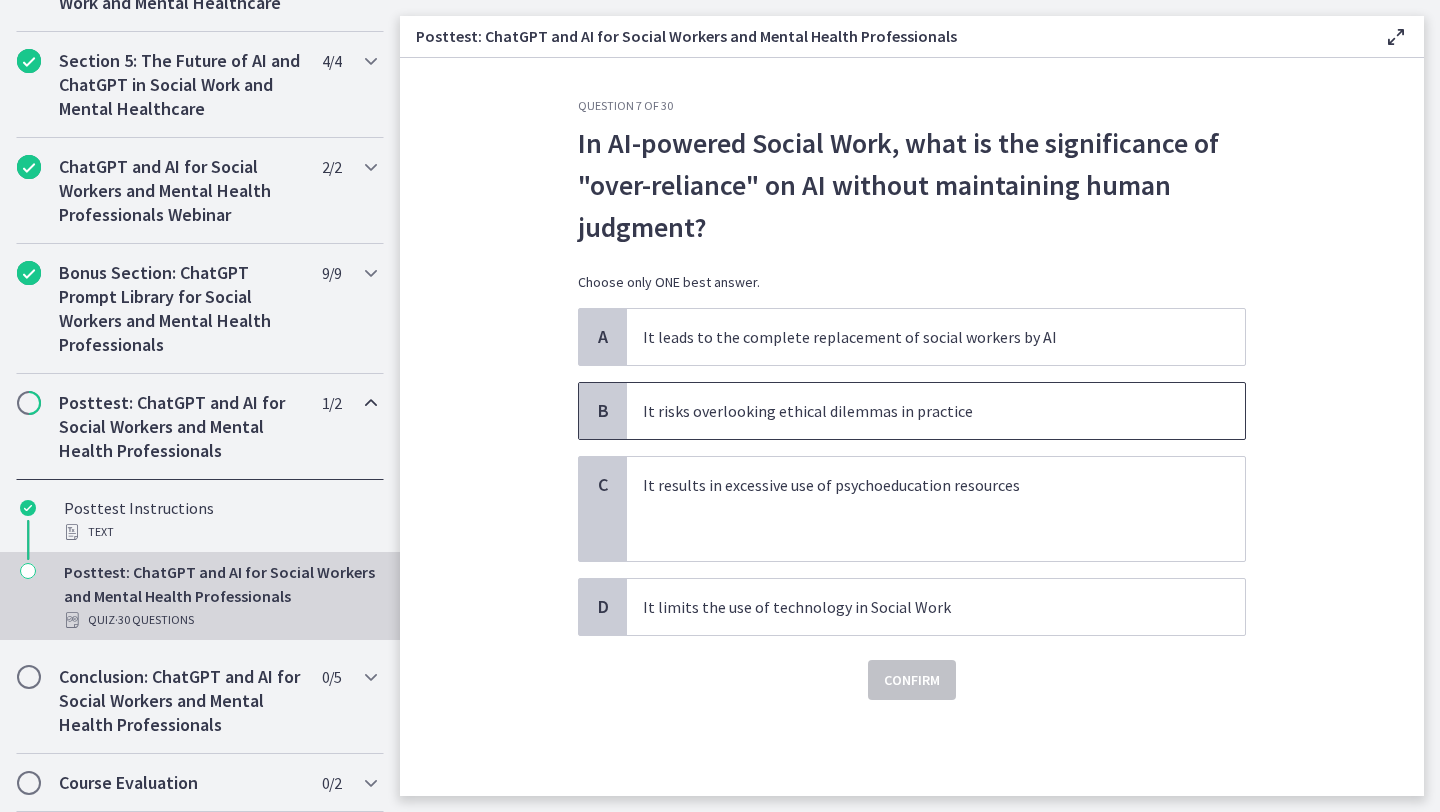 click on "It risks overlooking ethical dilemmas in practice" at bounding box center (916, 411) 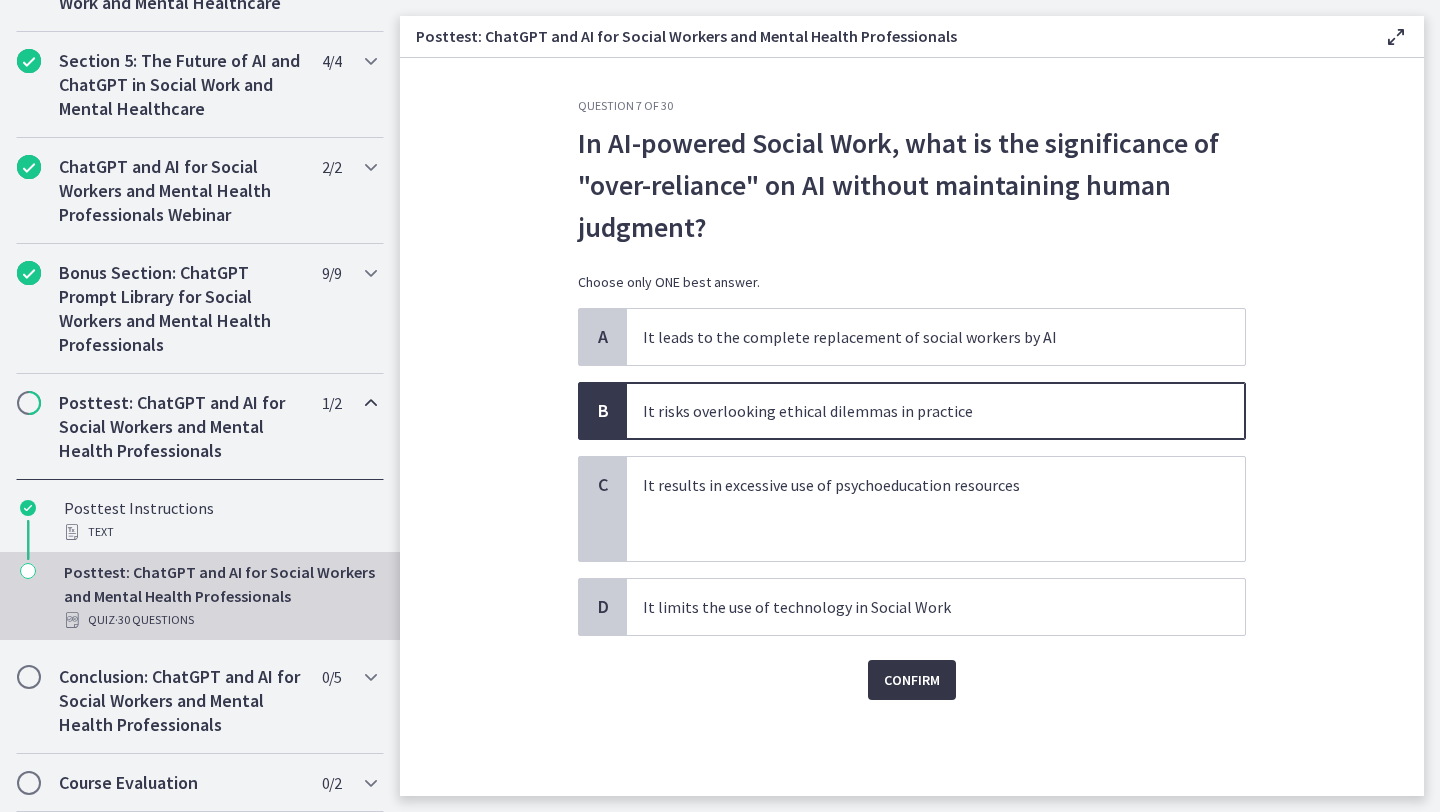 click on "Confirm" at bounding box center (912, 680) 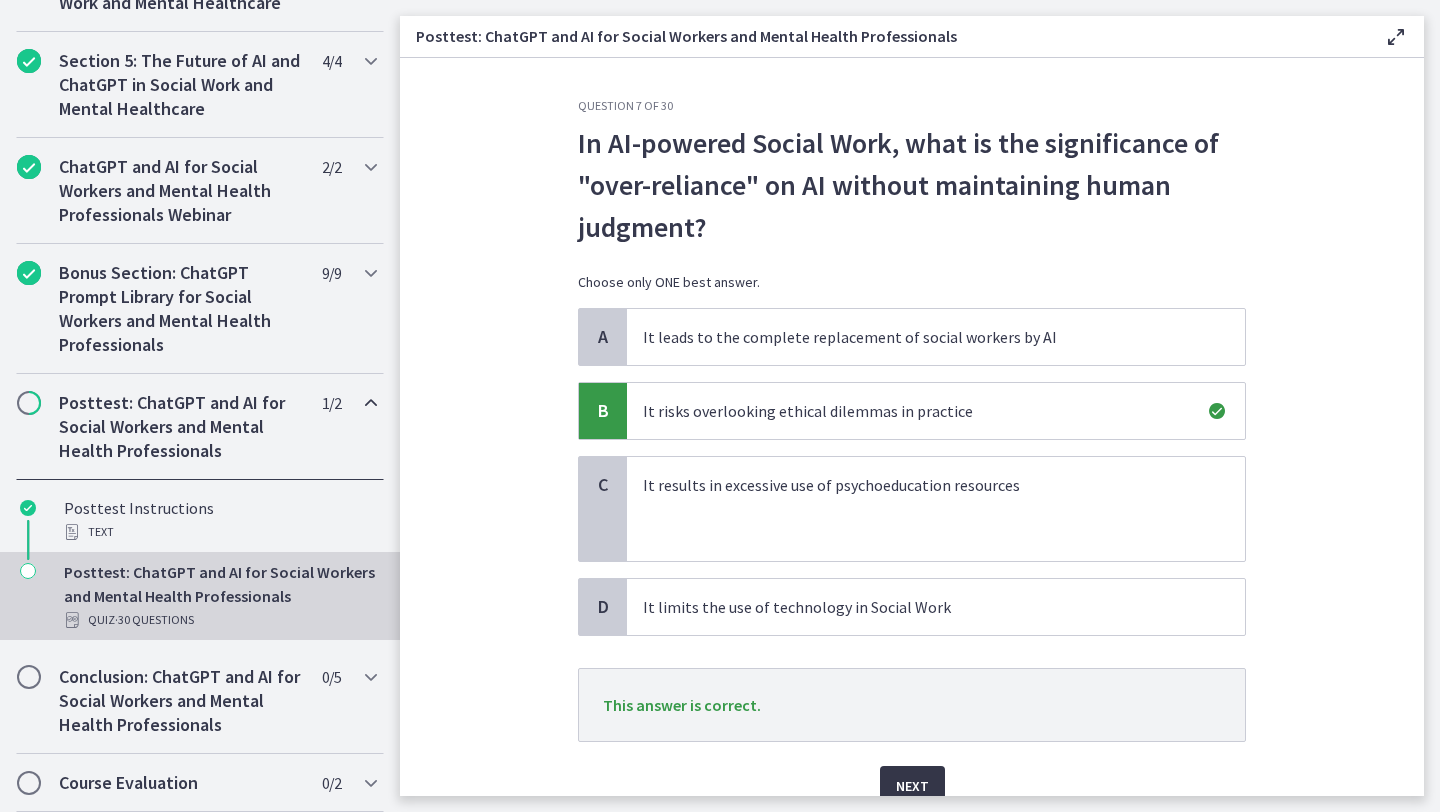 click on "Next" at bounding box center (912, 786) 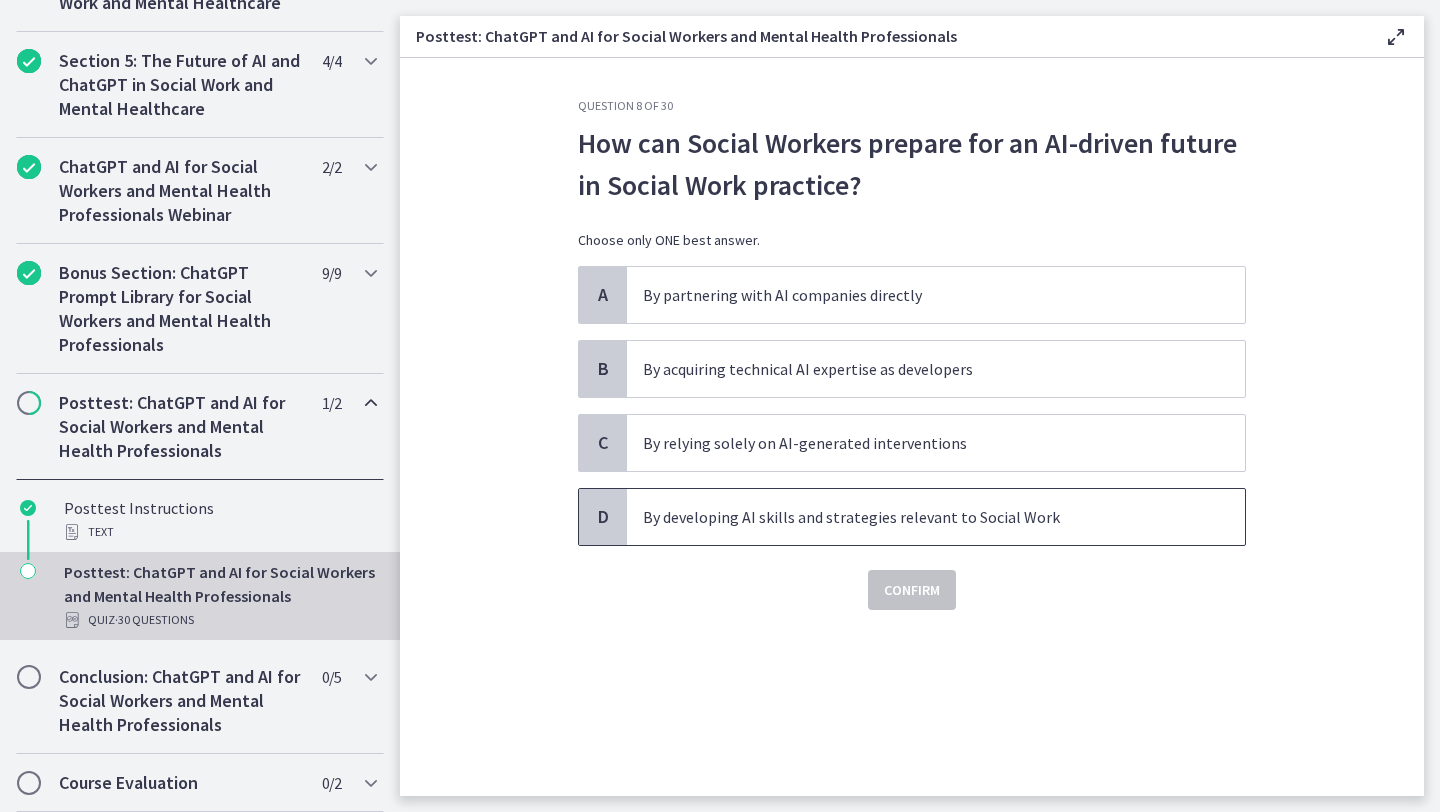 click on "By developing AI skills and strategies relevant to Social Work" at bounding box center (916, 517) 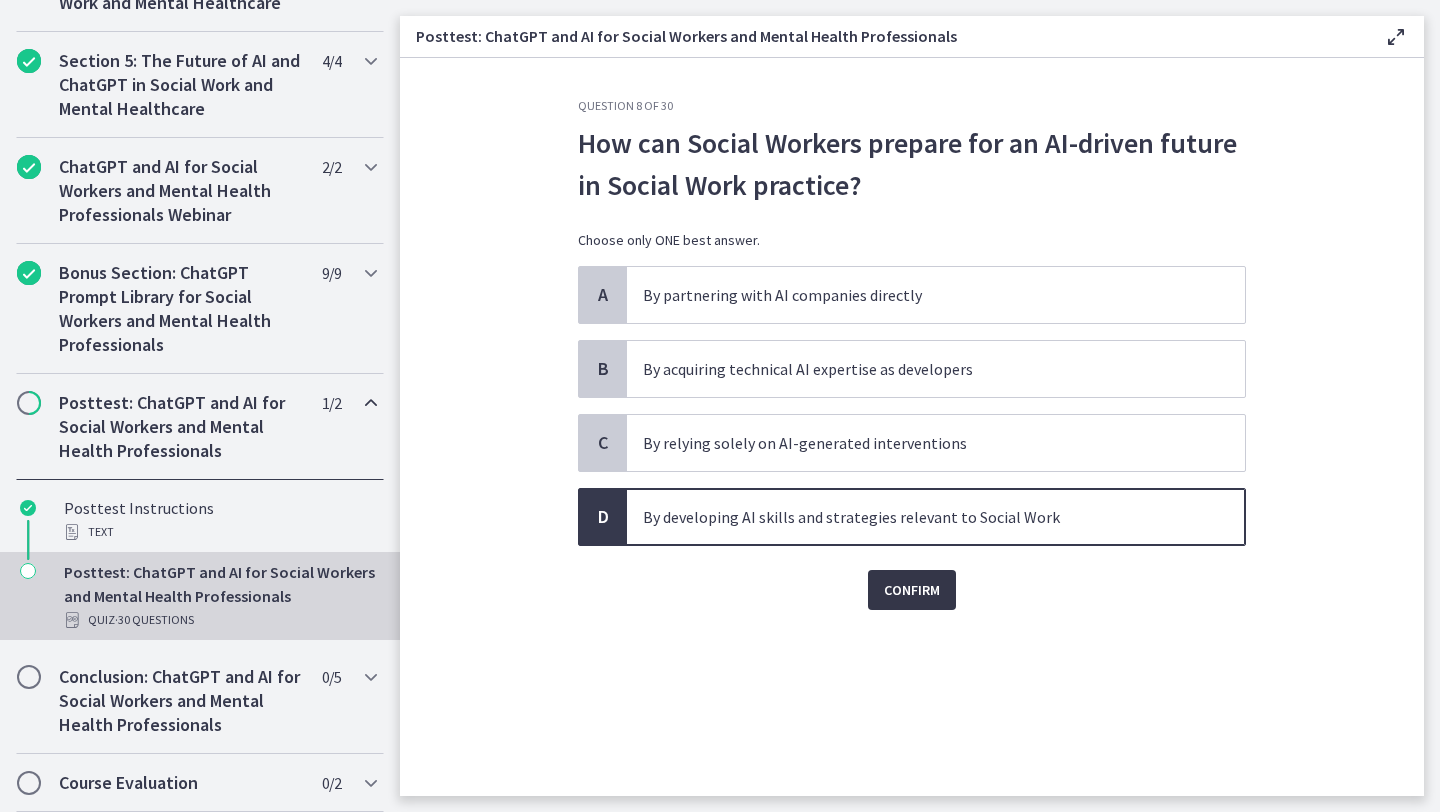 click on "Confirm" at bounding box center [912, 590] 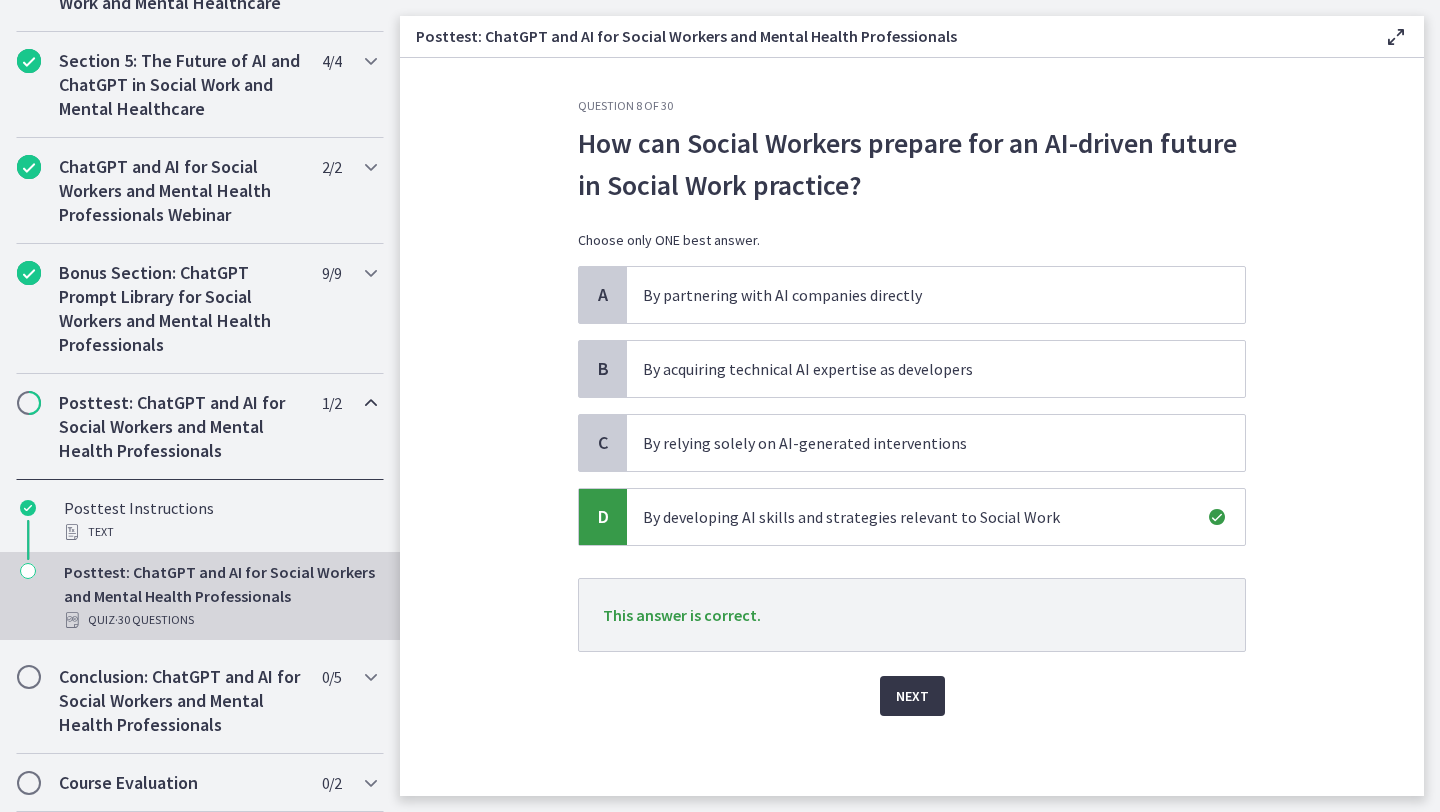 click on "Next" at bounding box center (912, 696) 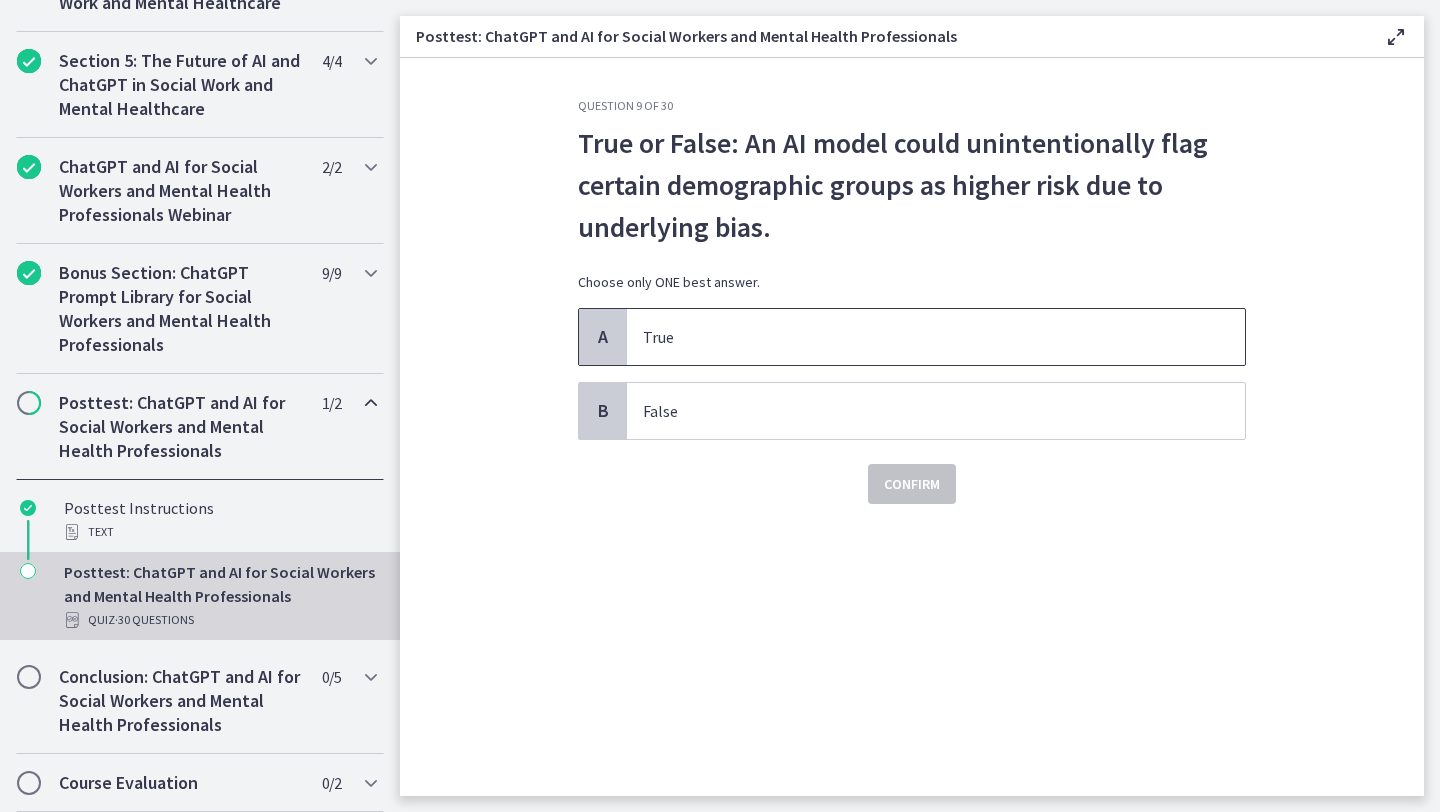 click on "True" at bounding box center [916, 337] 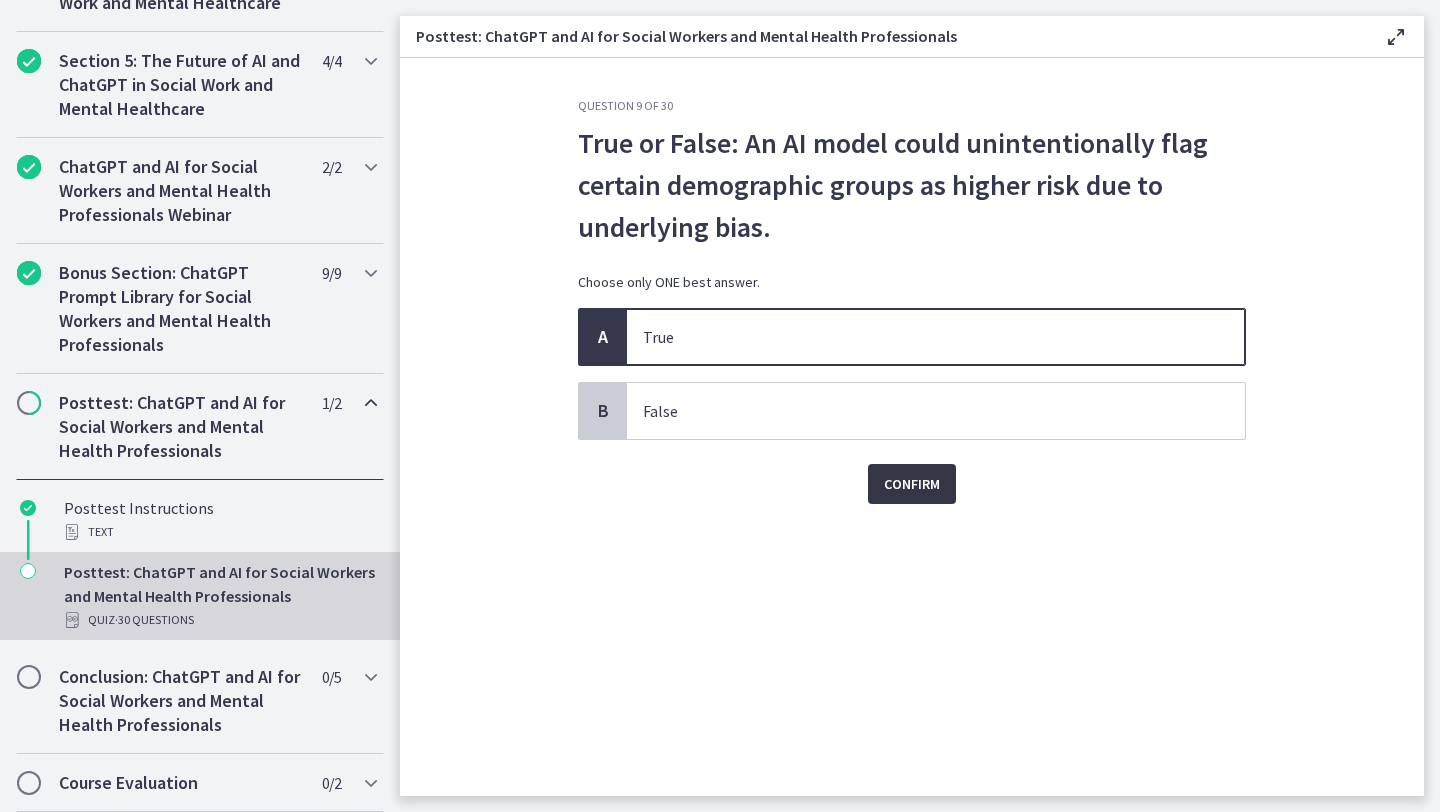 click on "Confirm" at bounding box center (912, 484) 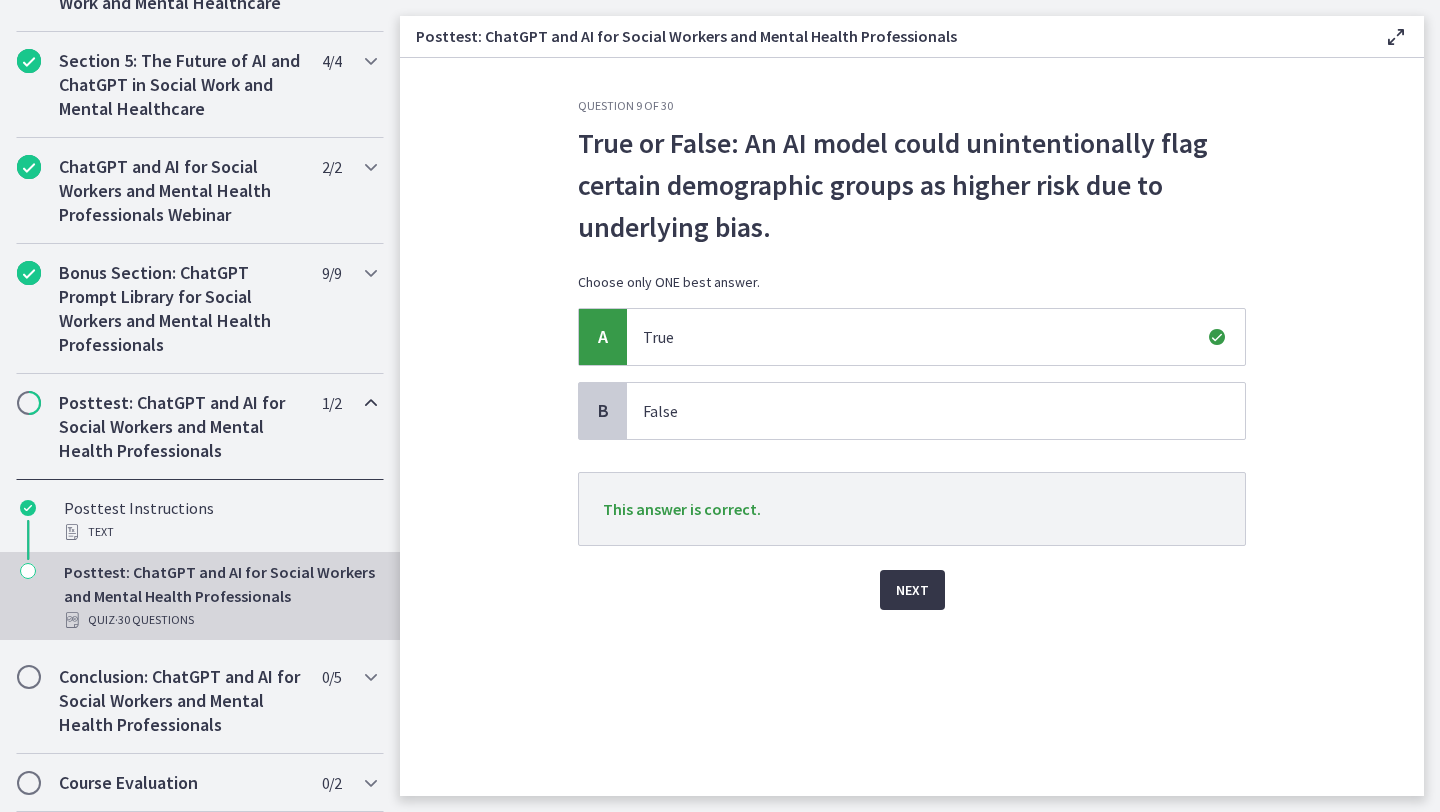 click on "Next" at bounding box center [912, 590] 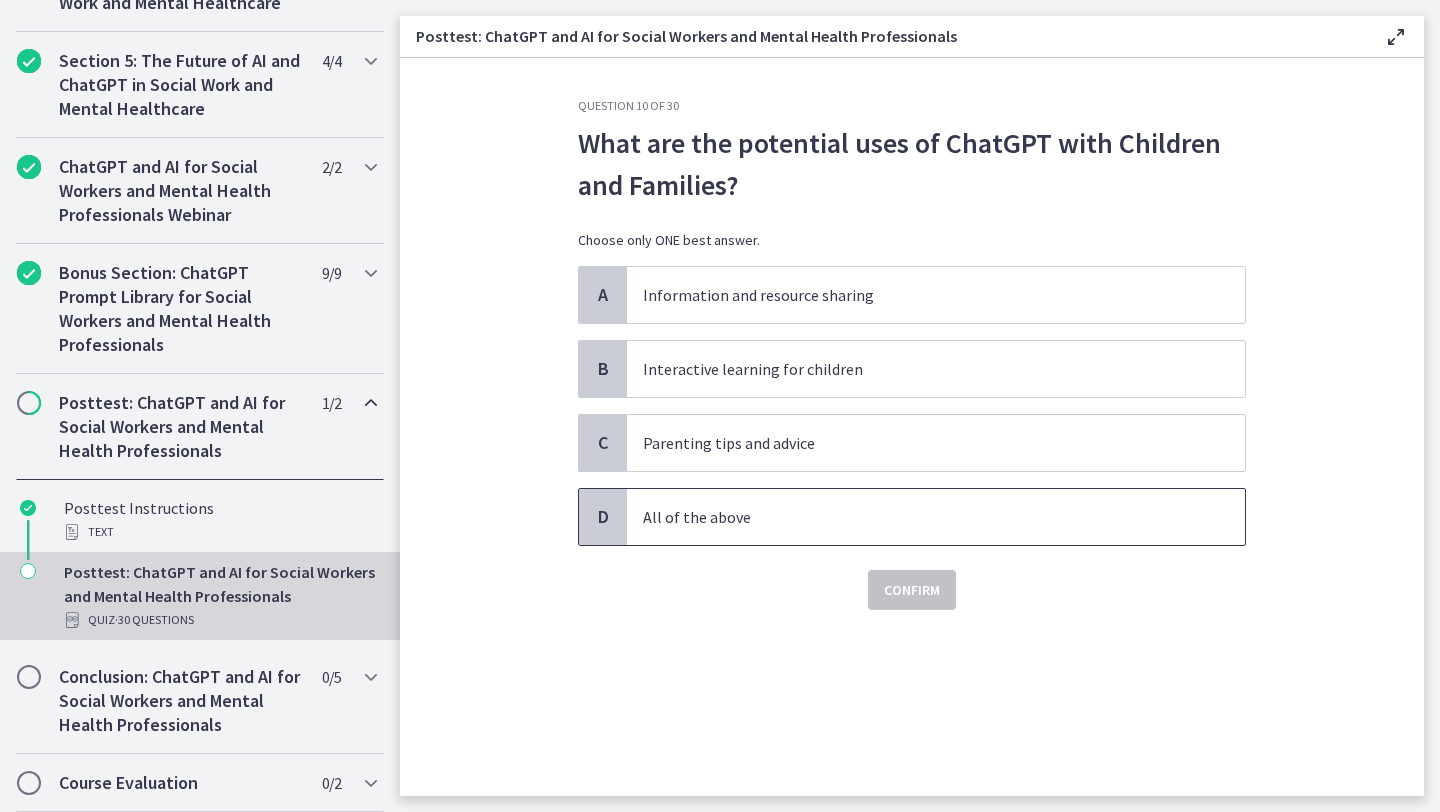 click on "All of the above" at bounding box center [916, 517] 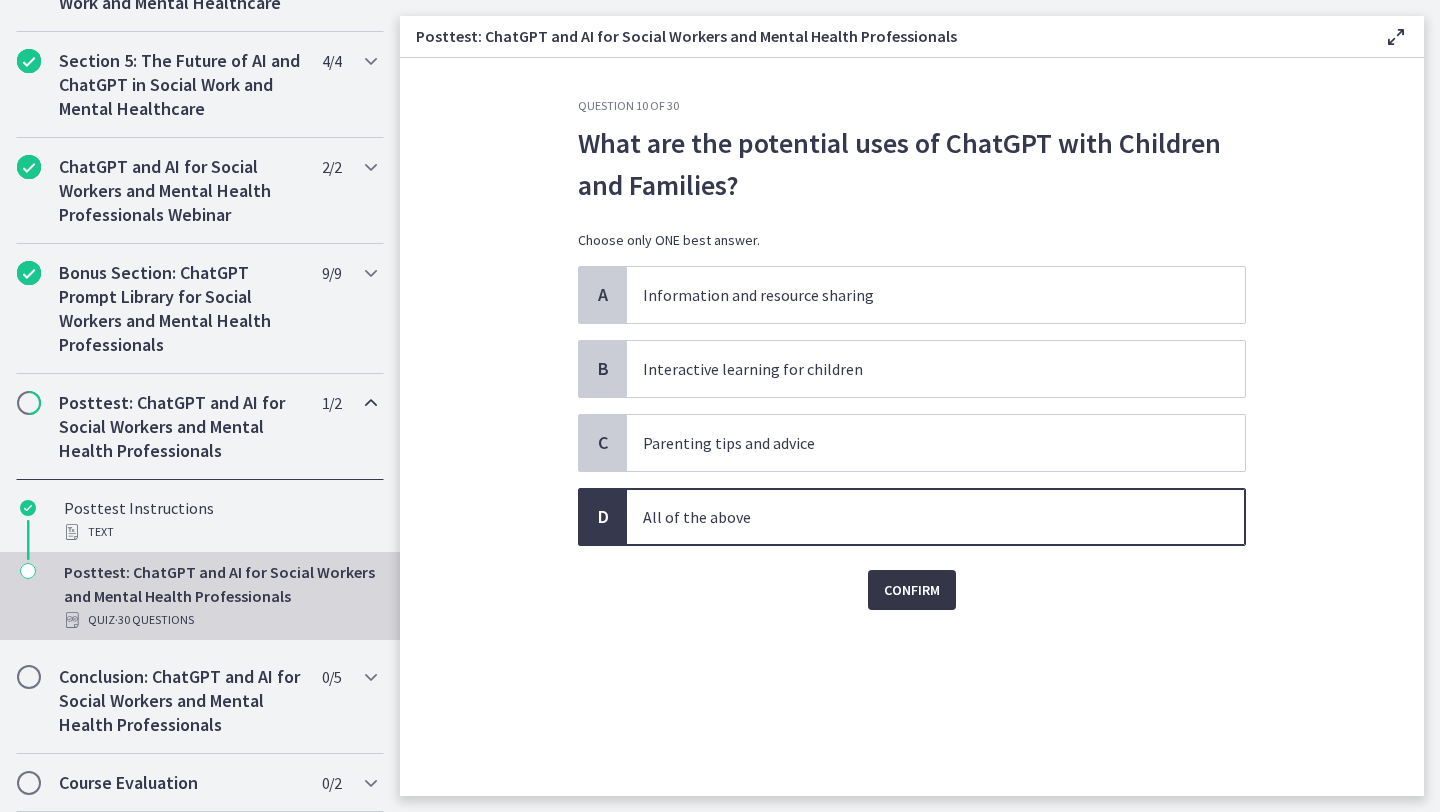 click on "Confirm" at bounding box center (912, 590) 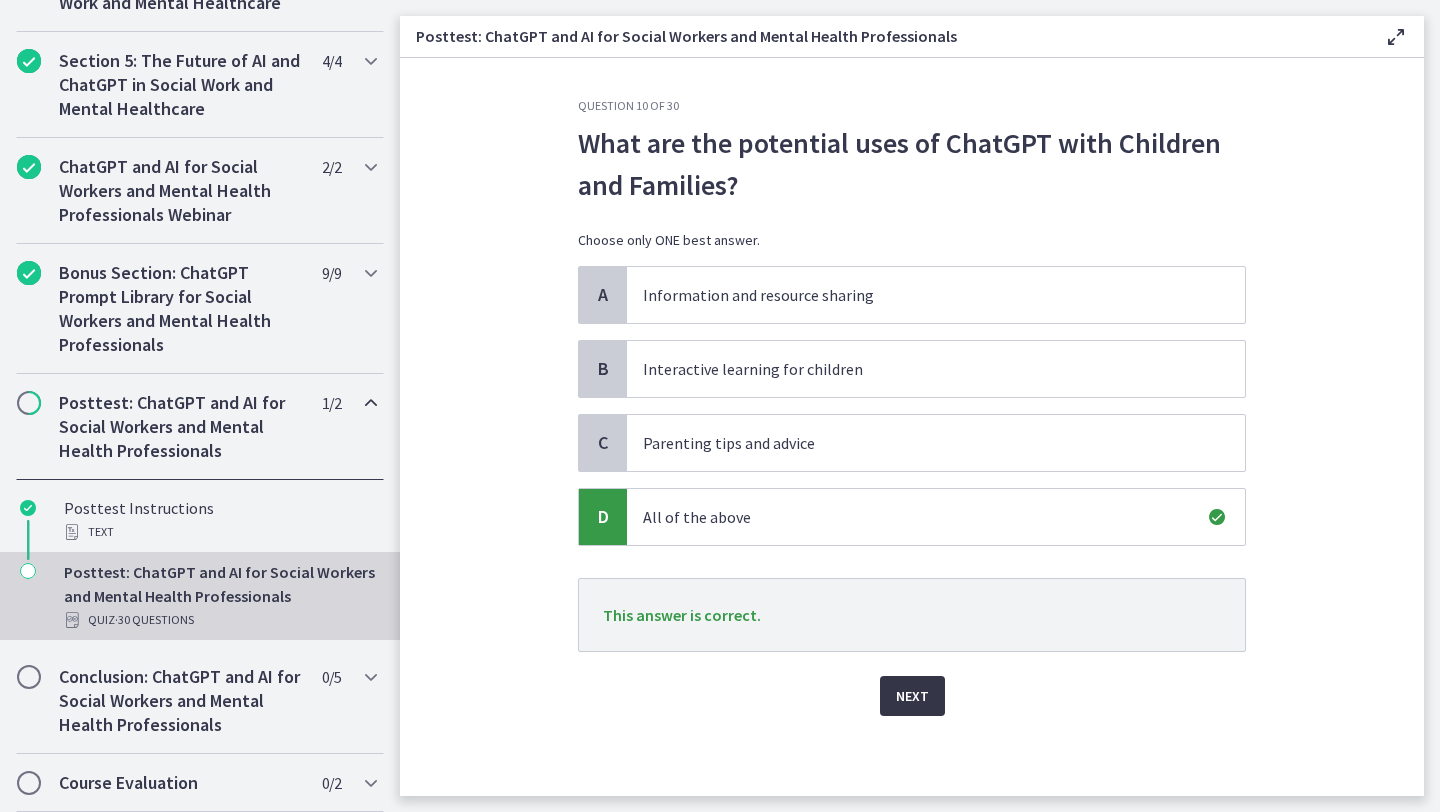 click on "Next" at bounding box center [912, 696] 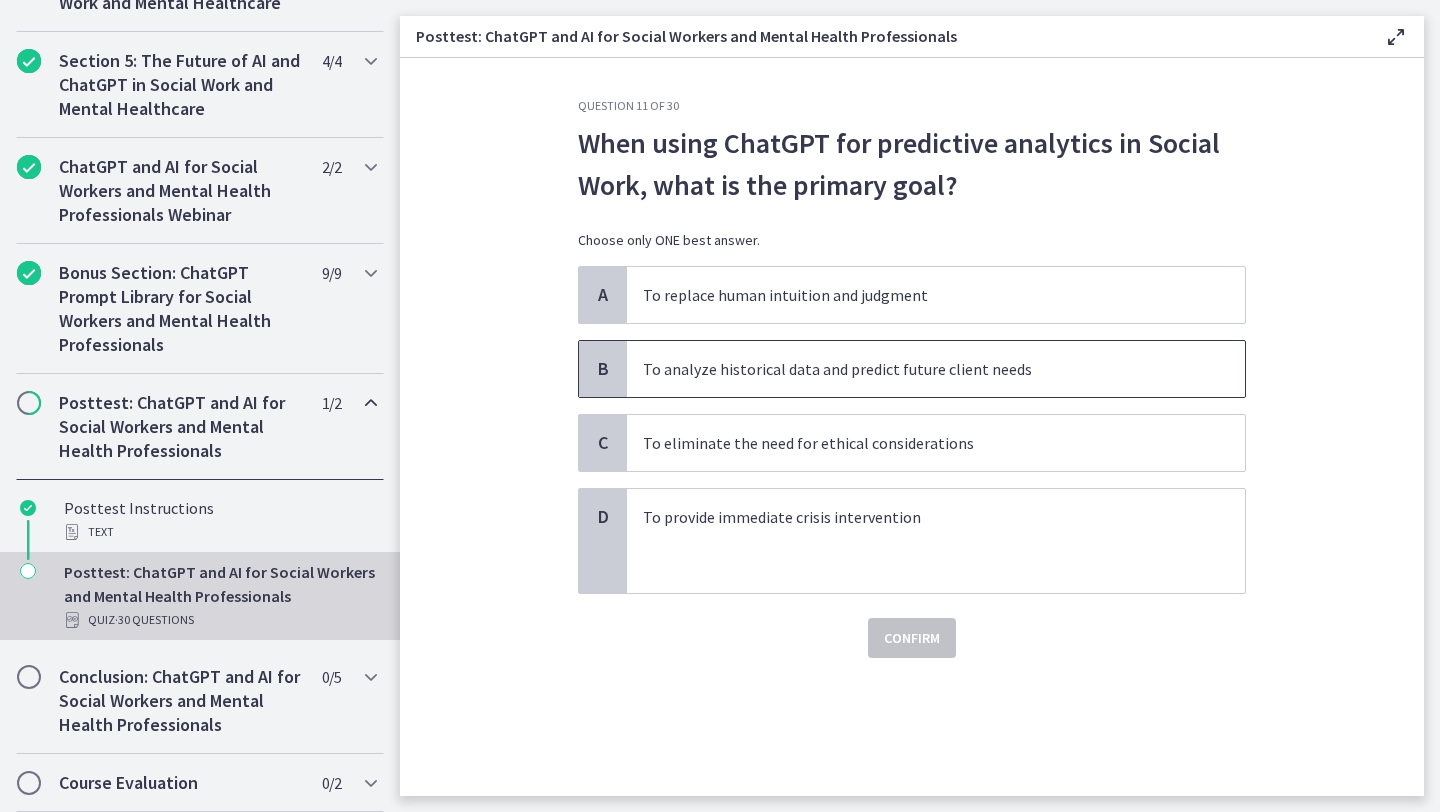 click on "To analyze historical data and predict future client needs" at bounding box center (916, 369) 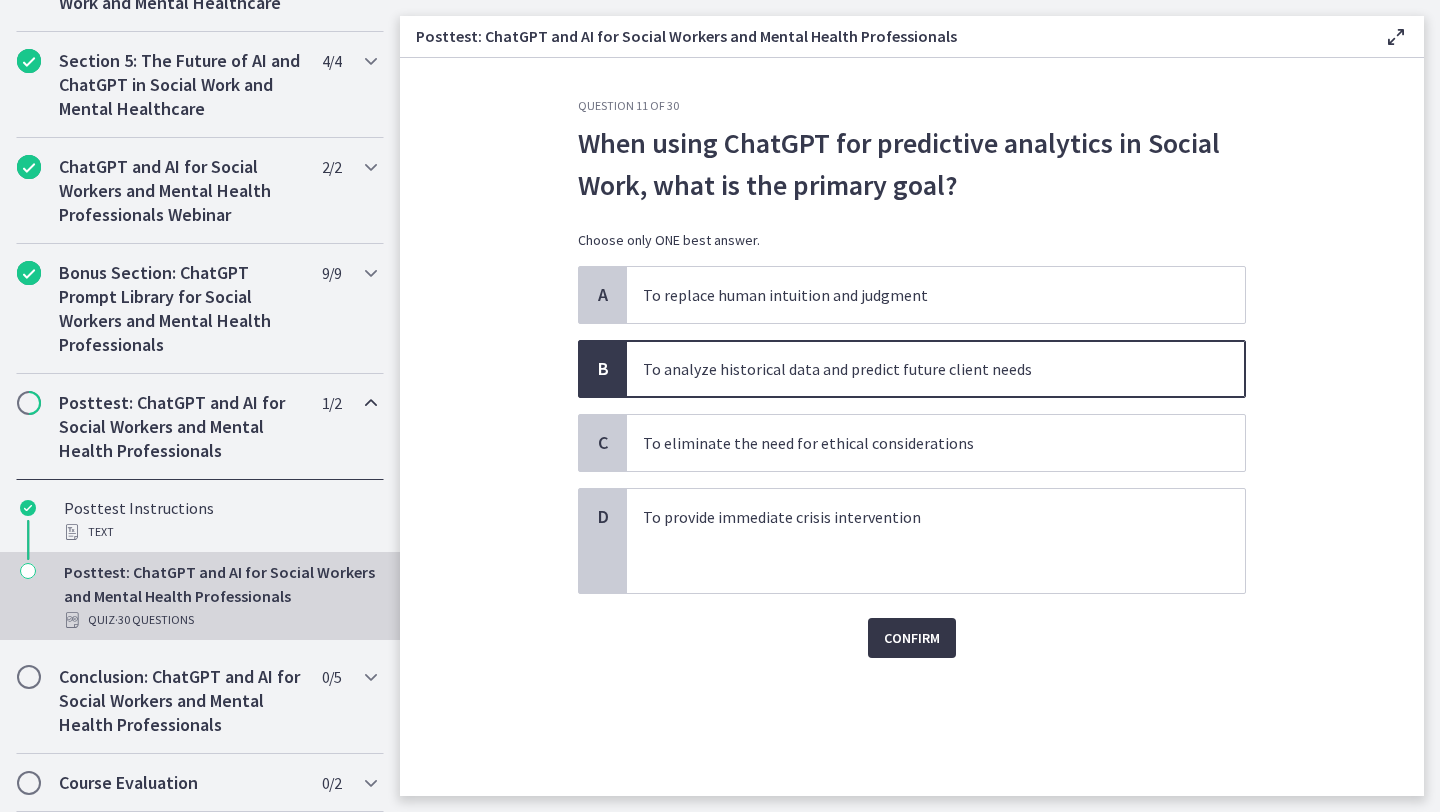 click on "Confirm" at bounding box center (912, 638) 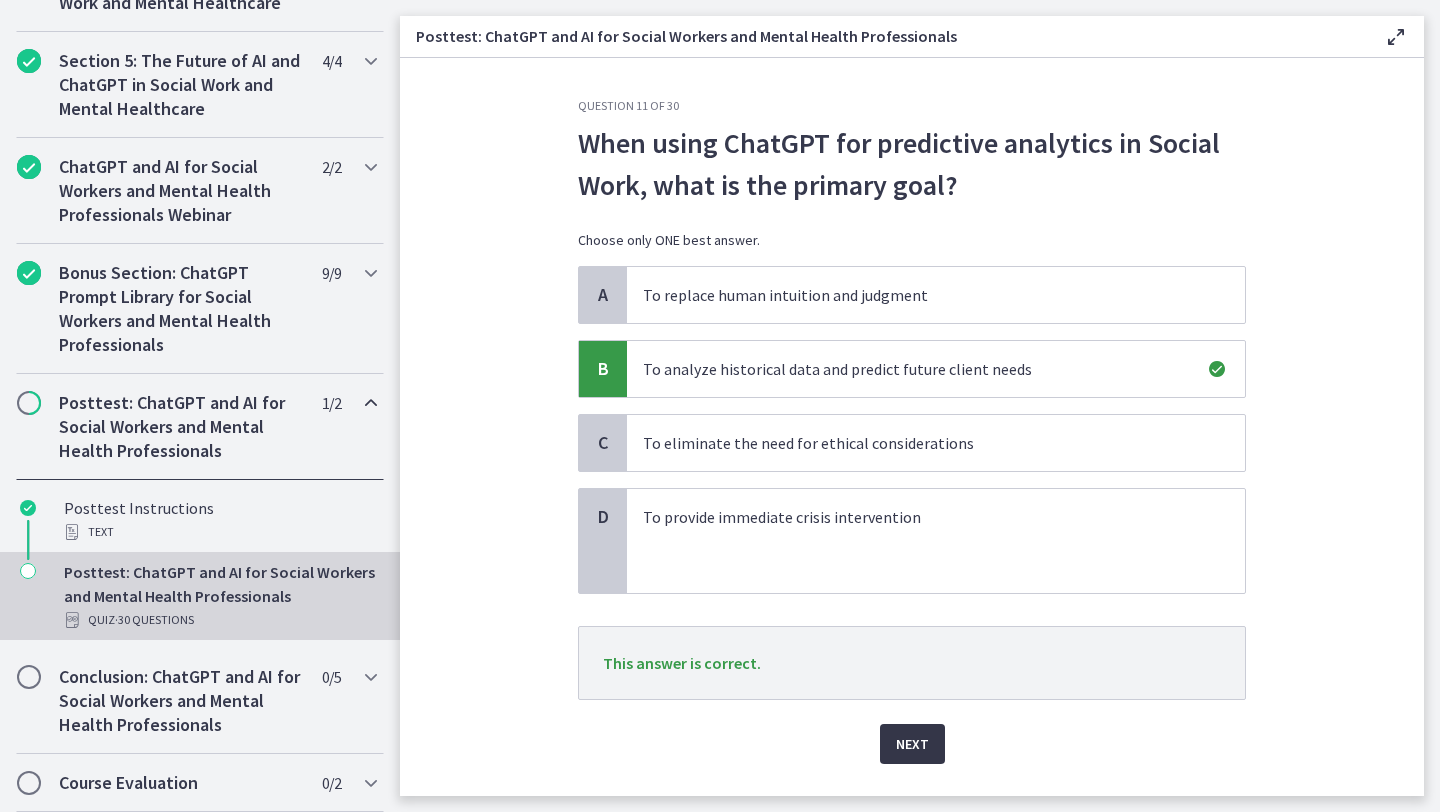 click on "Next" at bounding box center [912, 744] 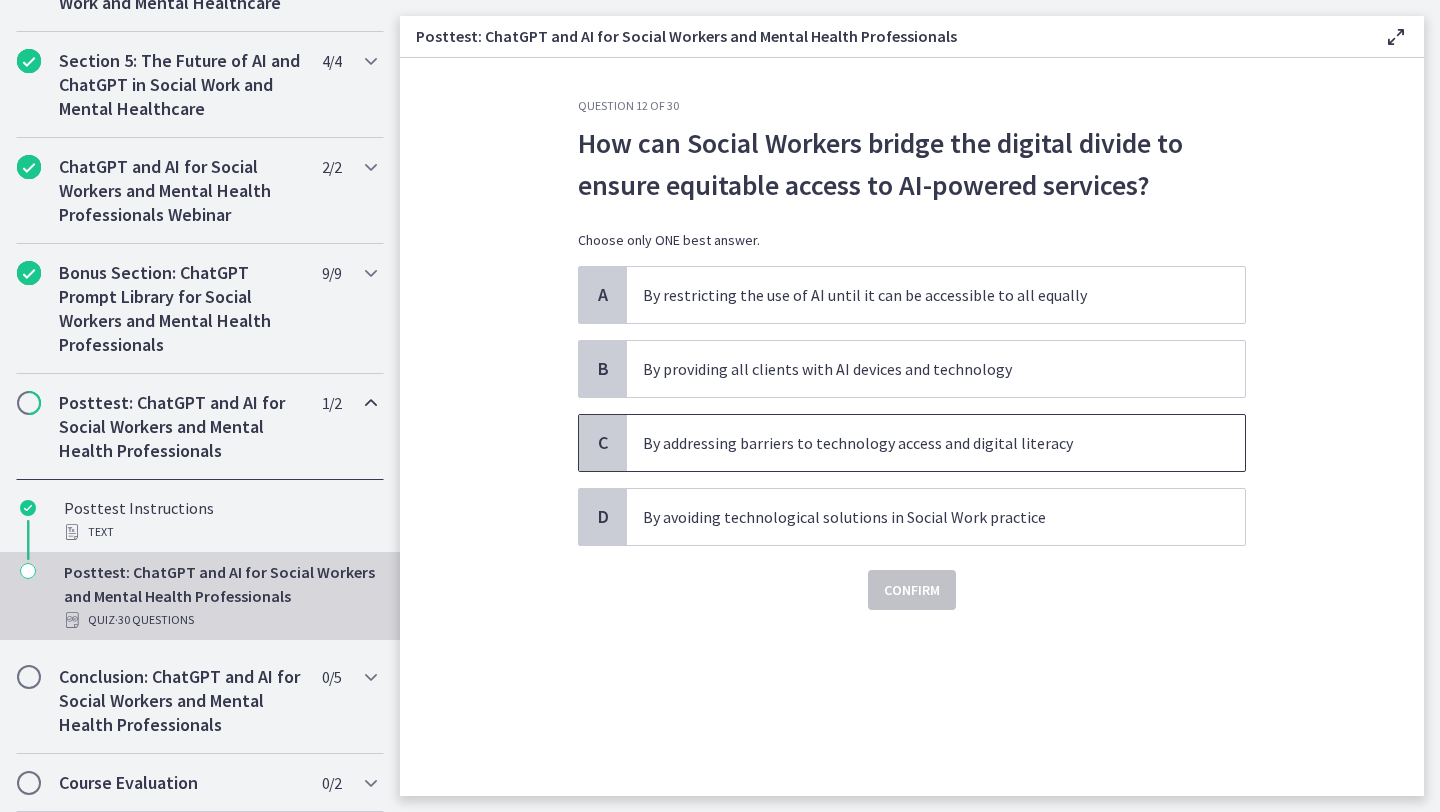 click on "By addressing barriers to technology access and digital literacy" at bounding box center (936, 443) 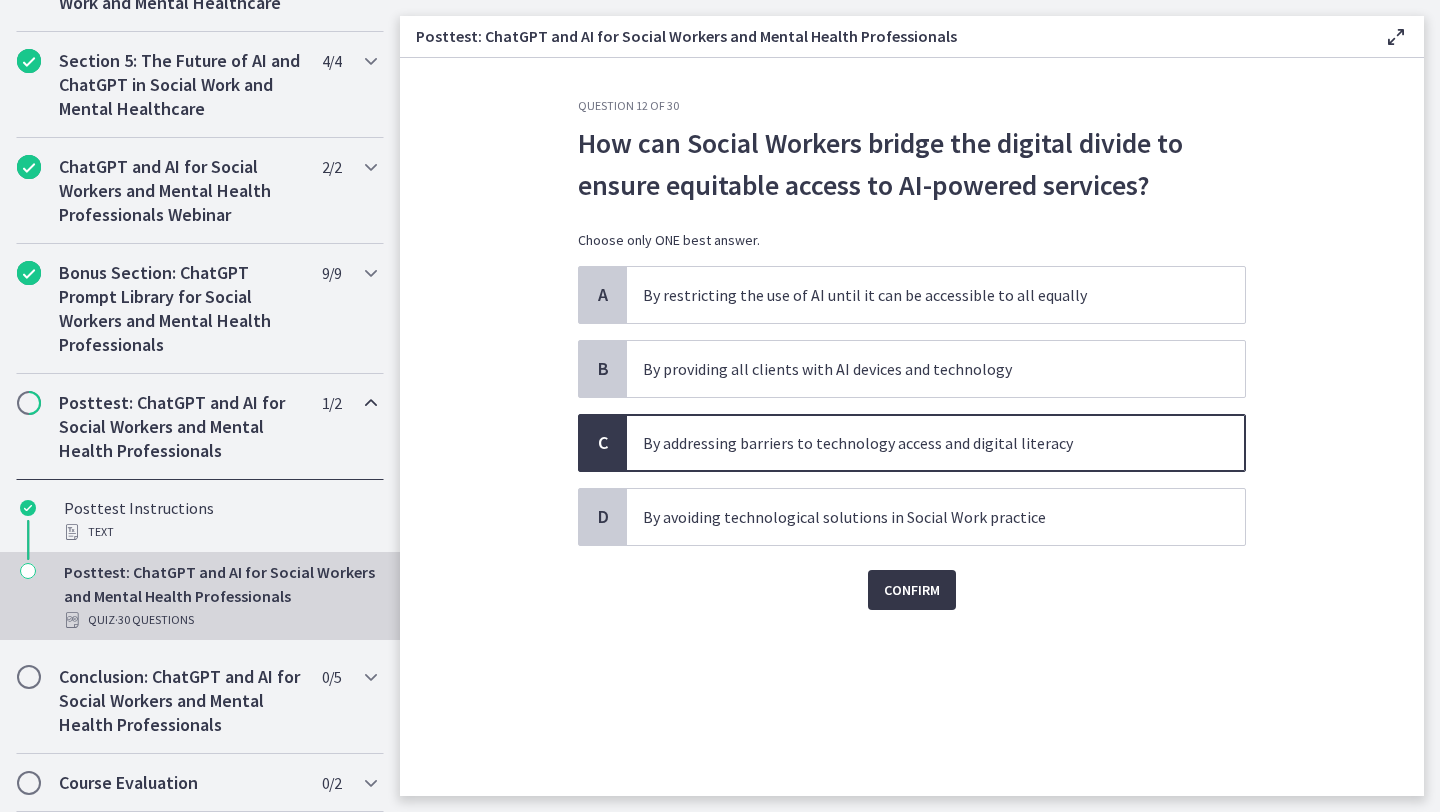 click on "Confirm" at bounding box center [912, 590] 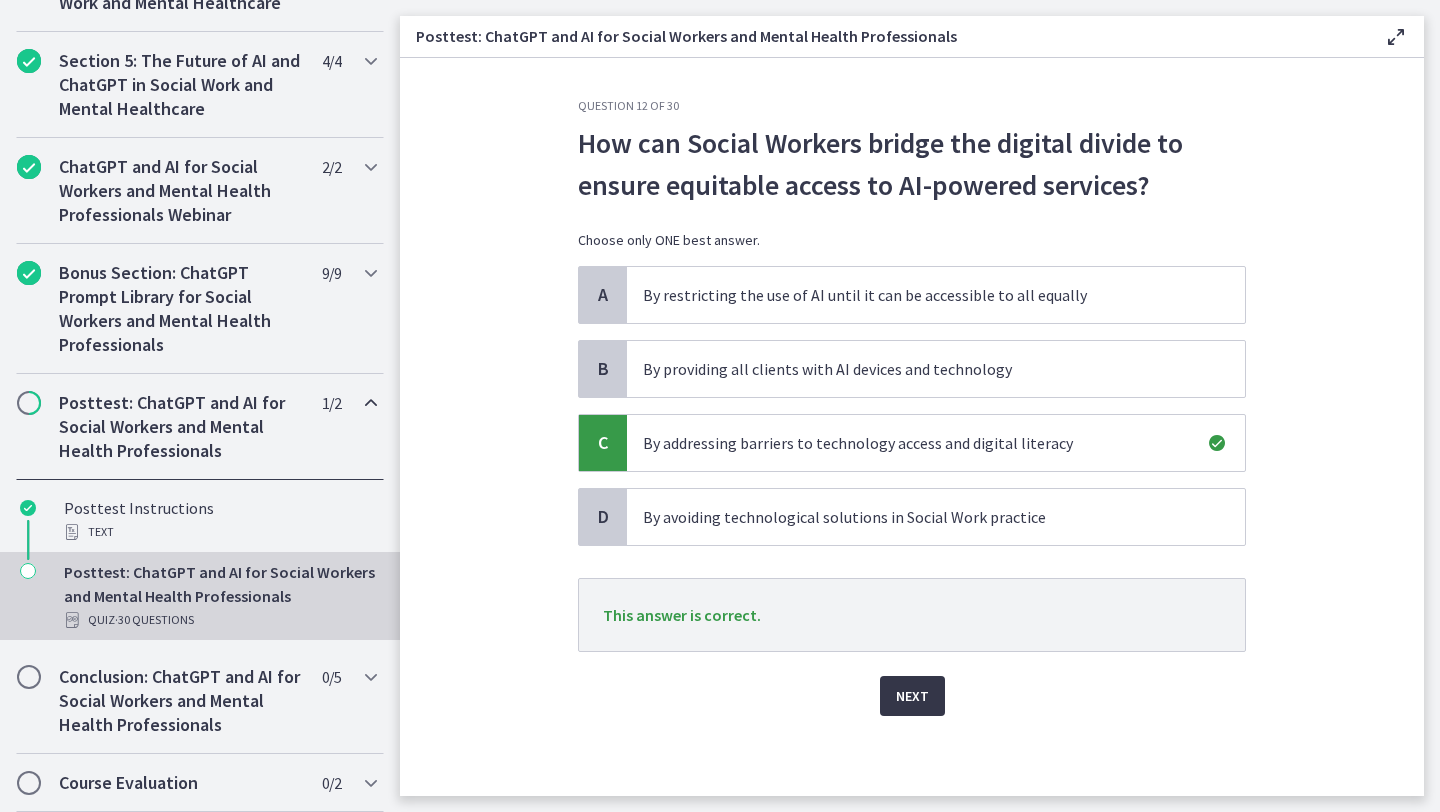 click on "Next" at bounding box center [912, 696] 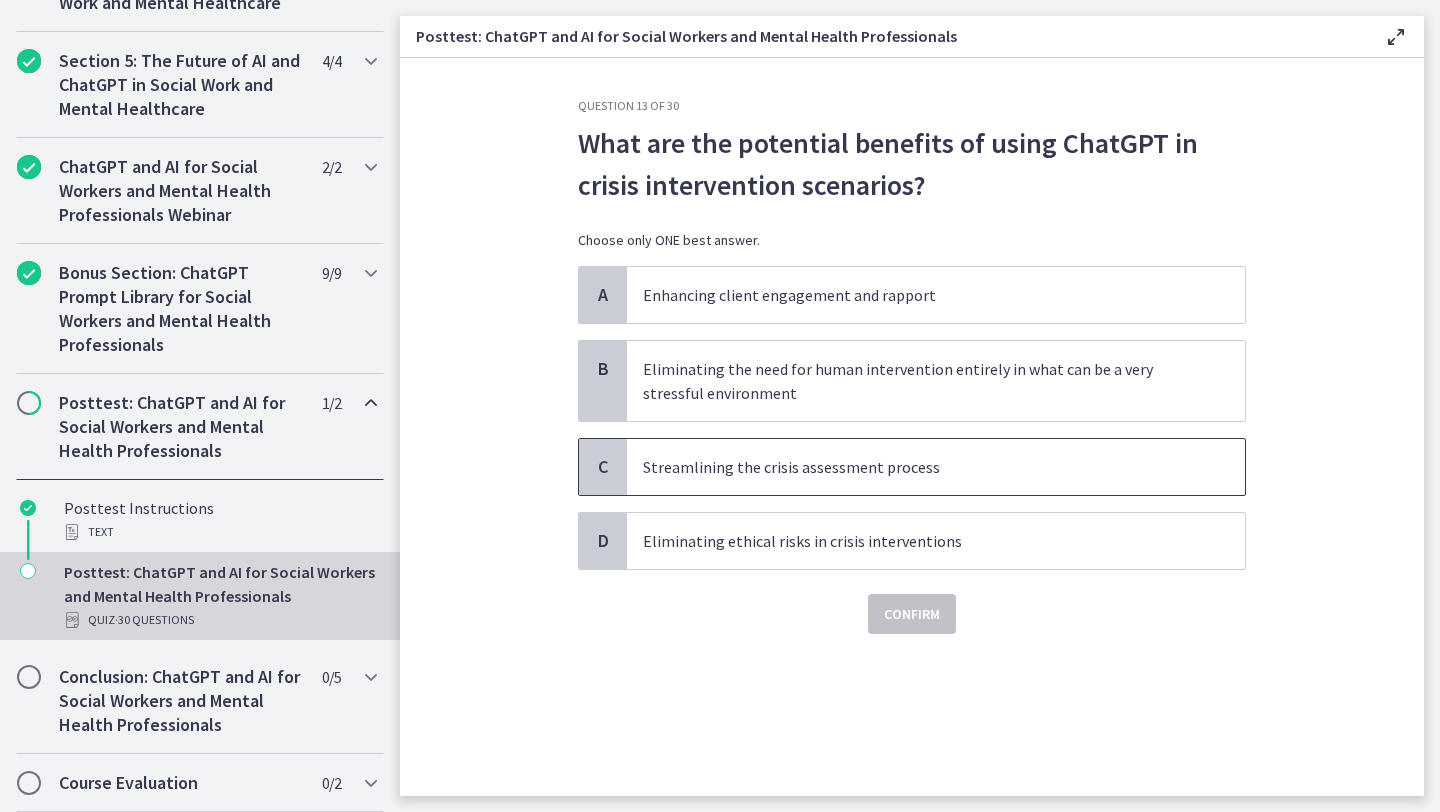 click on "Streamlining the crisis assessment process" at bounding box center (916, 467) 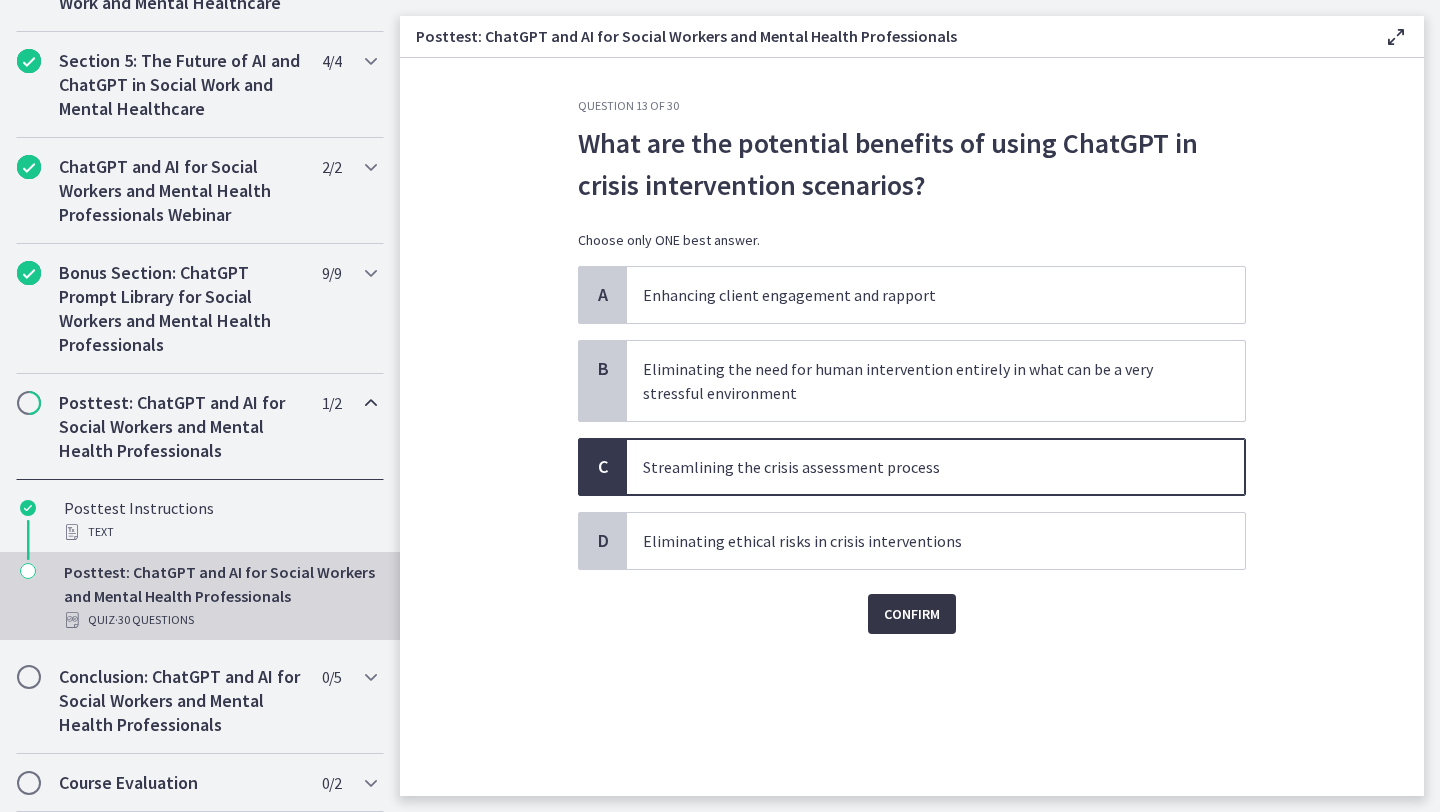click on "Confirm" at bounding box center [912, 614] 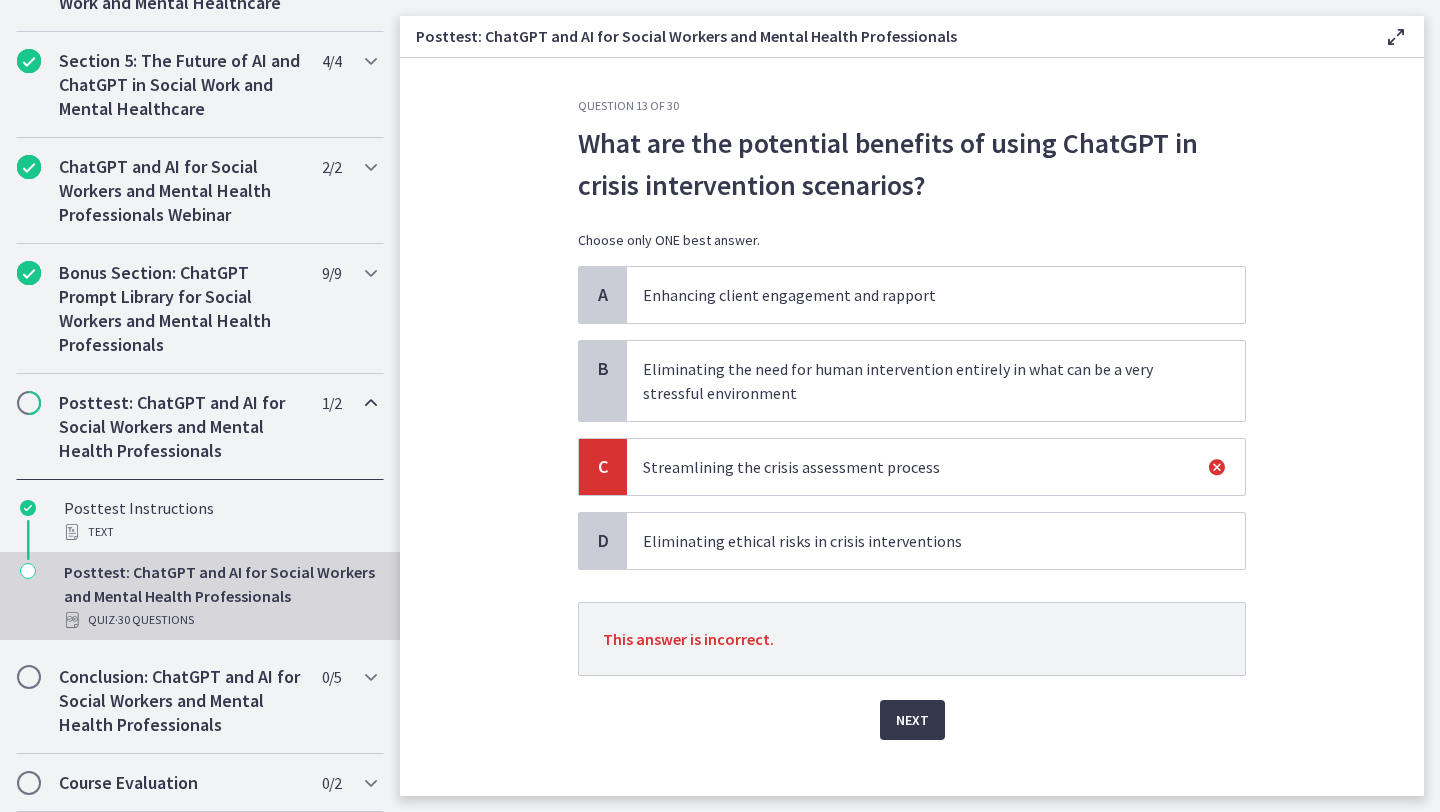 click on "Enhancing client engagement and rapport" at bounding box center (936, 295) 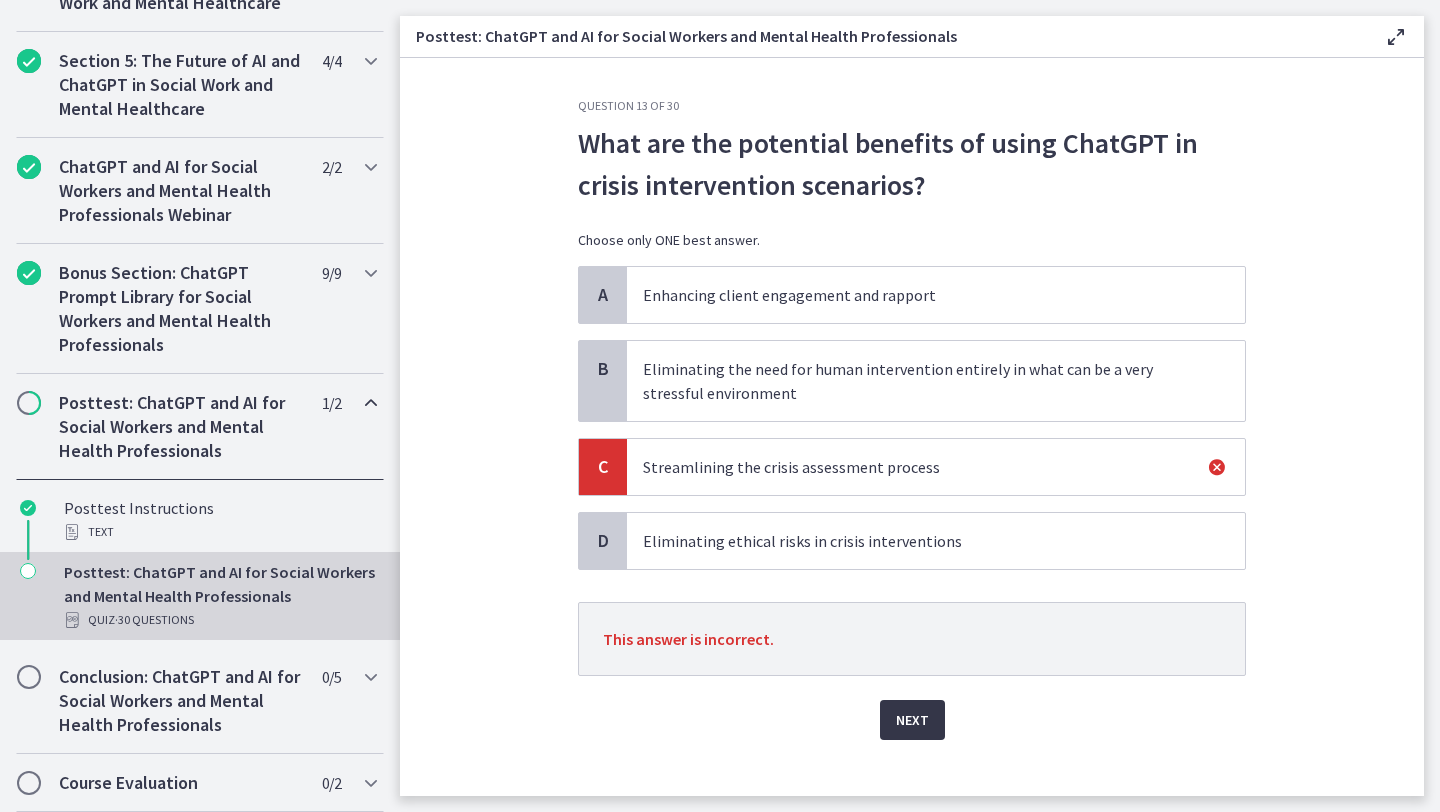 click on "Next" at bounding box center (912, 720) 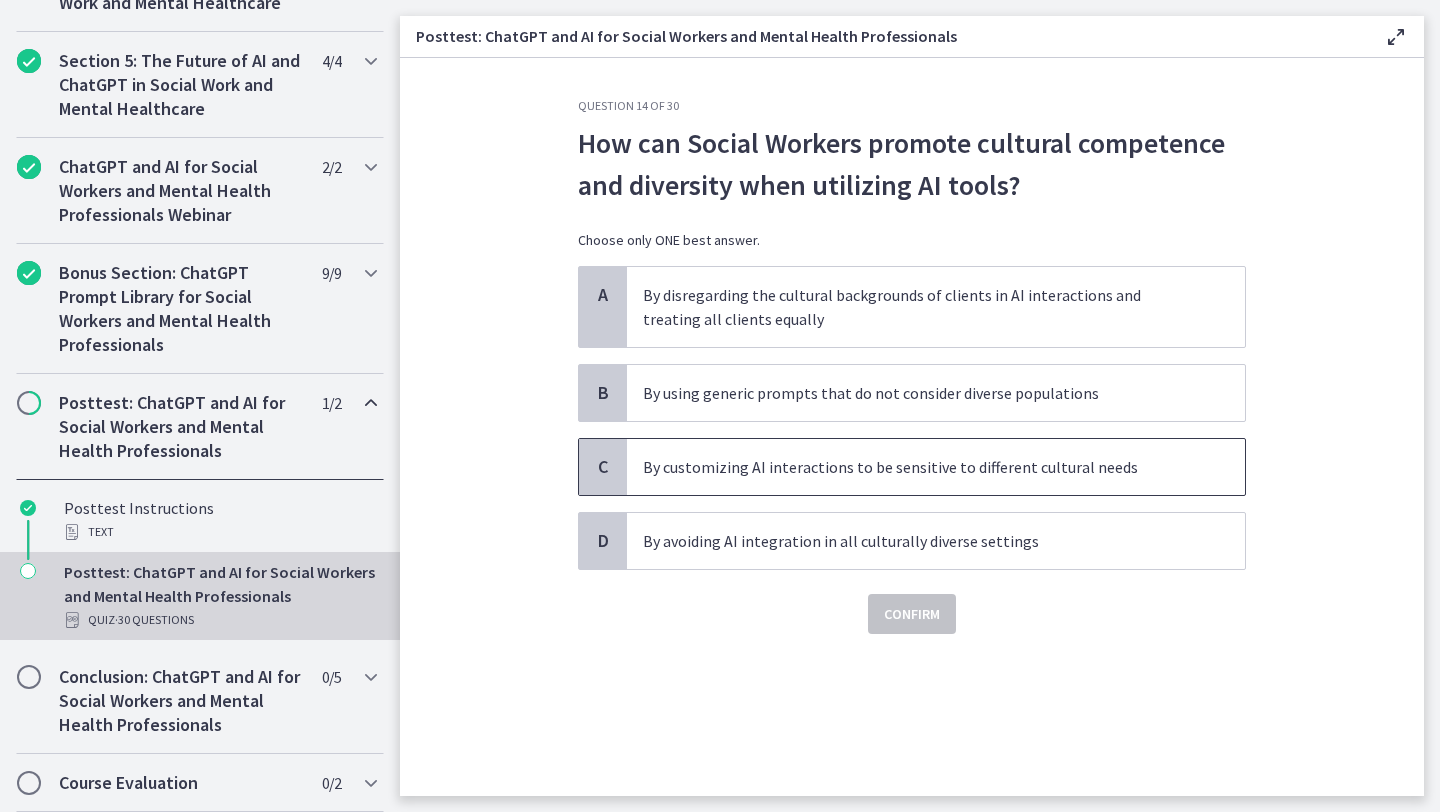click on "By customizing AI interactions to be sensitive to different cultural needs" at bounding box center (916, 467) 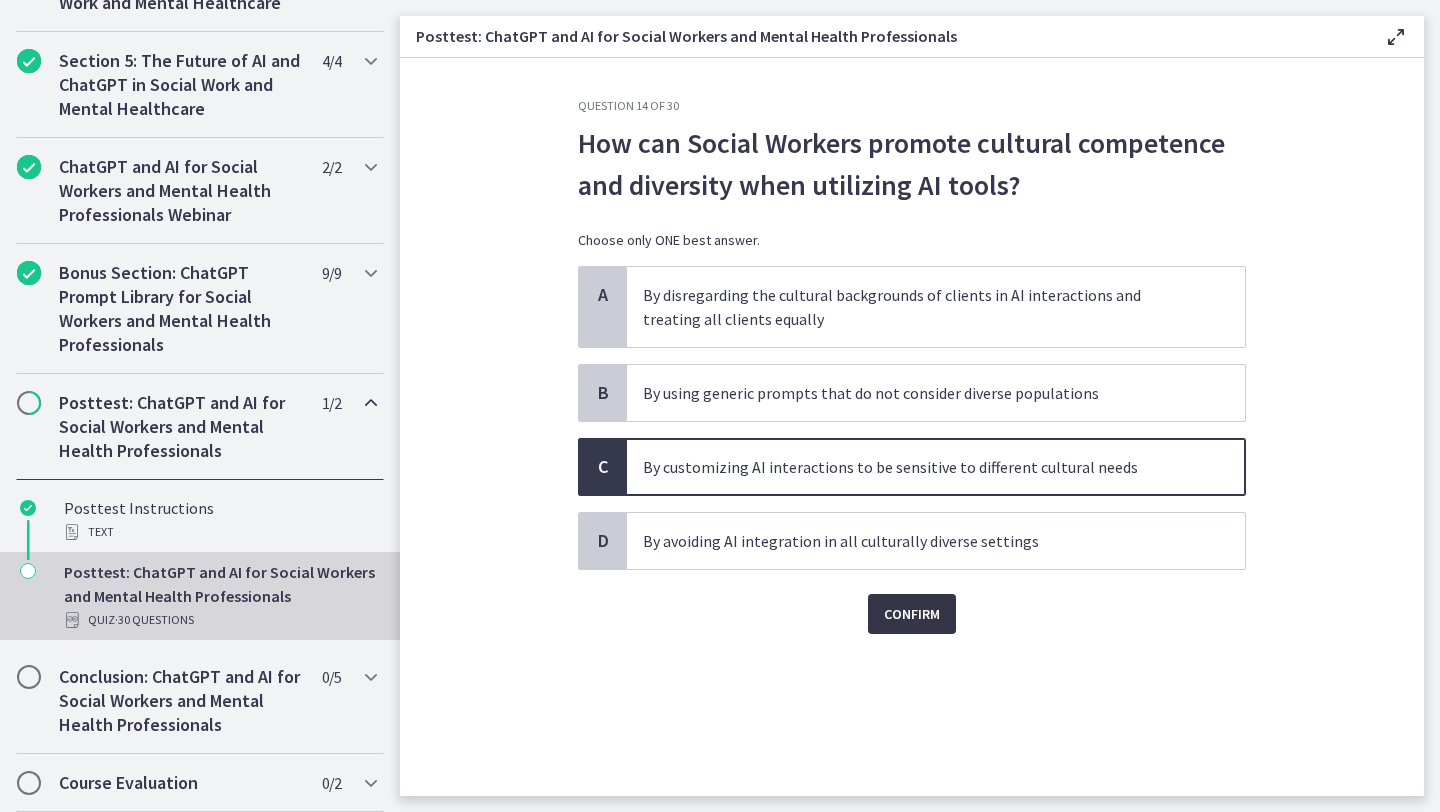 click on "Confirm" at bounding box center [912, 614] 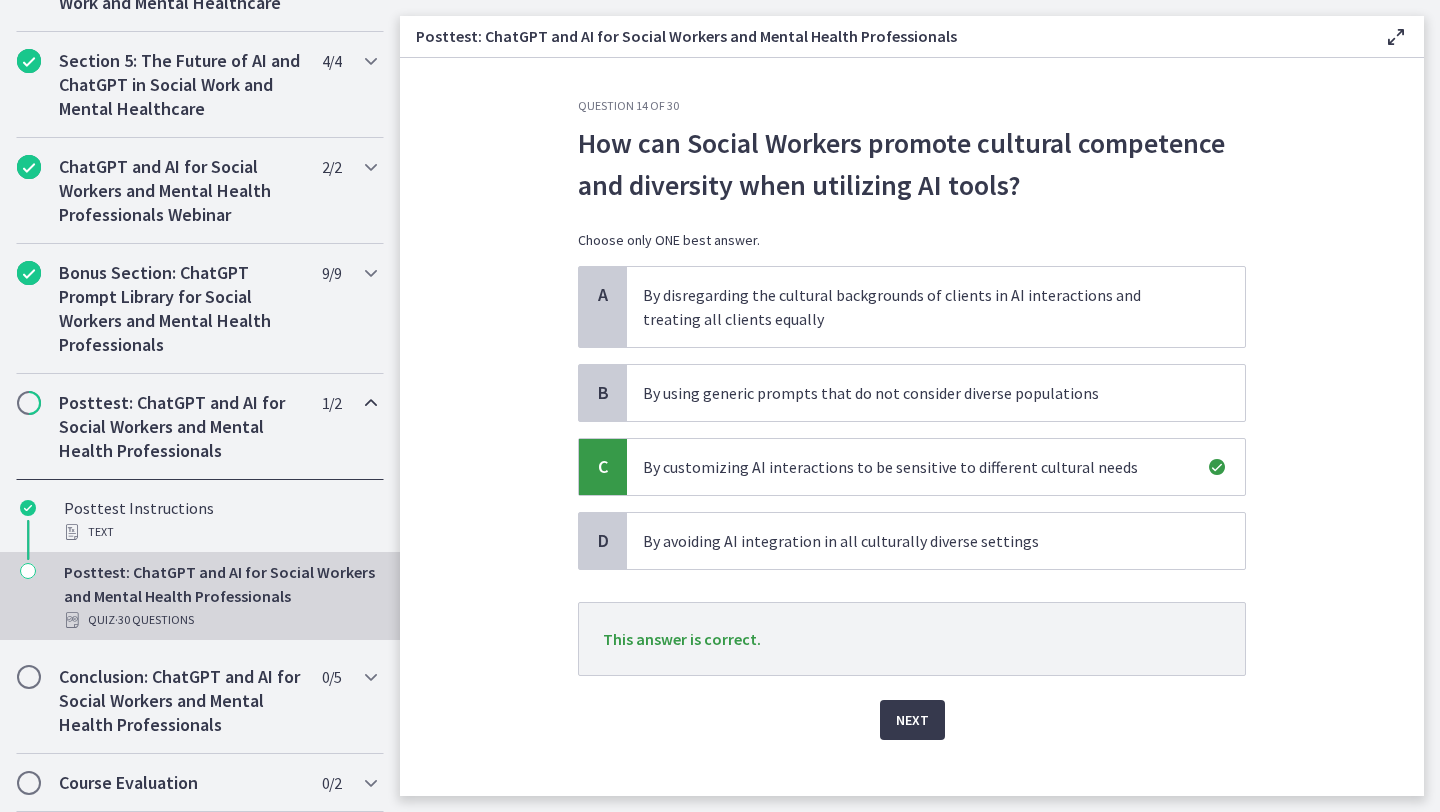 click on "Question   14   of   30
How can Social Workers promote cultural competence and diversity when utilizing AI tools?
Choose only ONE best answer.
A
By disregarding the cultural backgrounds of clients in AI interactions and treating all clients equally
B
By using generic prompts that do not consider diverse populations
C
By customizing AI interactions to be sensitive to different cultural needs
D
By avoiding AI integration in all culturally diverse settings
This answer is correct.
Next" 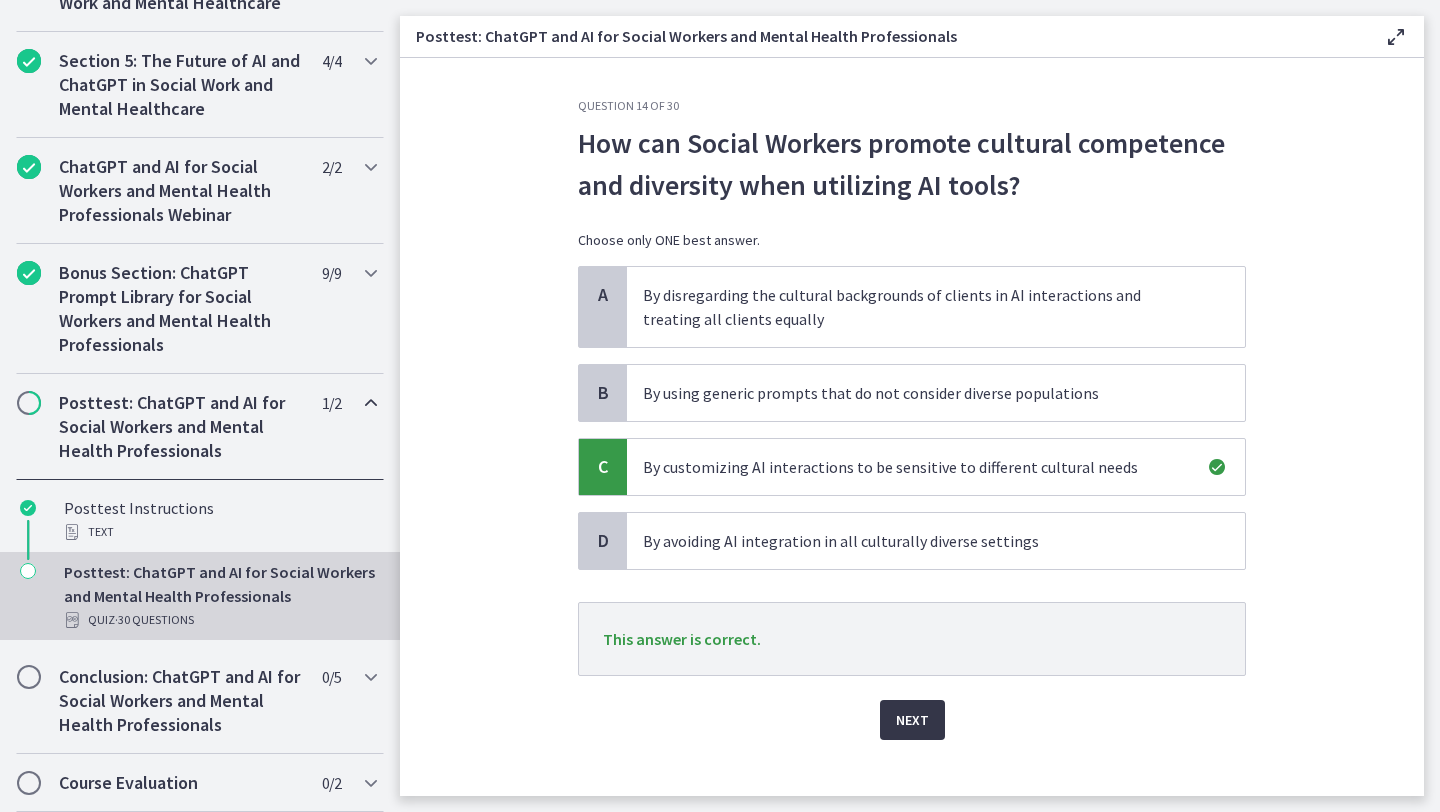 click on "Next" at bounding box center [912, 720] 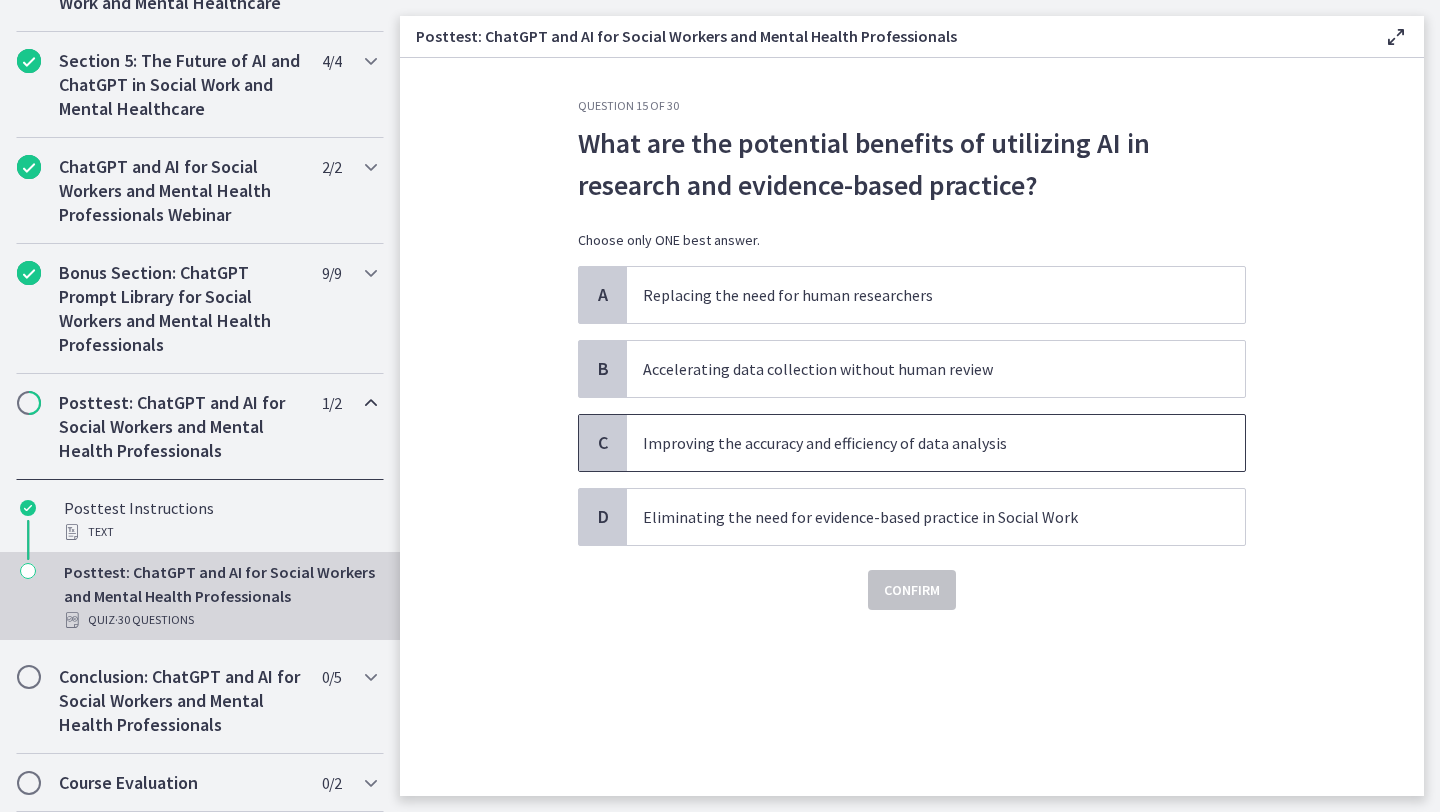 click on "Improving the accuracy and efficiency of data analysis" at bounding box center [936, 443] 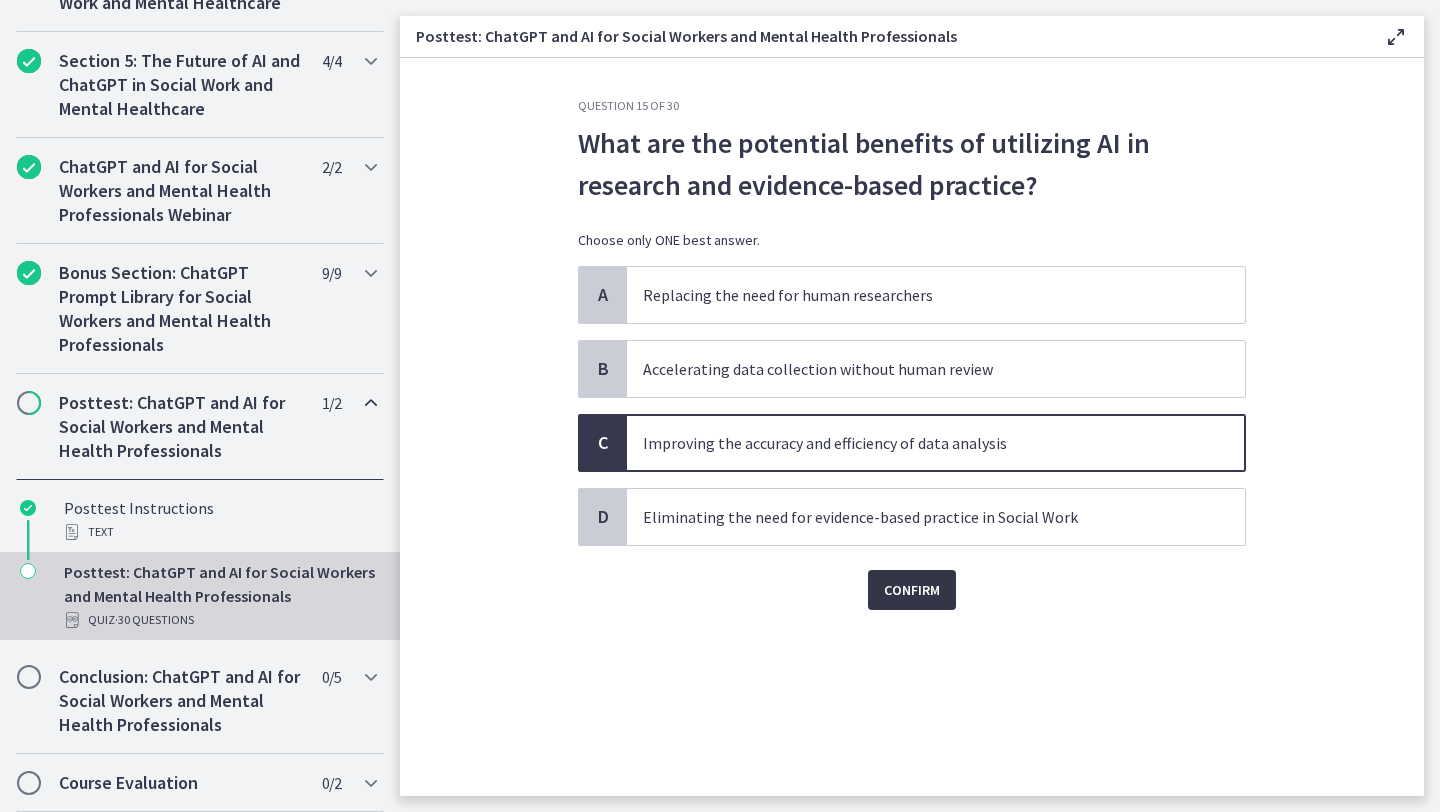 click on "Confirm" at bounding box center [912, 590] 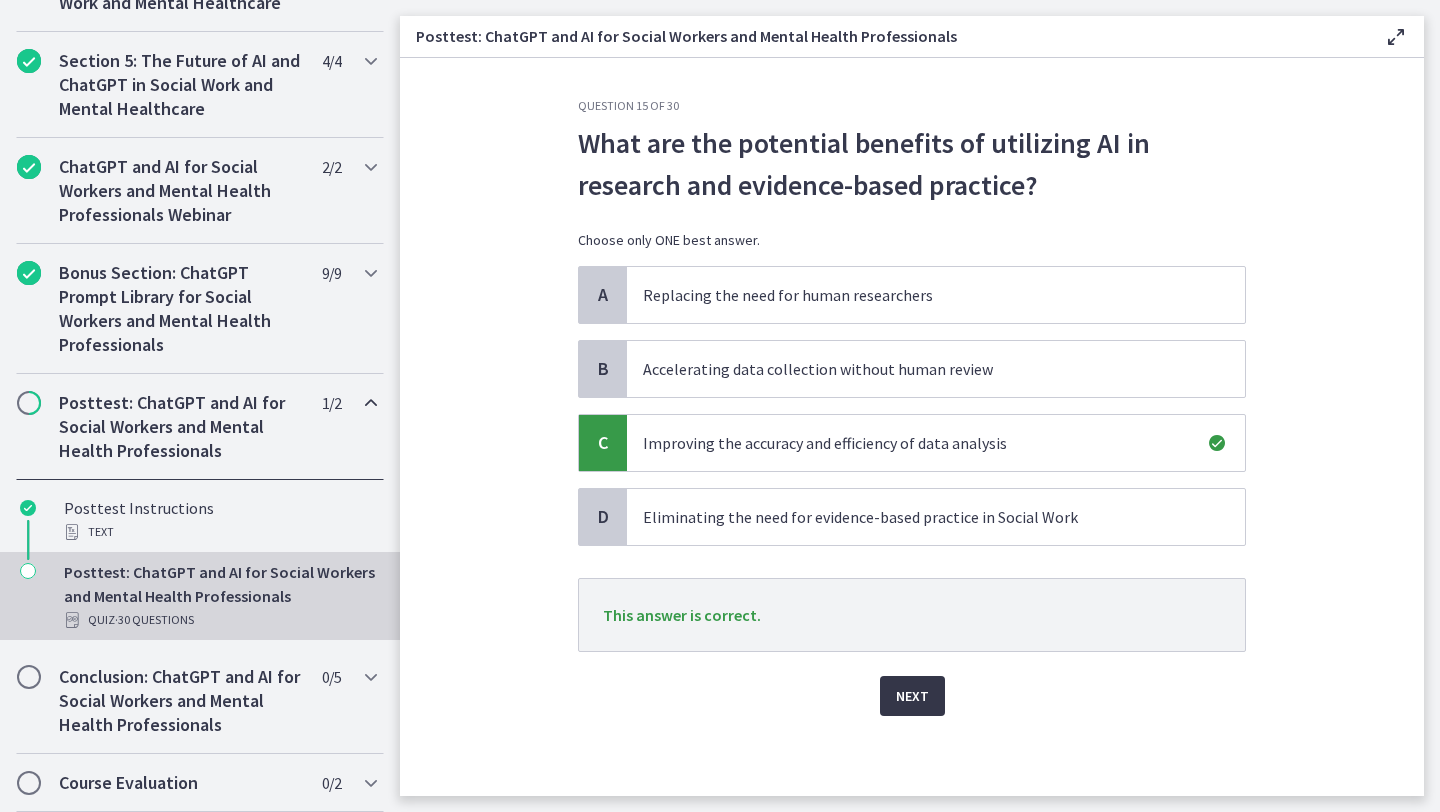 click on "Next" at bounding box center (912, 696) 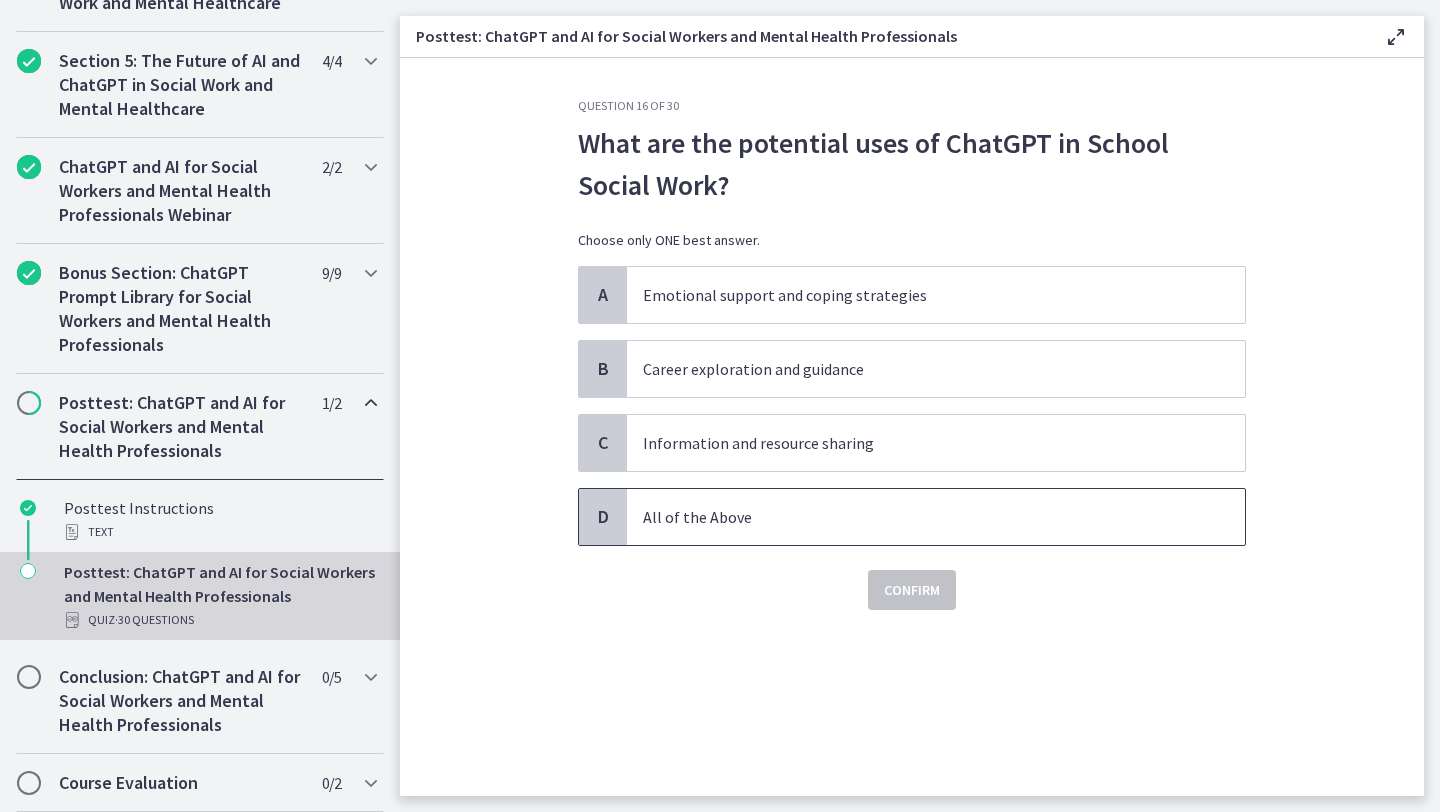 click on "All of the Above" at bounding box center [916, 517] 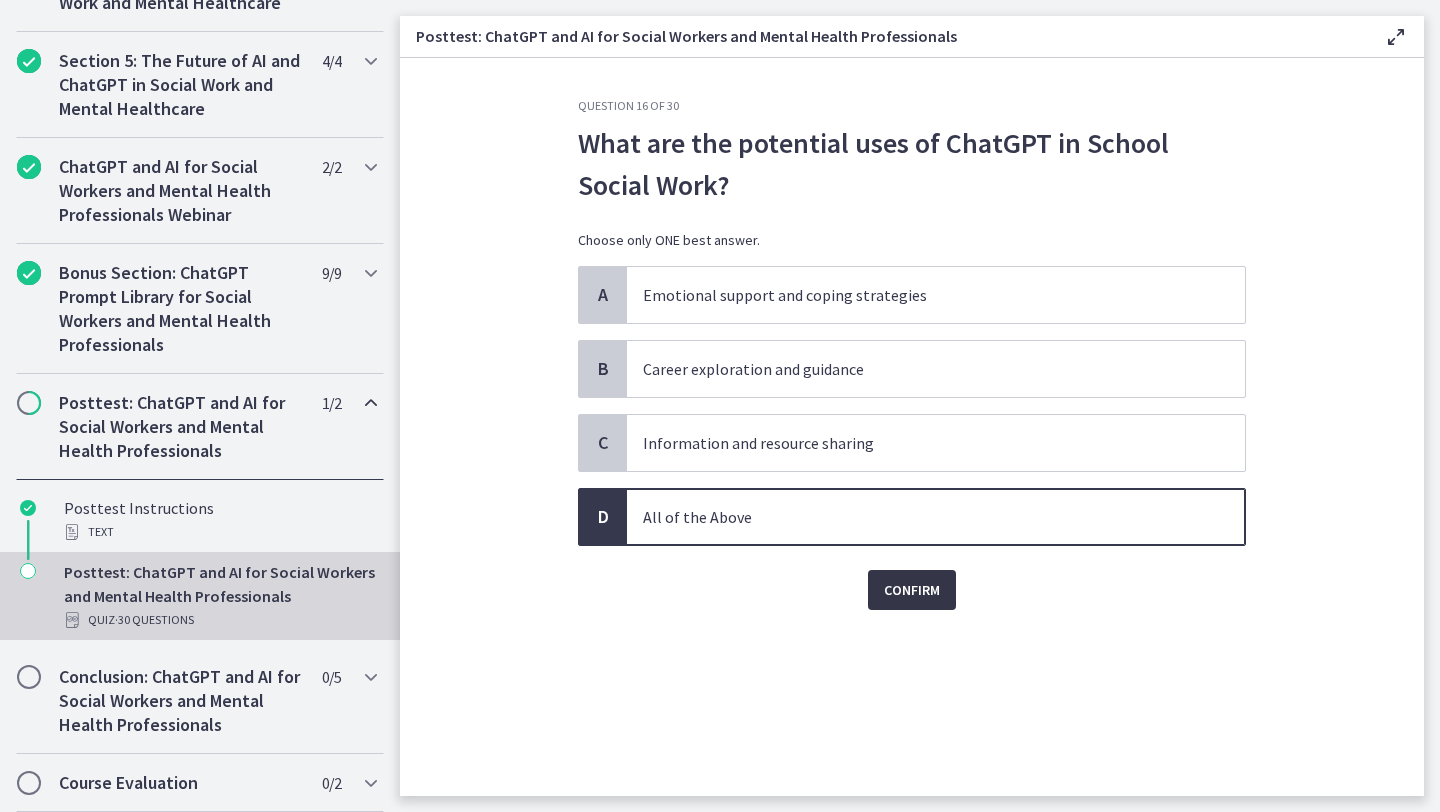 click on "Confirm" at bounding box center [912, 590] 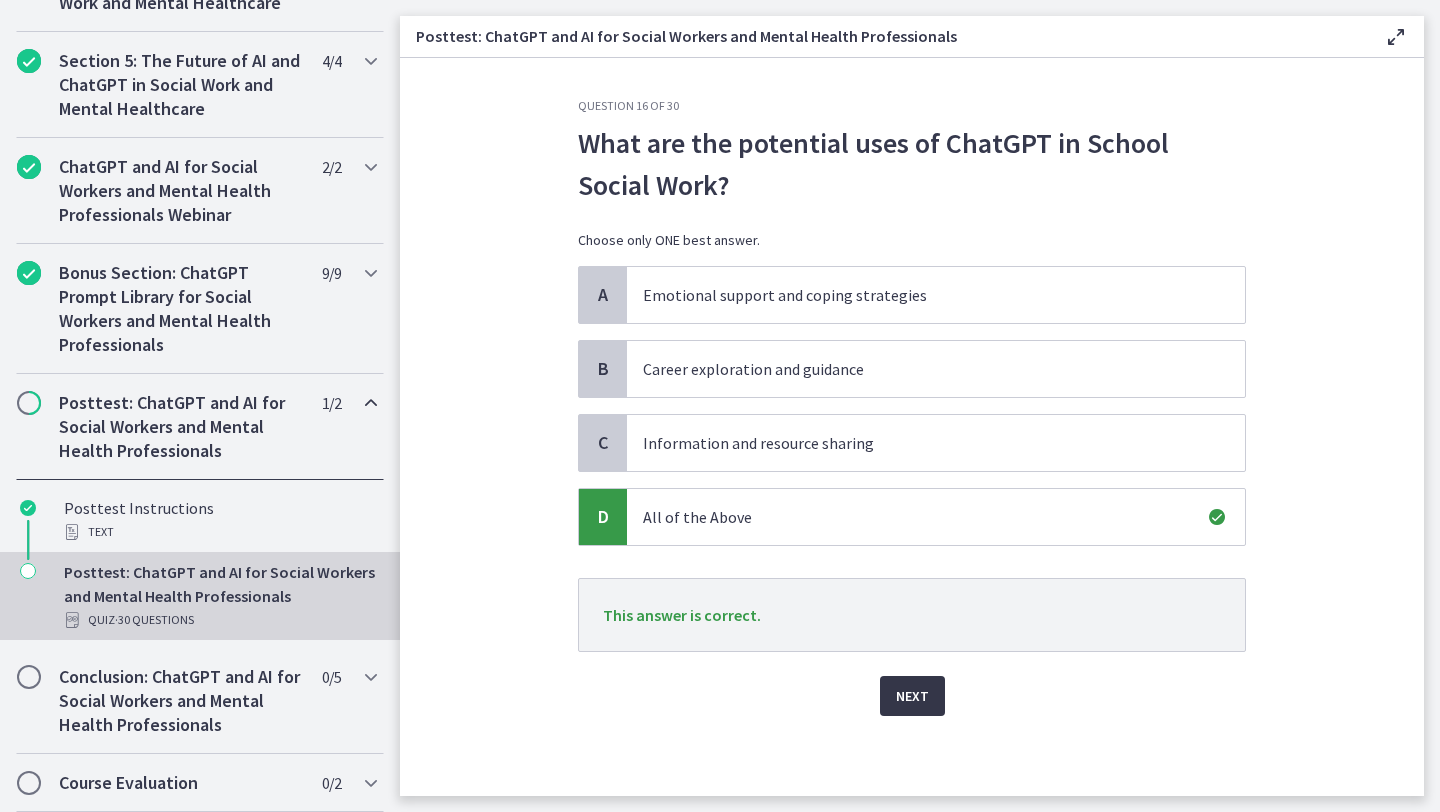 click on "Next" at bounding box center (912, 696) 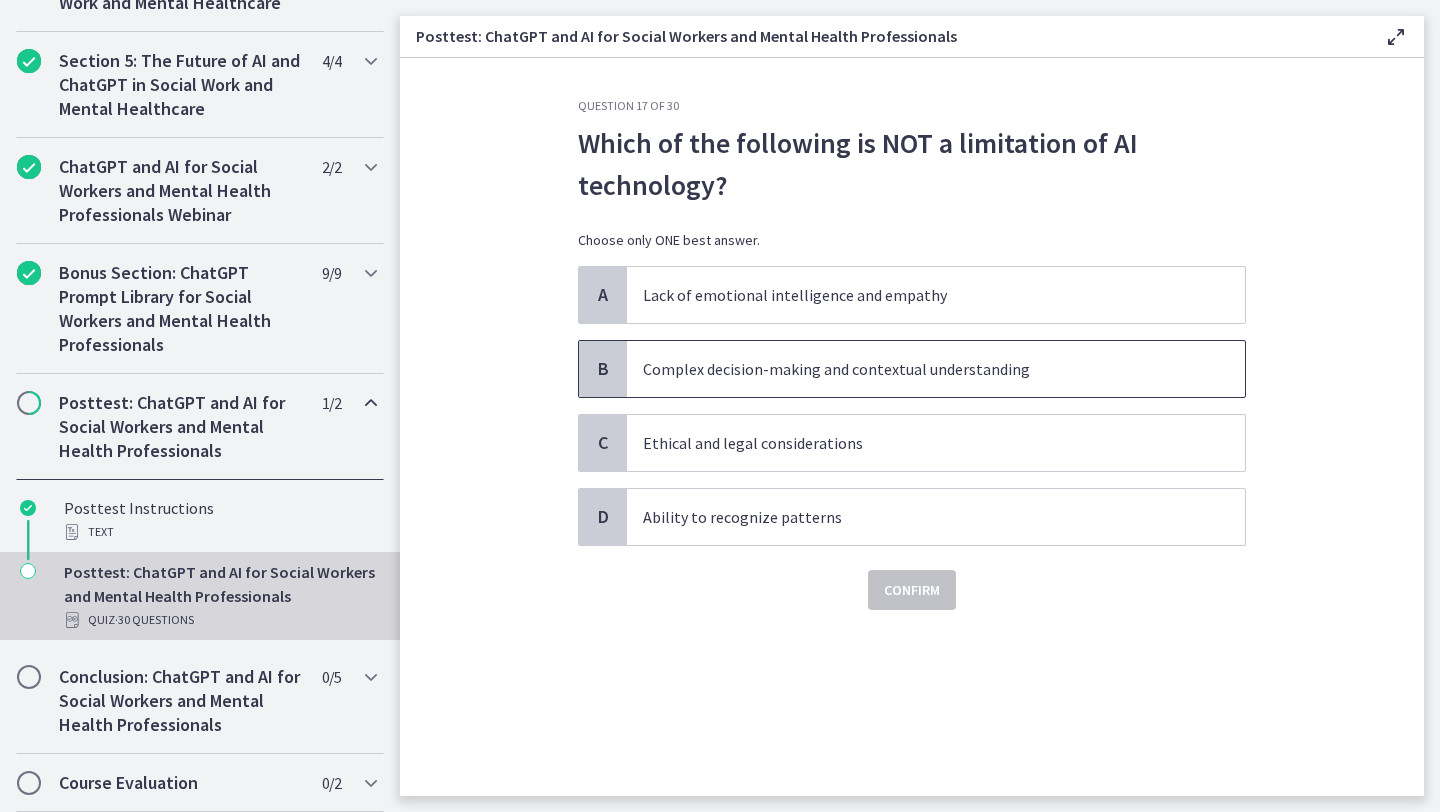 click on "Complex decision-making and contextual understanding" at bounding box center [916, 369] 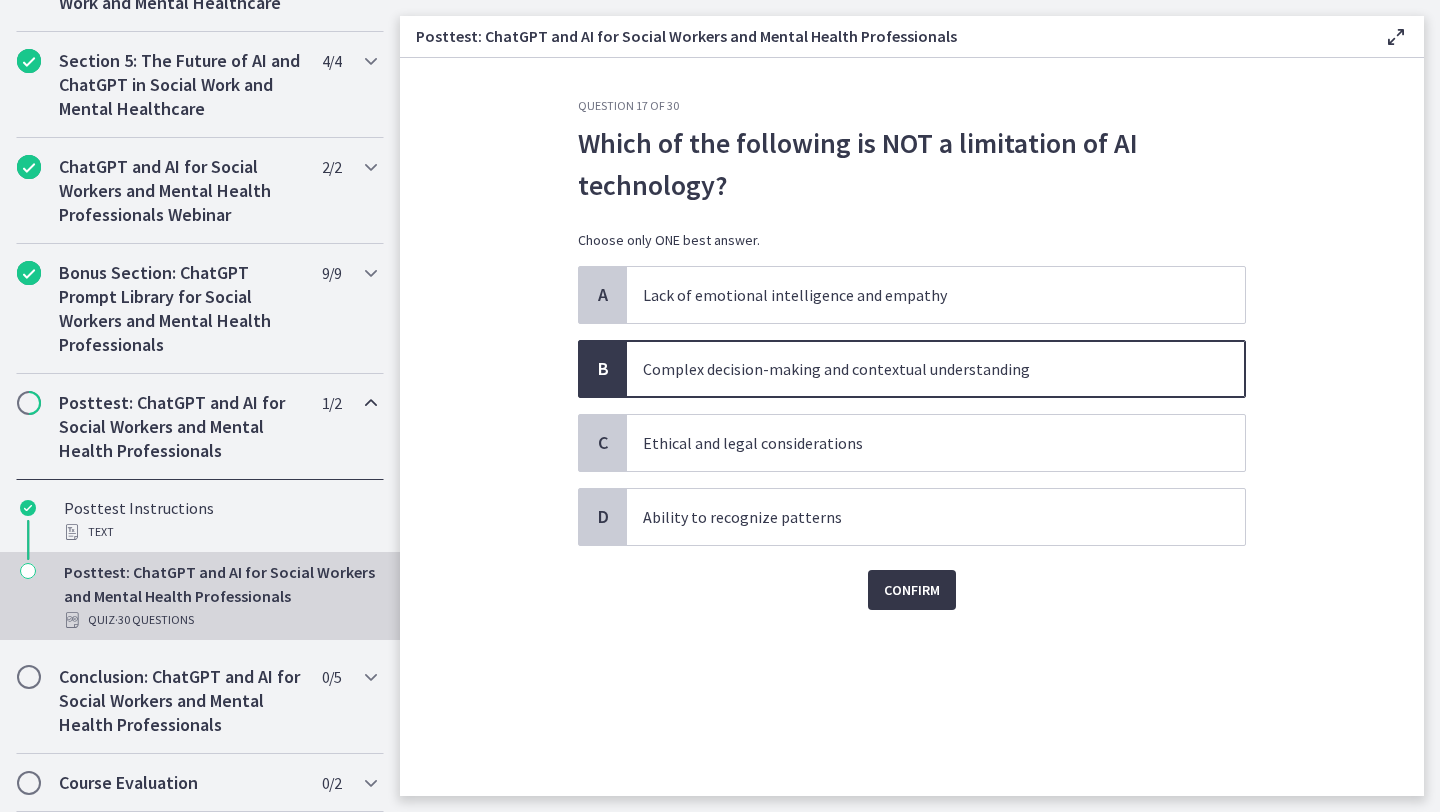 click on "Confirm" at bounding box center [912, 590] 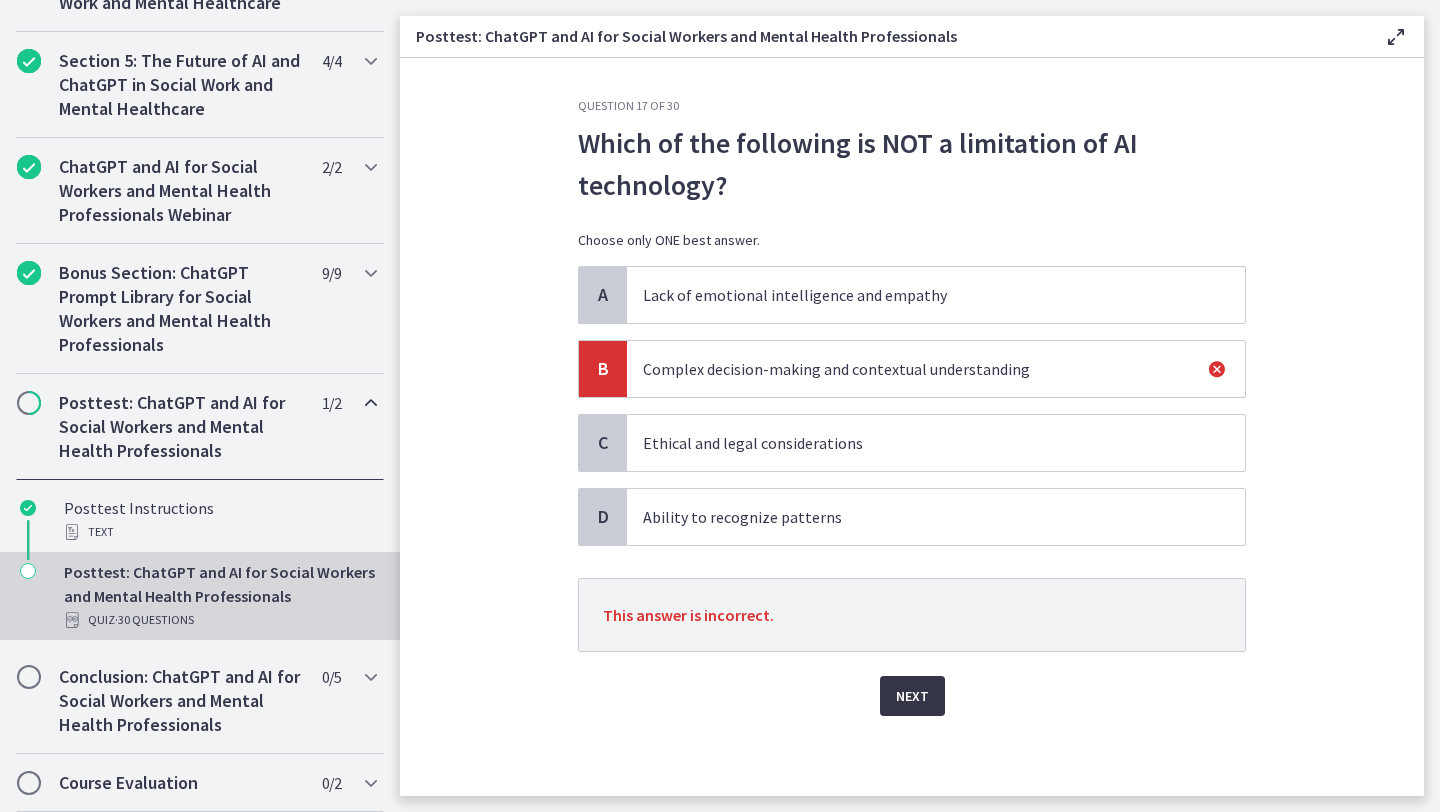 click on "Next" at bounding box center [912, 696] 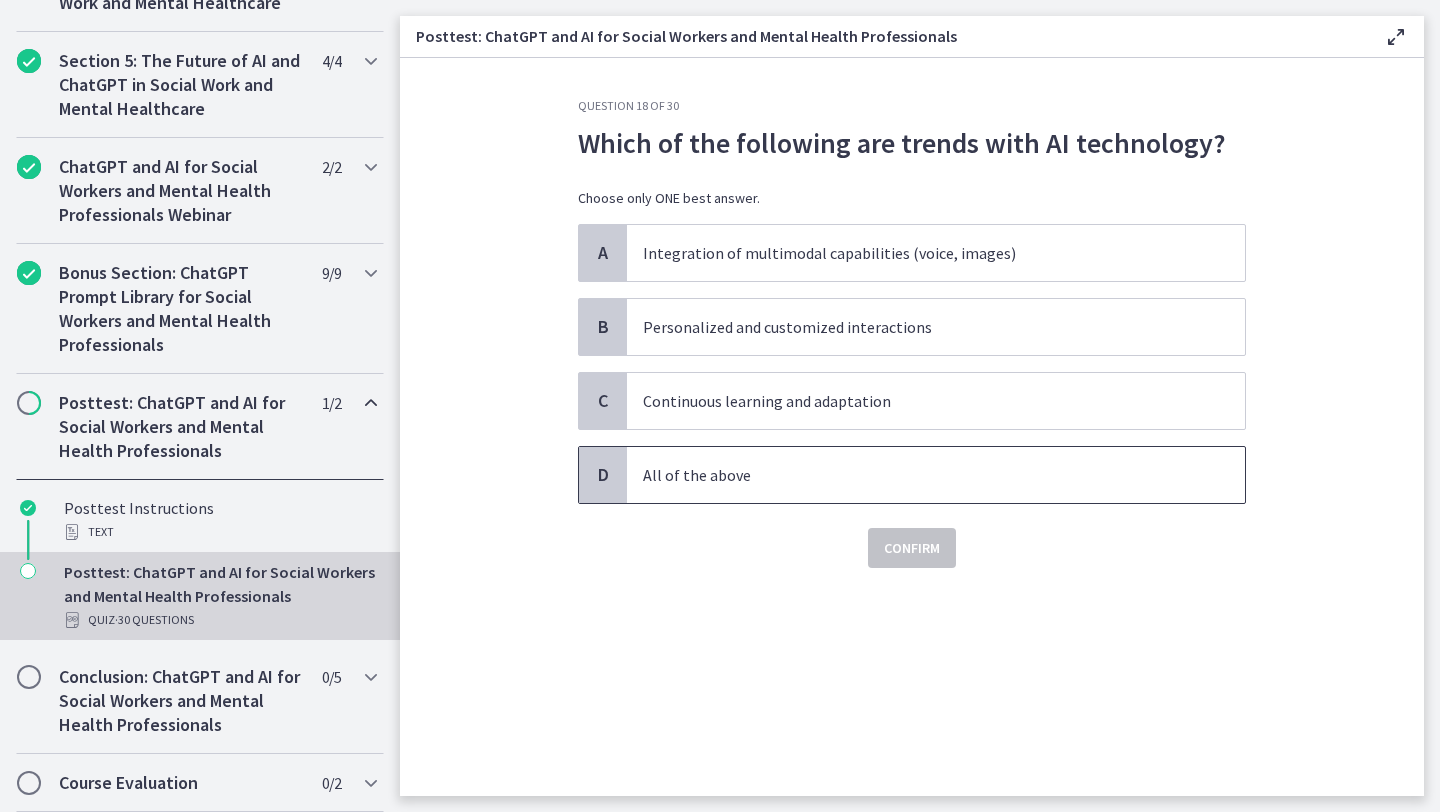 click on "All of the above" at bounding box center [936, 475] 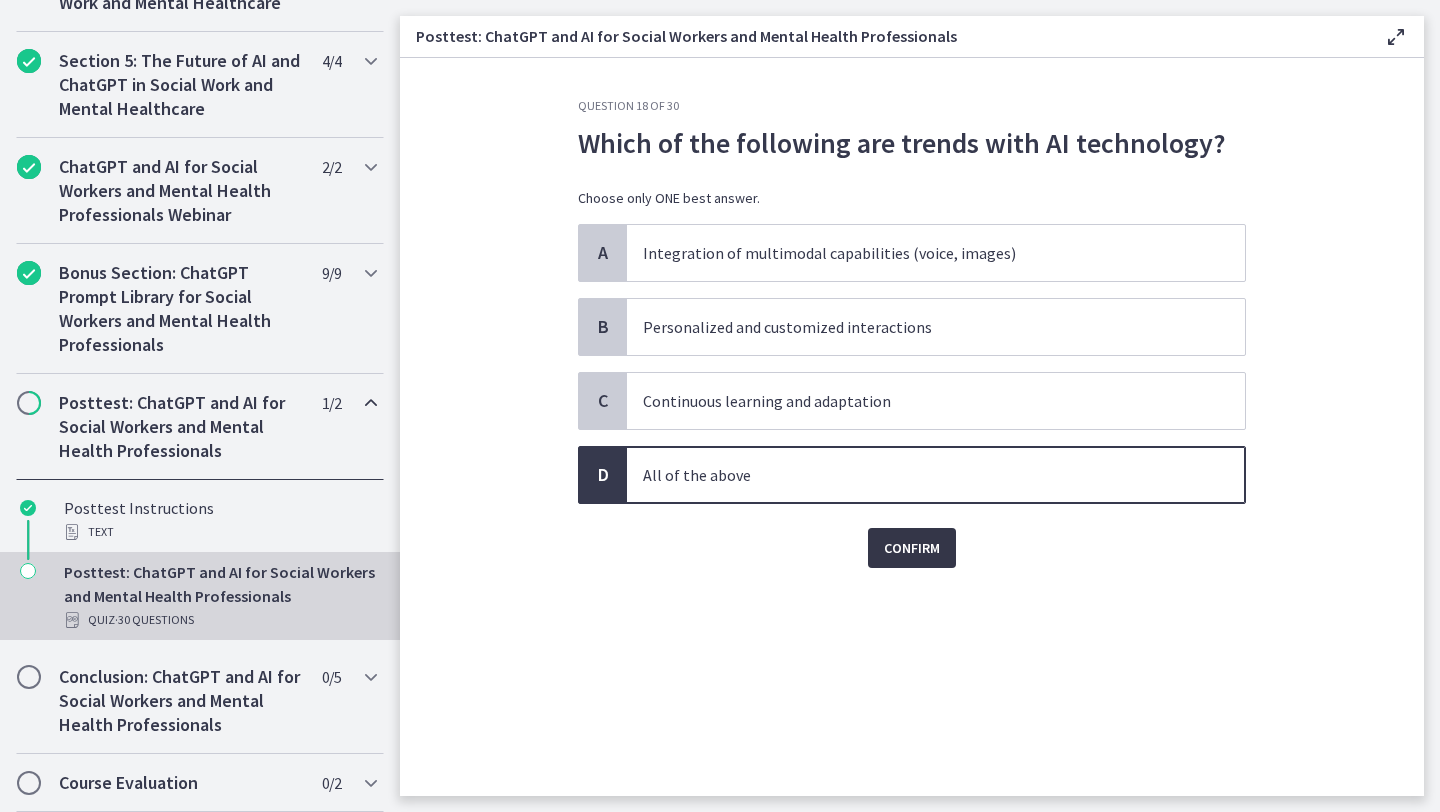 click on "Confirm" at bounding box center [912, 548] 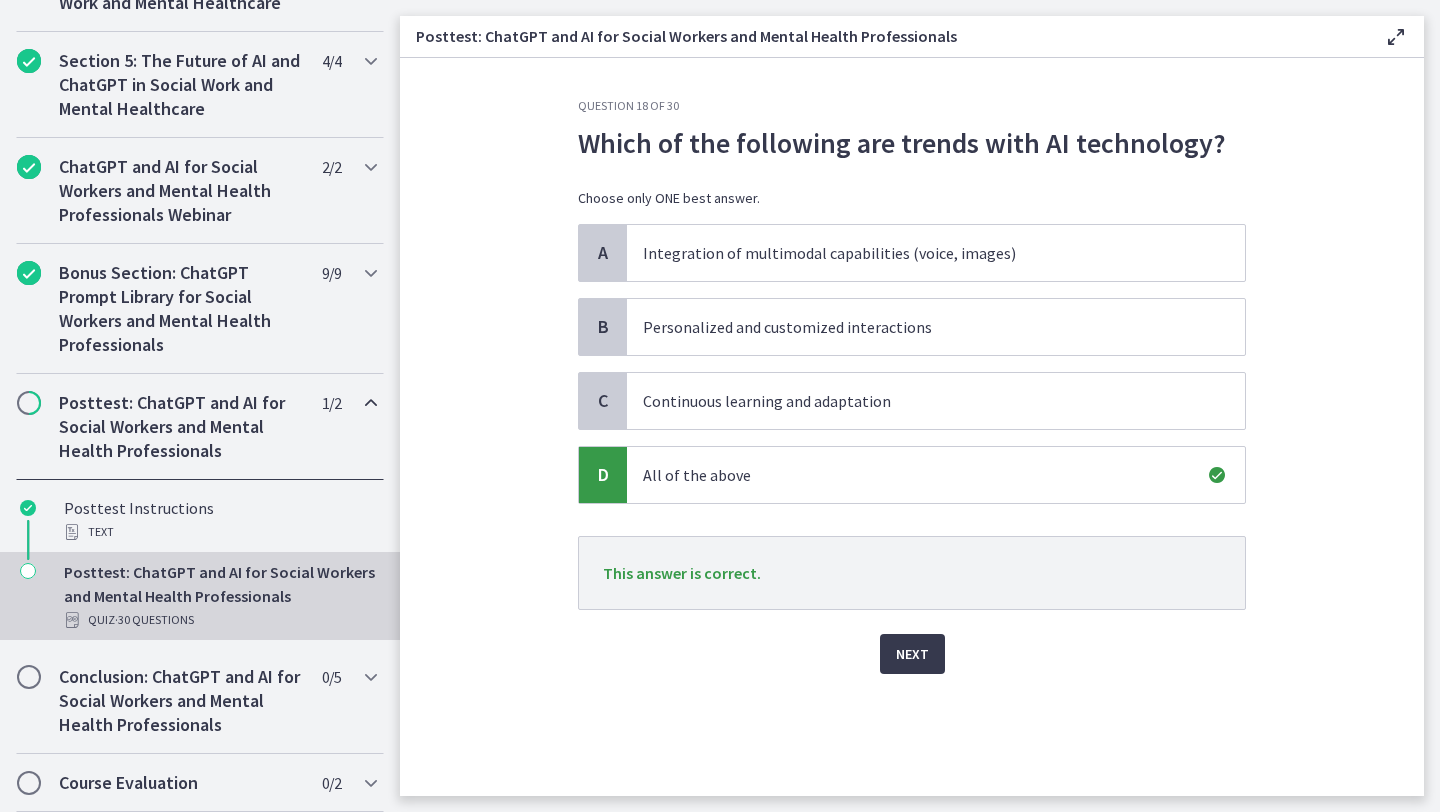 click on "Question   18   of   30
Which of the following are trends with AI technology?
Choose only ONE best answer.
A
Integration of multimodal capabilities (voice, images)
B
Personalized and customized interactions
C
Continuous learning and adaptation
D
All of the above
This answer is correct.
Next" 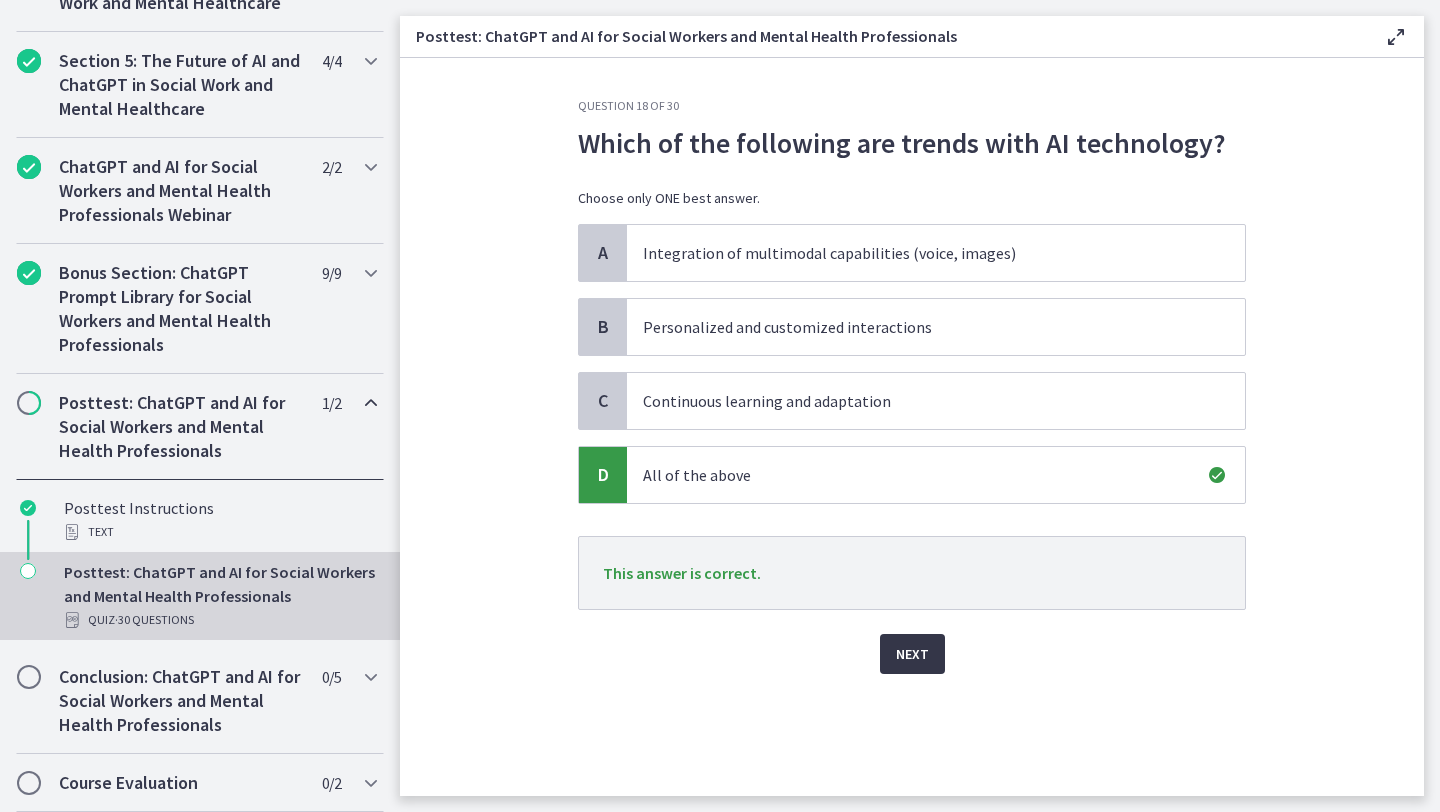click on "Next" at bounding box center [912, 654] 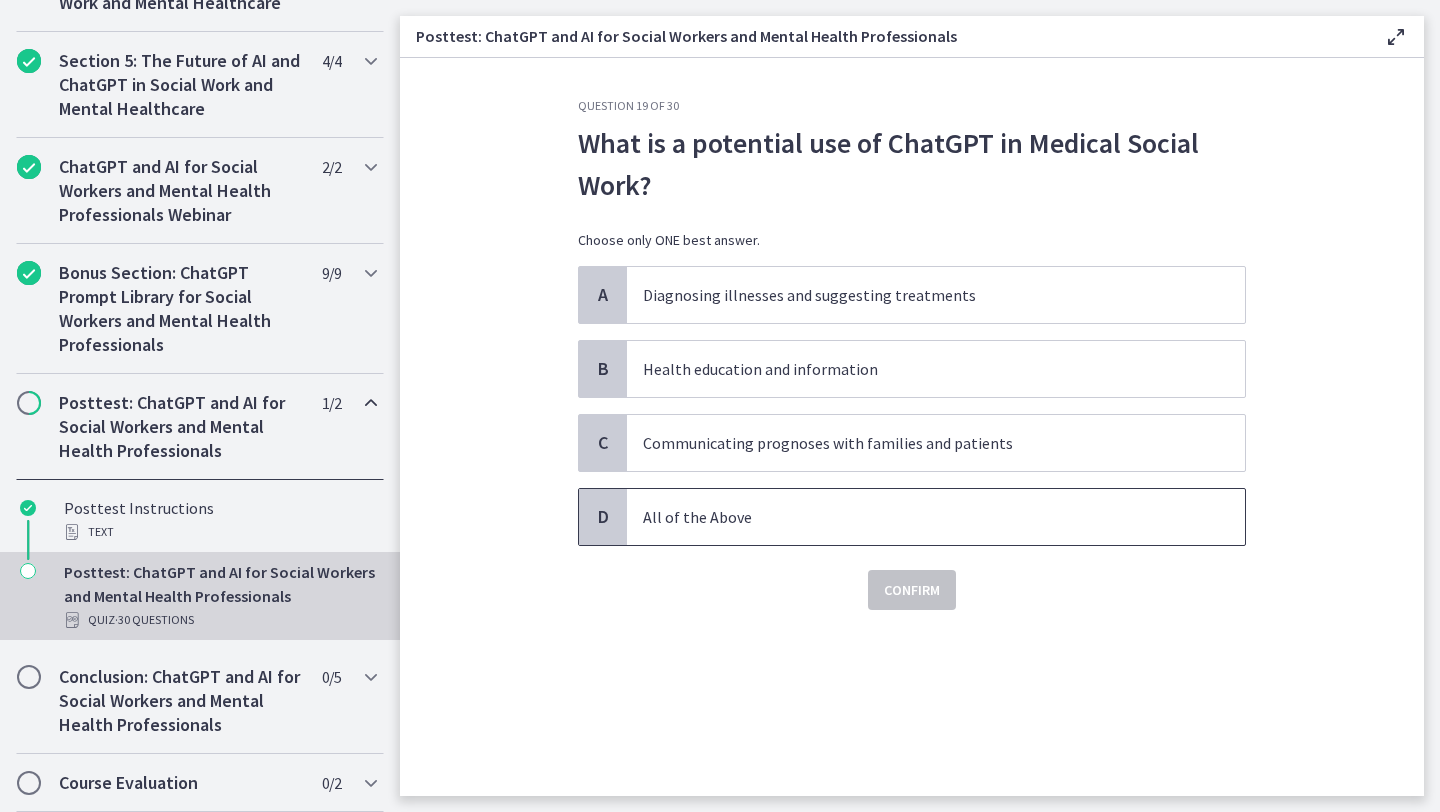 click on "All of the Above" at bounding box center (916, 517) 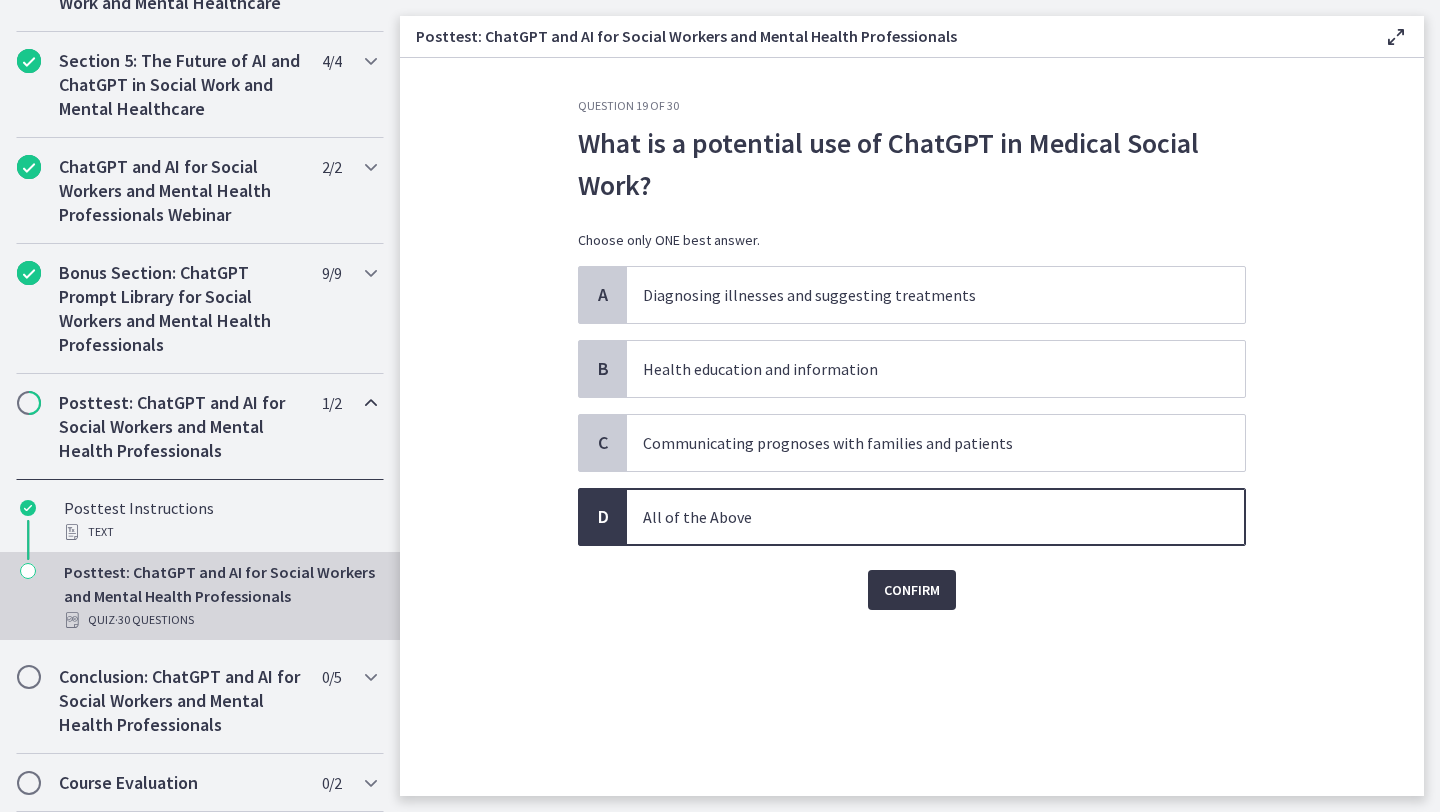 click on "Confirm" at bounding box center [912, 590] 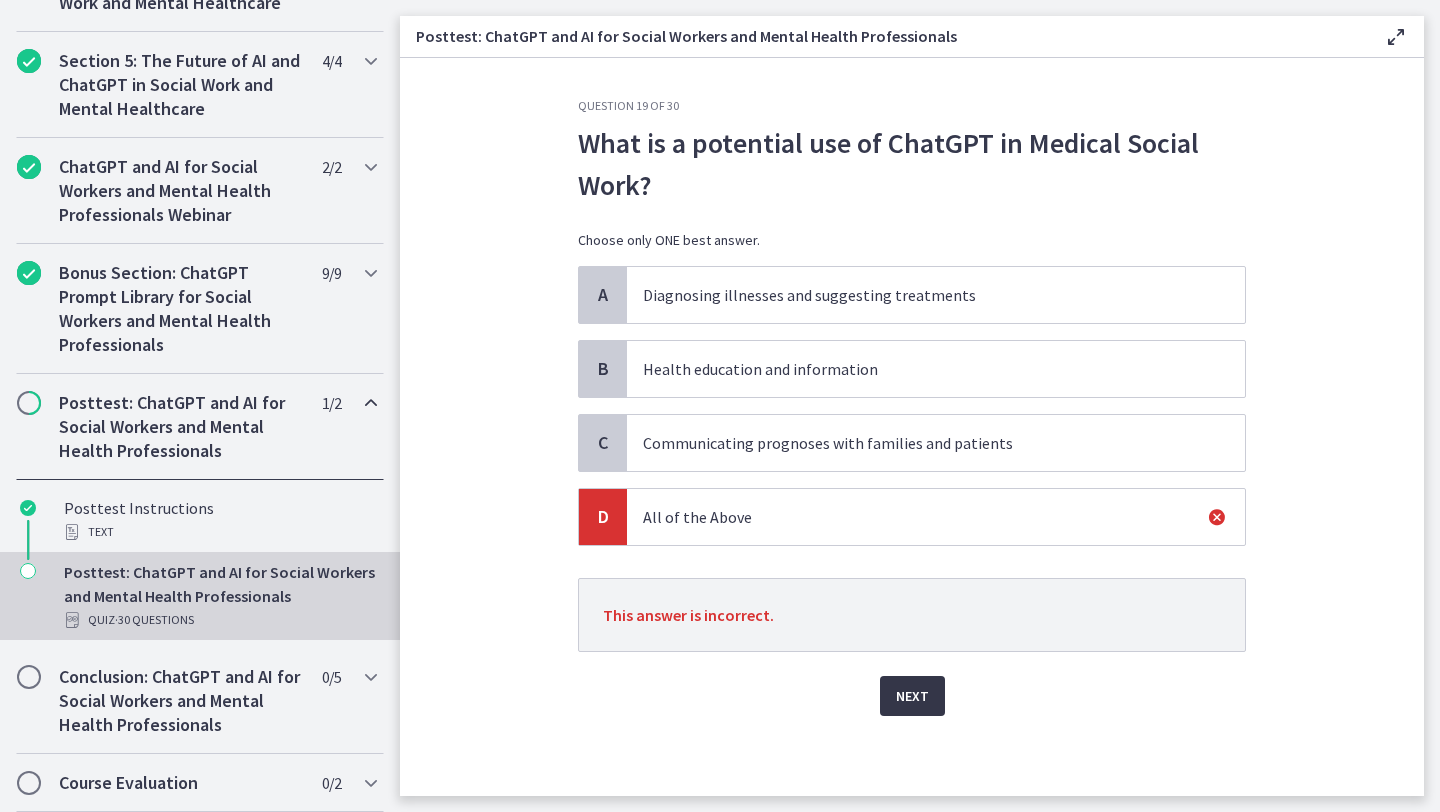 click on "Next" at bounding box center (912, 696) 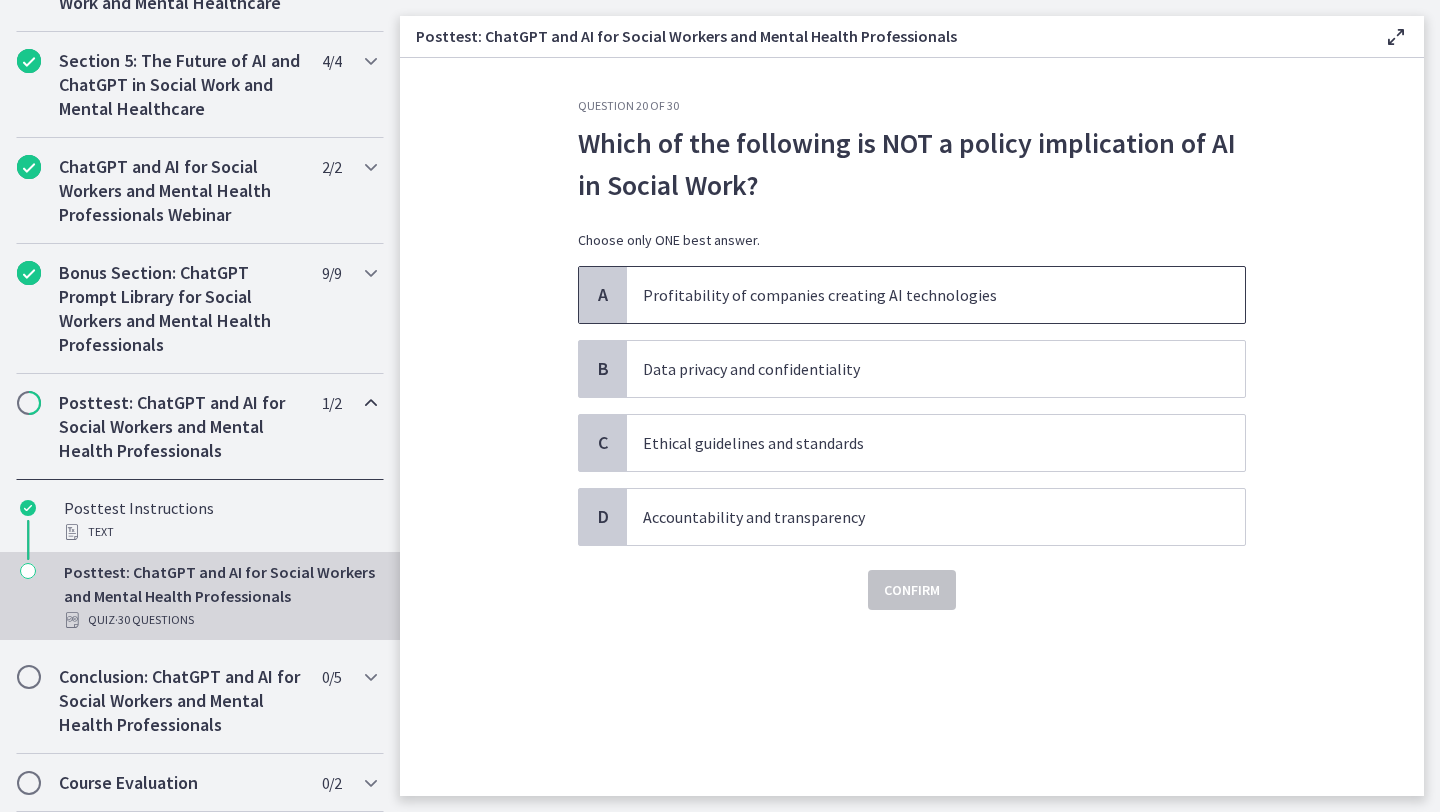 click on "Profitability of companies creating AI technologies" at bounding box center [916, 295] 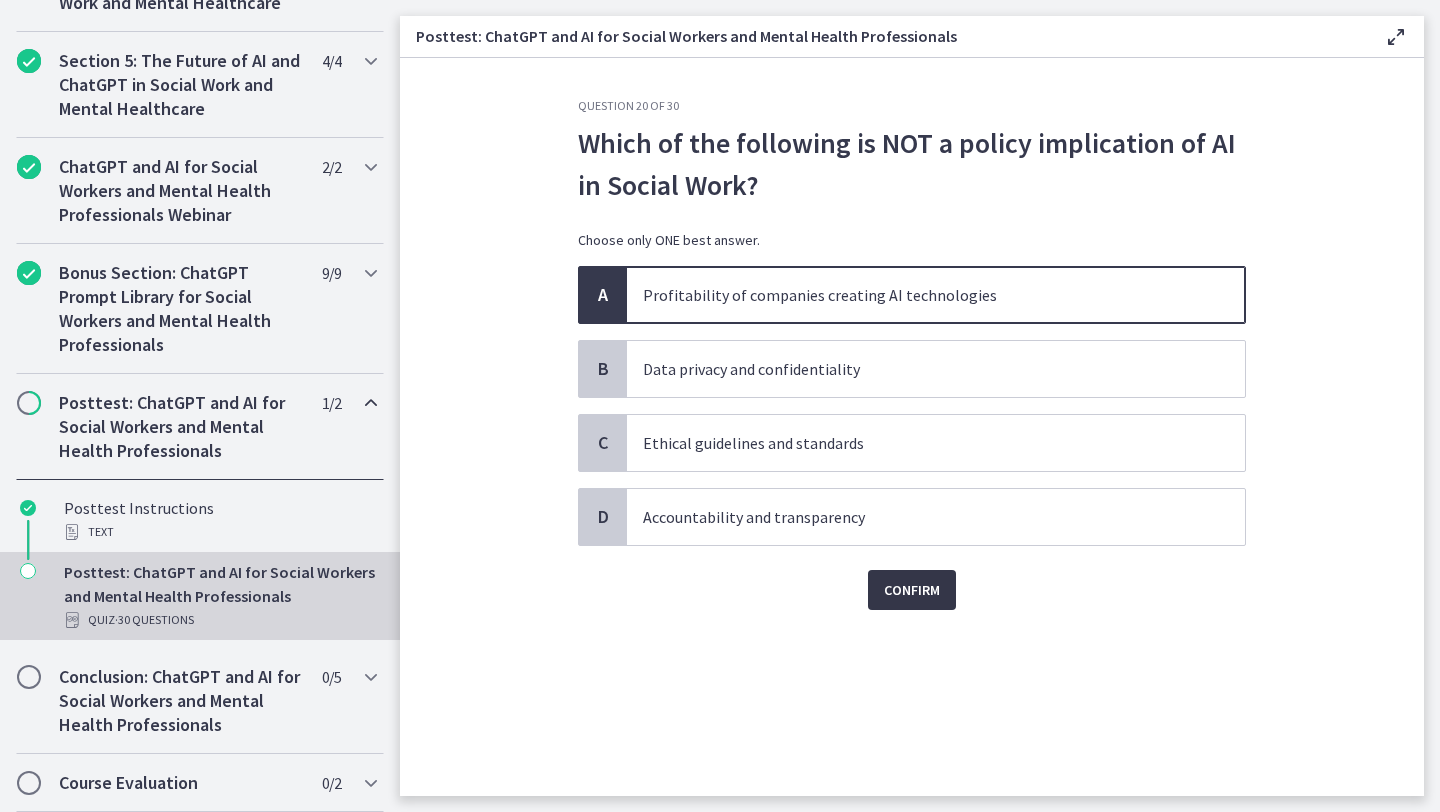 click on "Confirm" at bounding box center [912, 590] 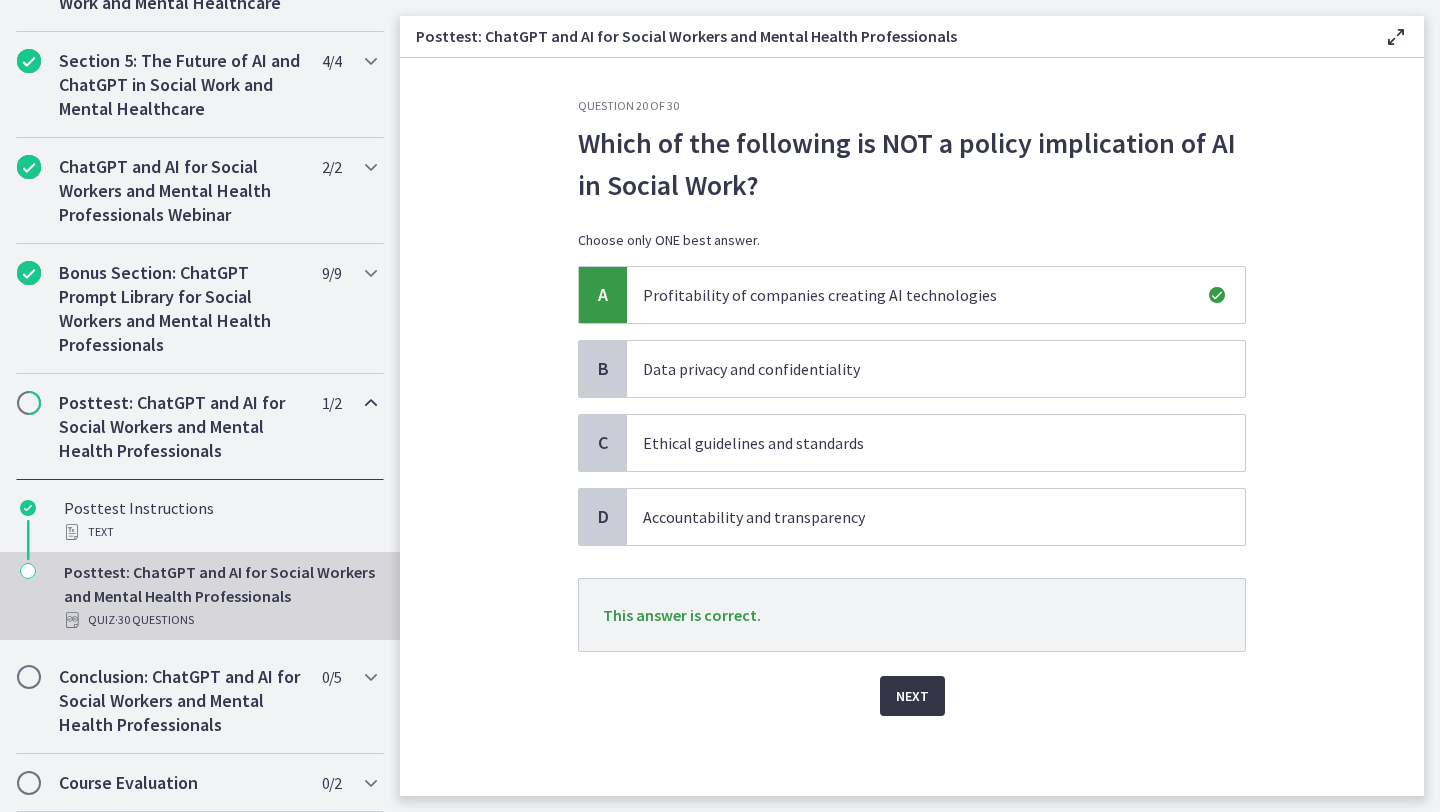 click on "Next" at bounding box center (912, 696) 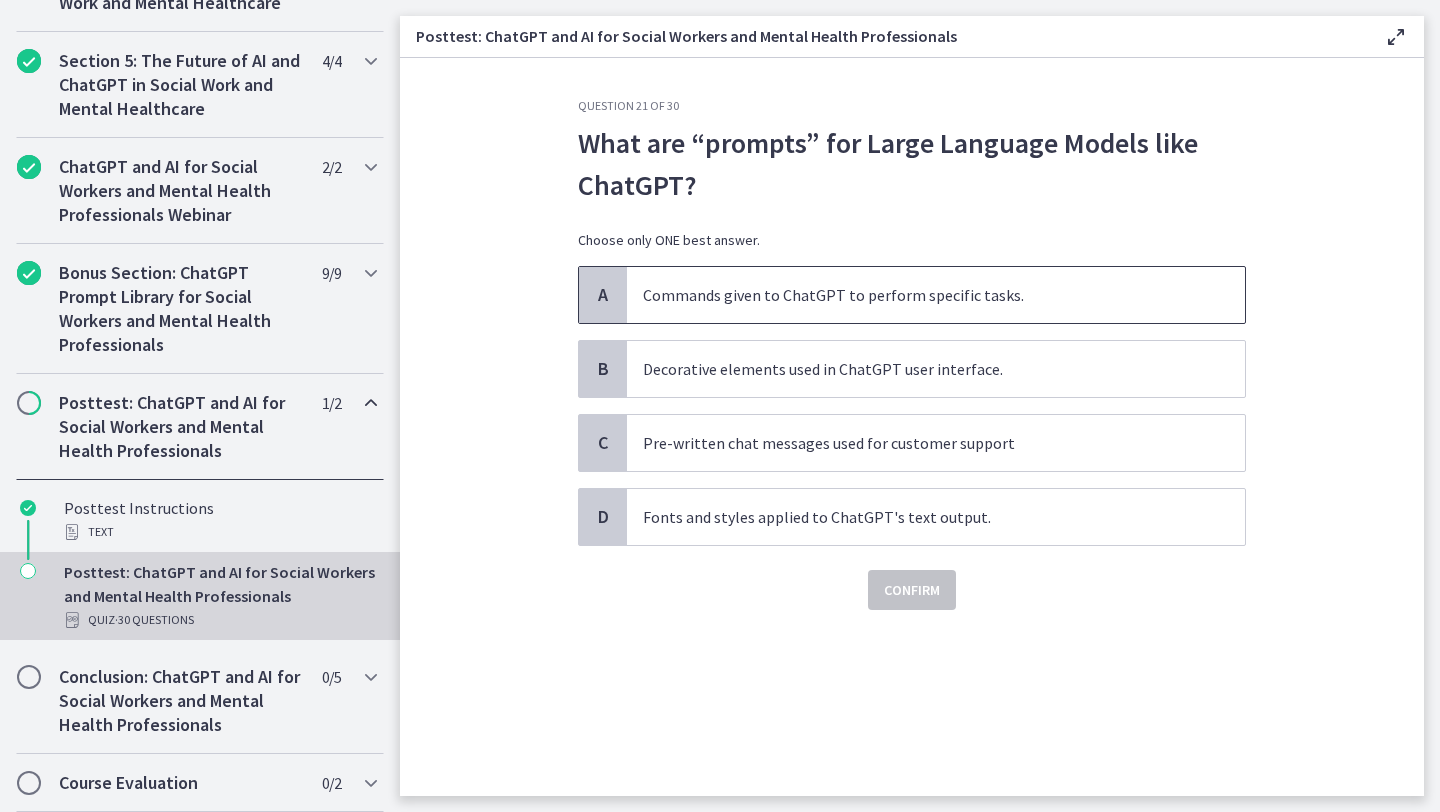 click on "Commands given to ChatGPT to perform specific tasks." at bounding box center [916, 295] 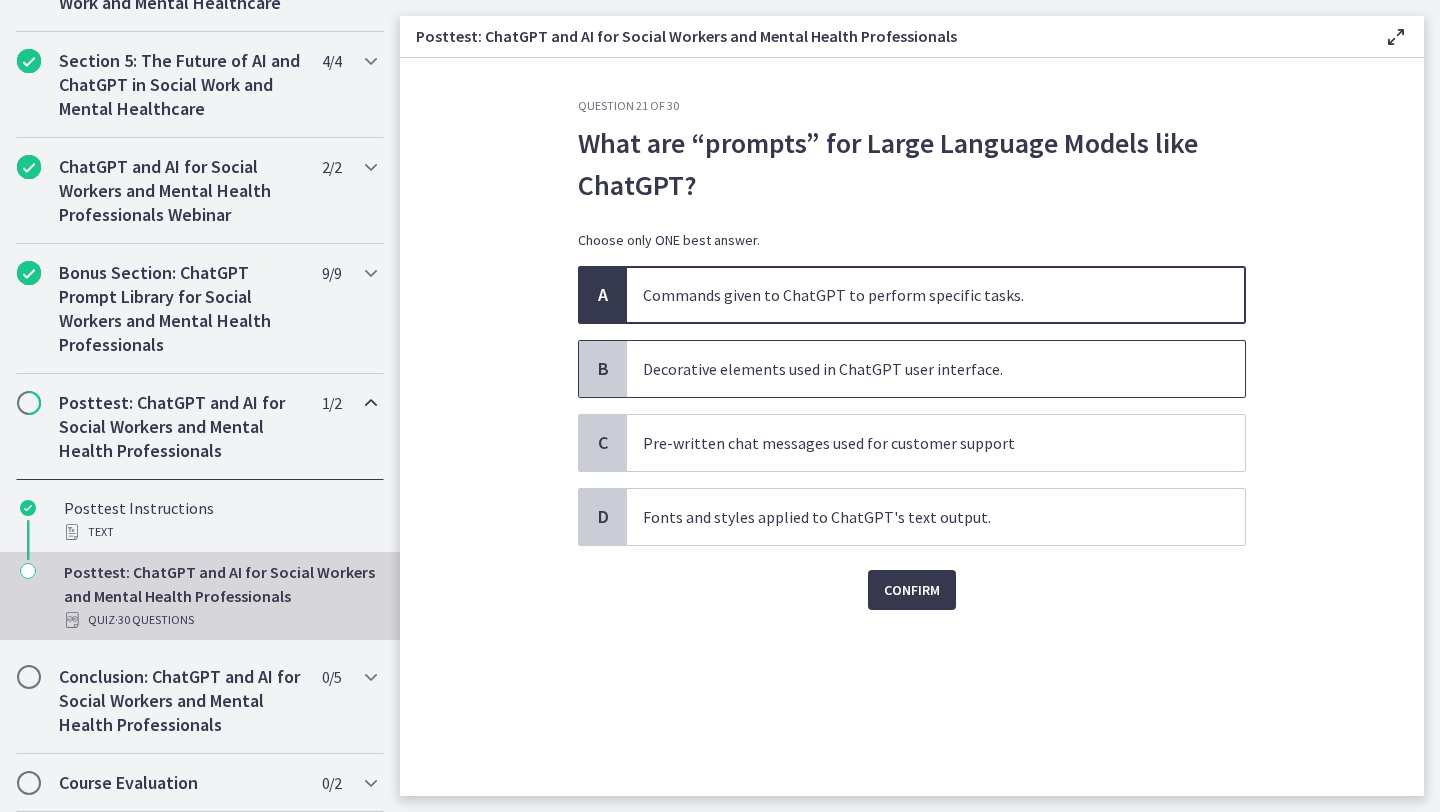 click on "Decorative elements used in ChatGPT user interface." at bounding box center [916, 369] 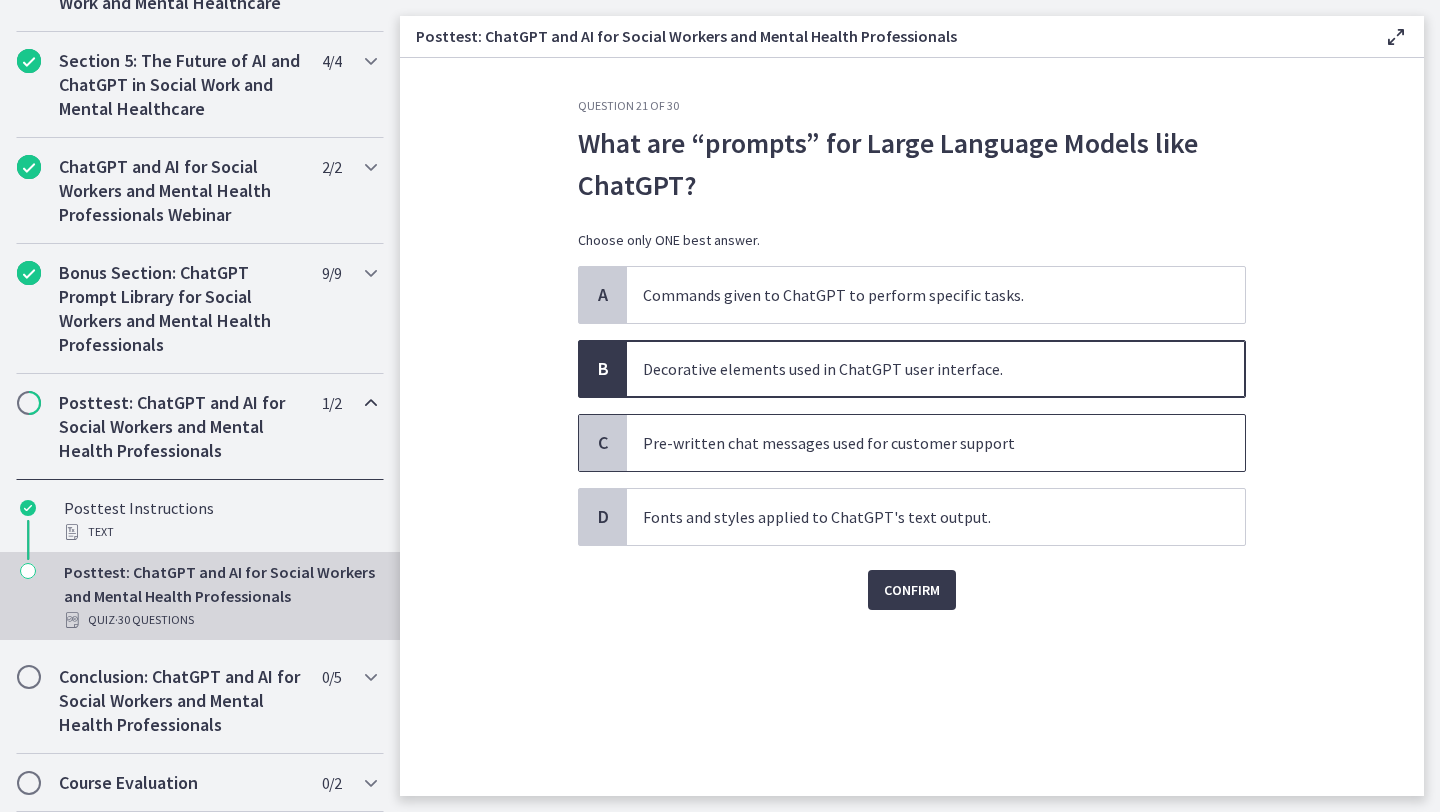 click on "Pre-written chat messages used for customer support" at bounding box center [916, 443] 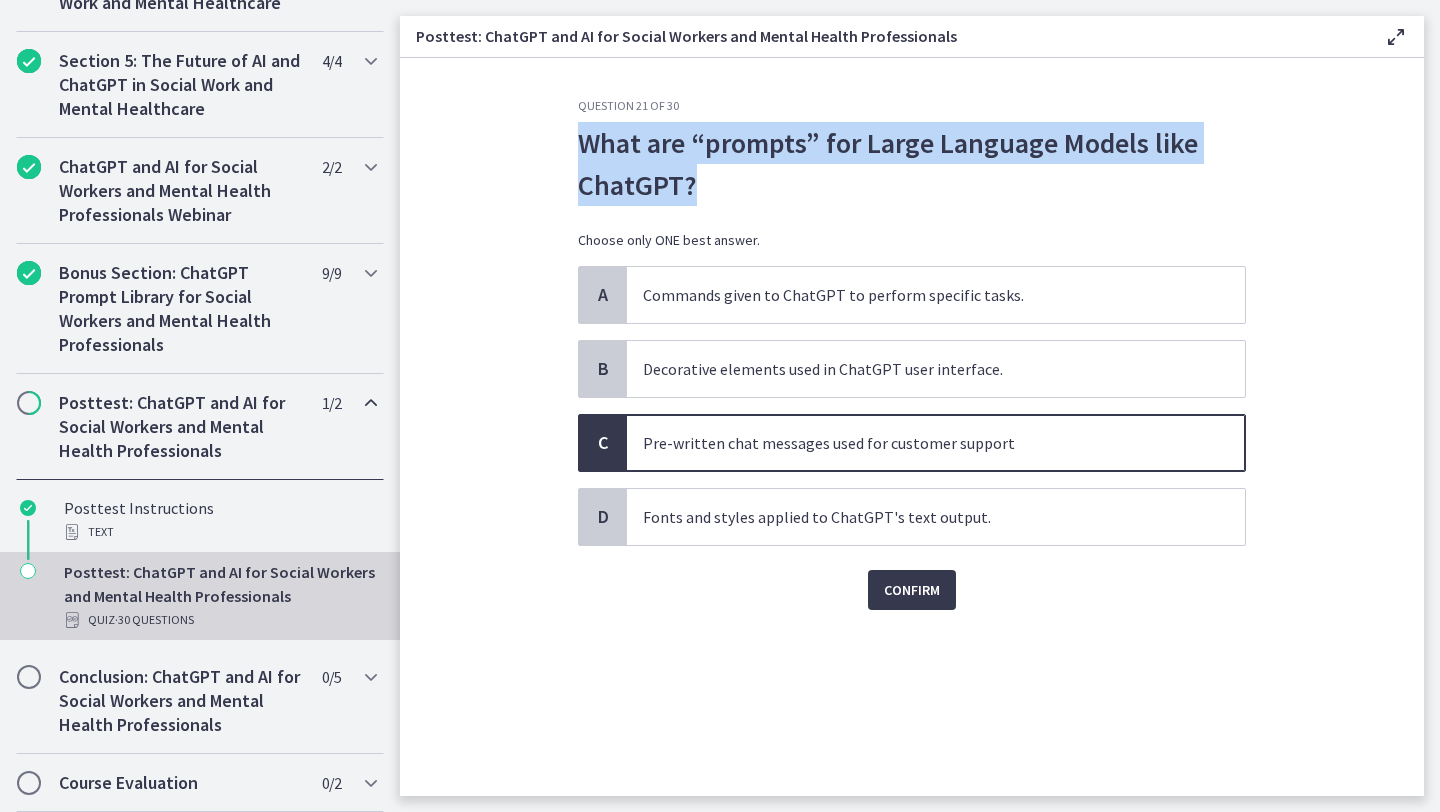 drag, startPoint x: 573, startPoint y: 140, endPoint x: 692, endPoint y: 172, distance: 123.22743 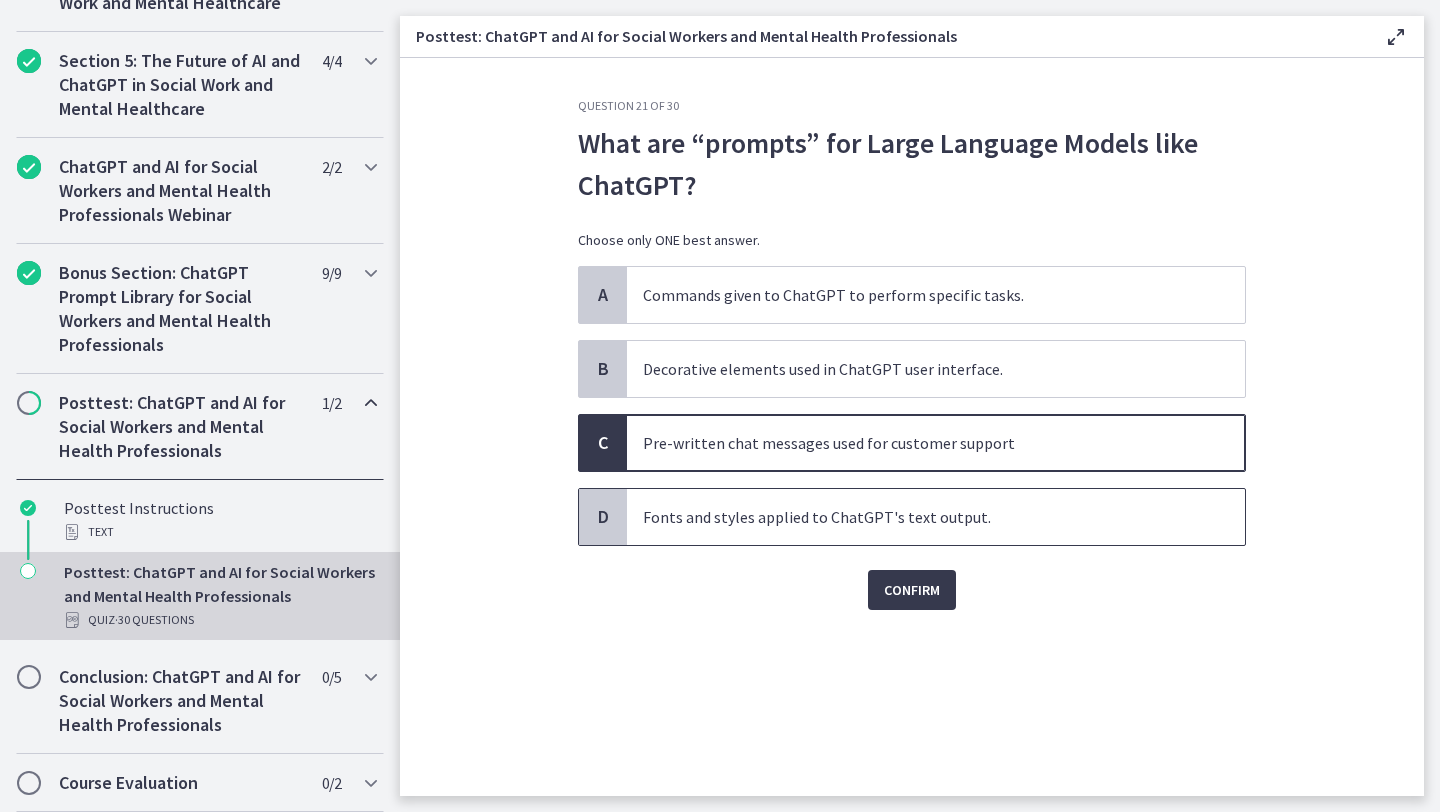 click on "Fonts and styles applied to ChatGPT's text output." at bounding box center (916, 517) 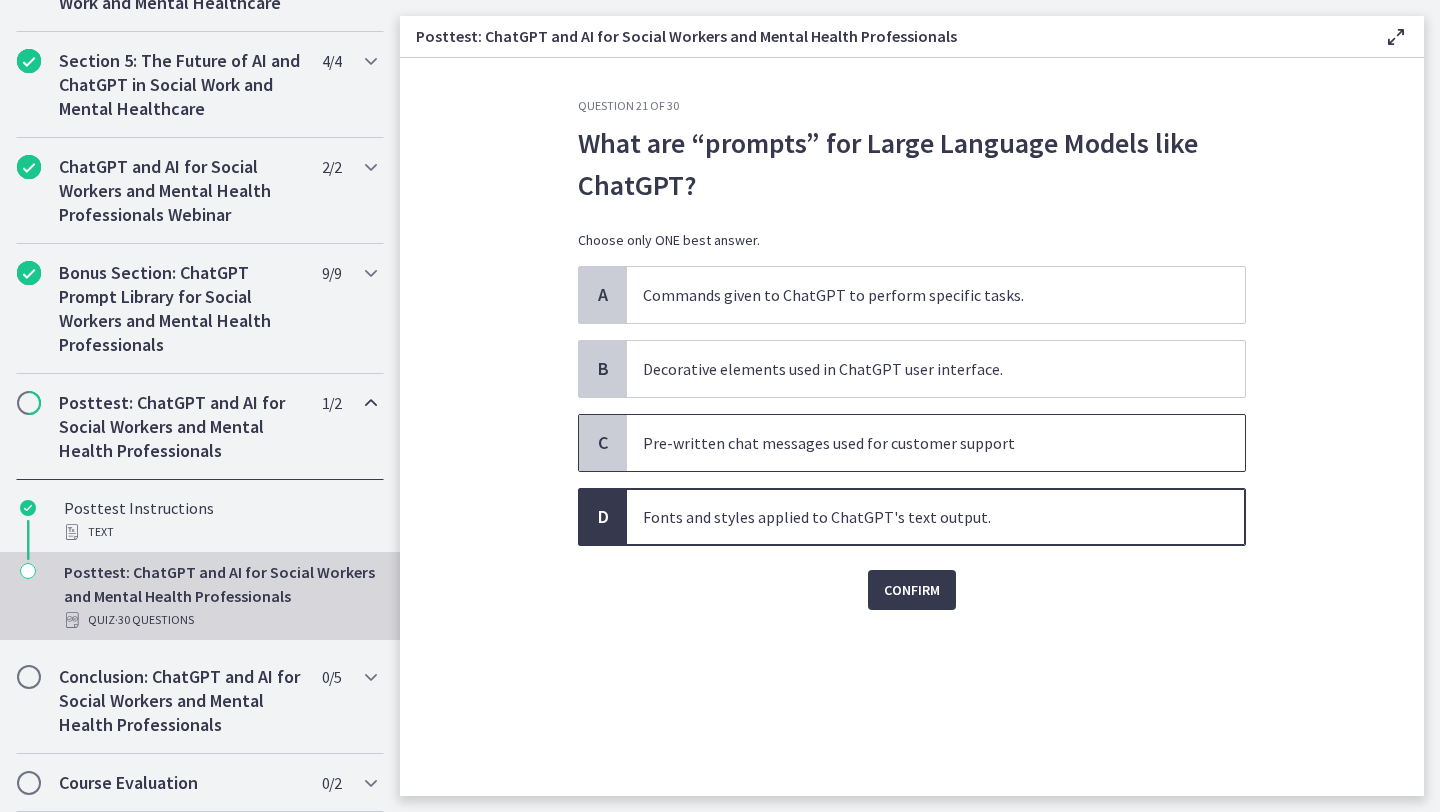 click on "Pre-written chat messages used for customer support" at bounding box center [916, 443] 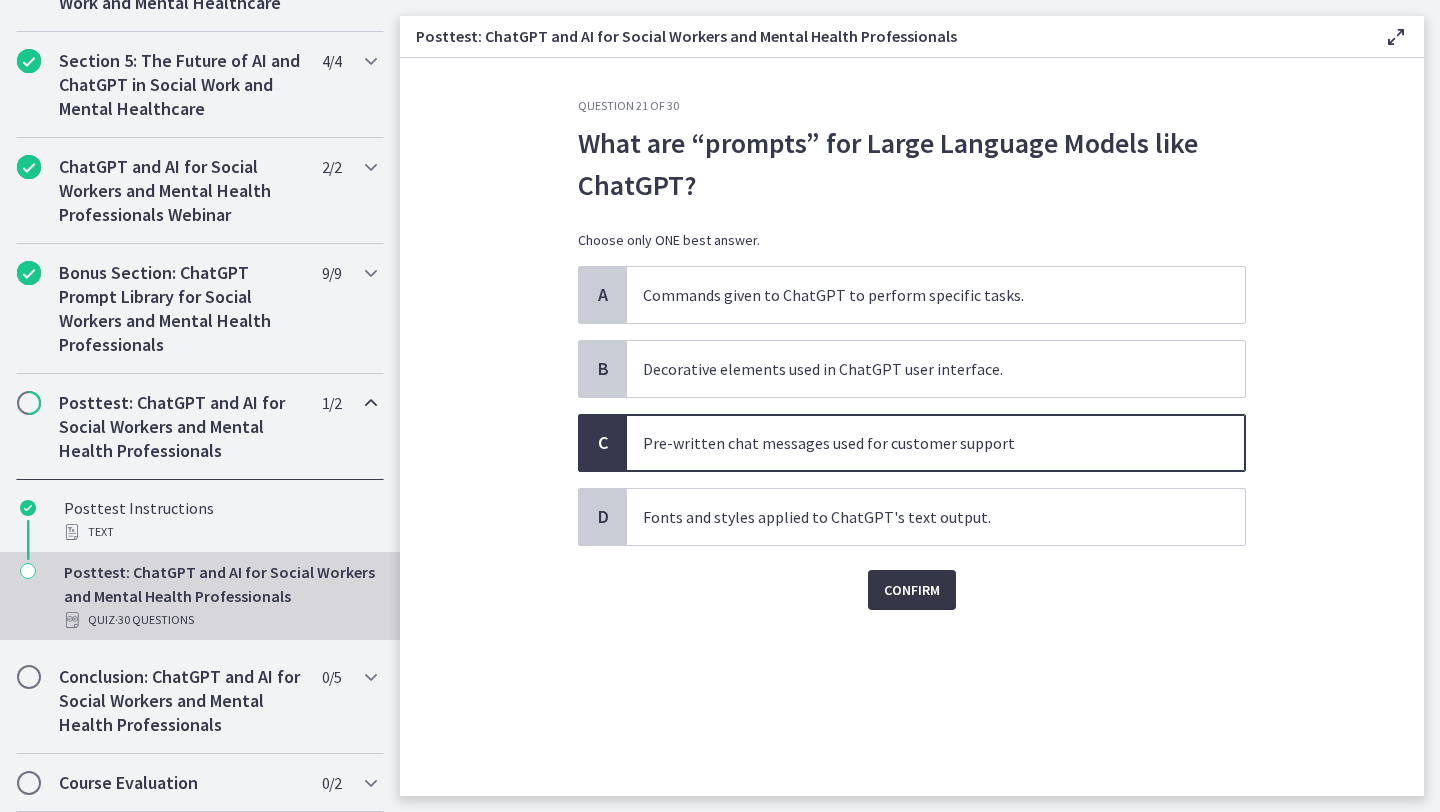 click on "Confirm" at bounding box center (912, 590) 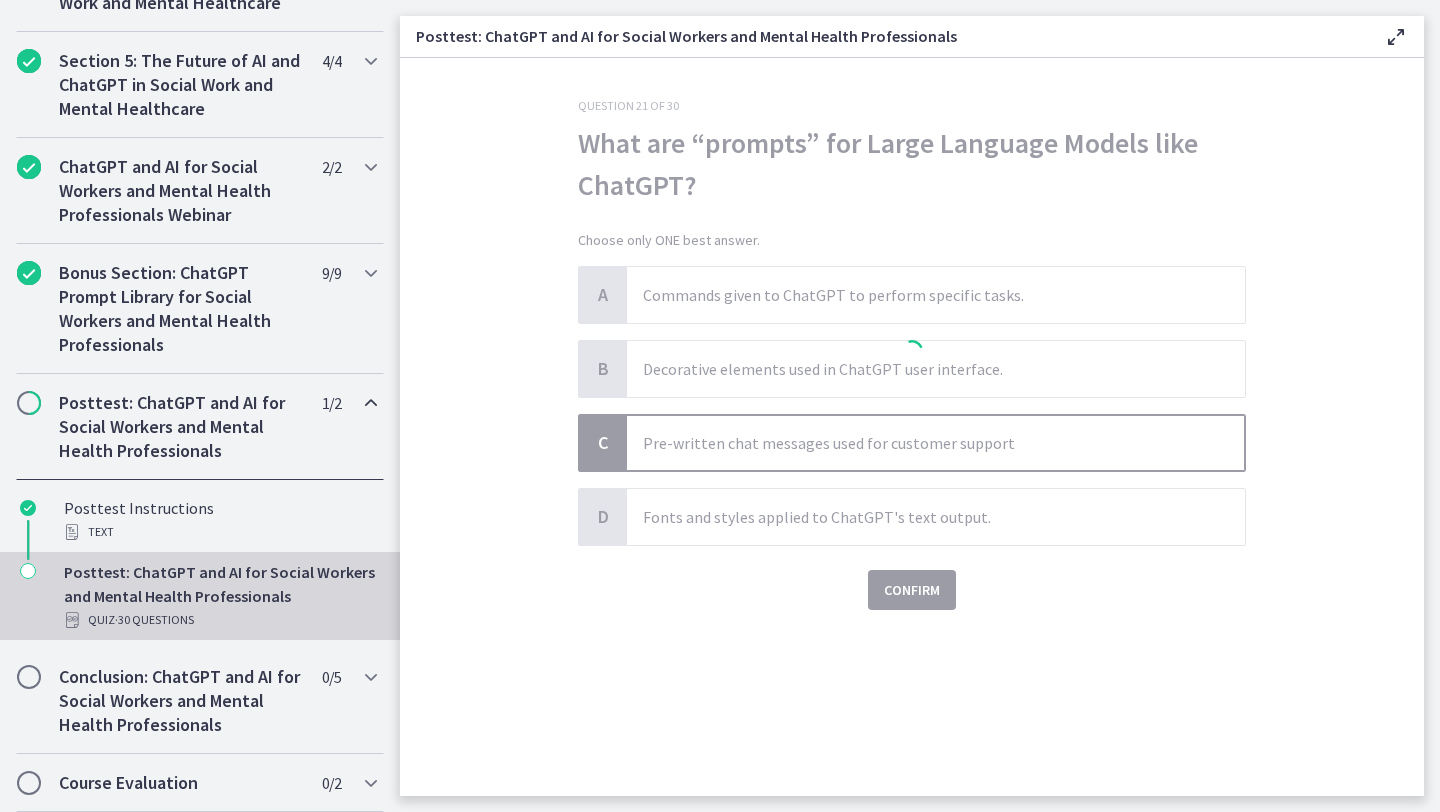 click at bounding box center [912, 354] 